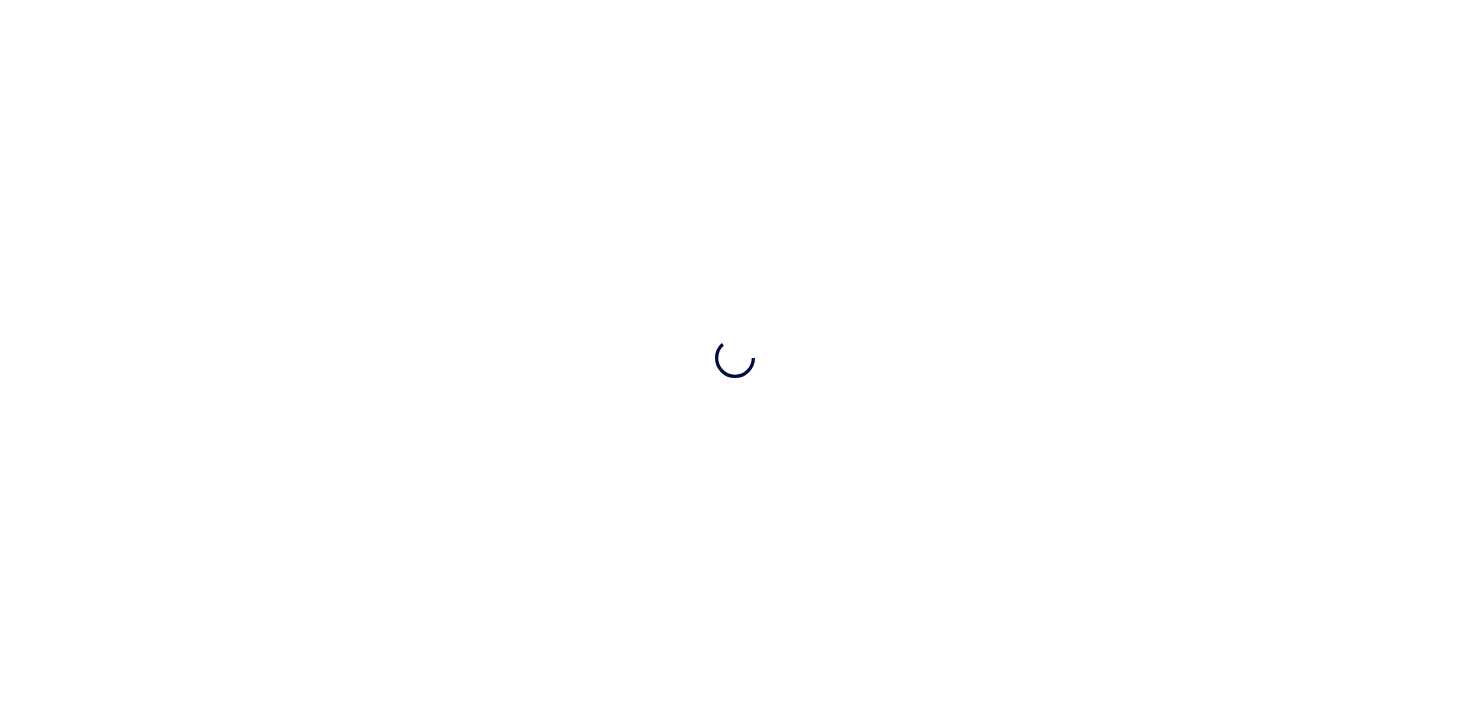 scroll, scrollTop: 0, scrollLeft: 0, axis: both 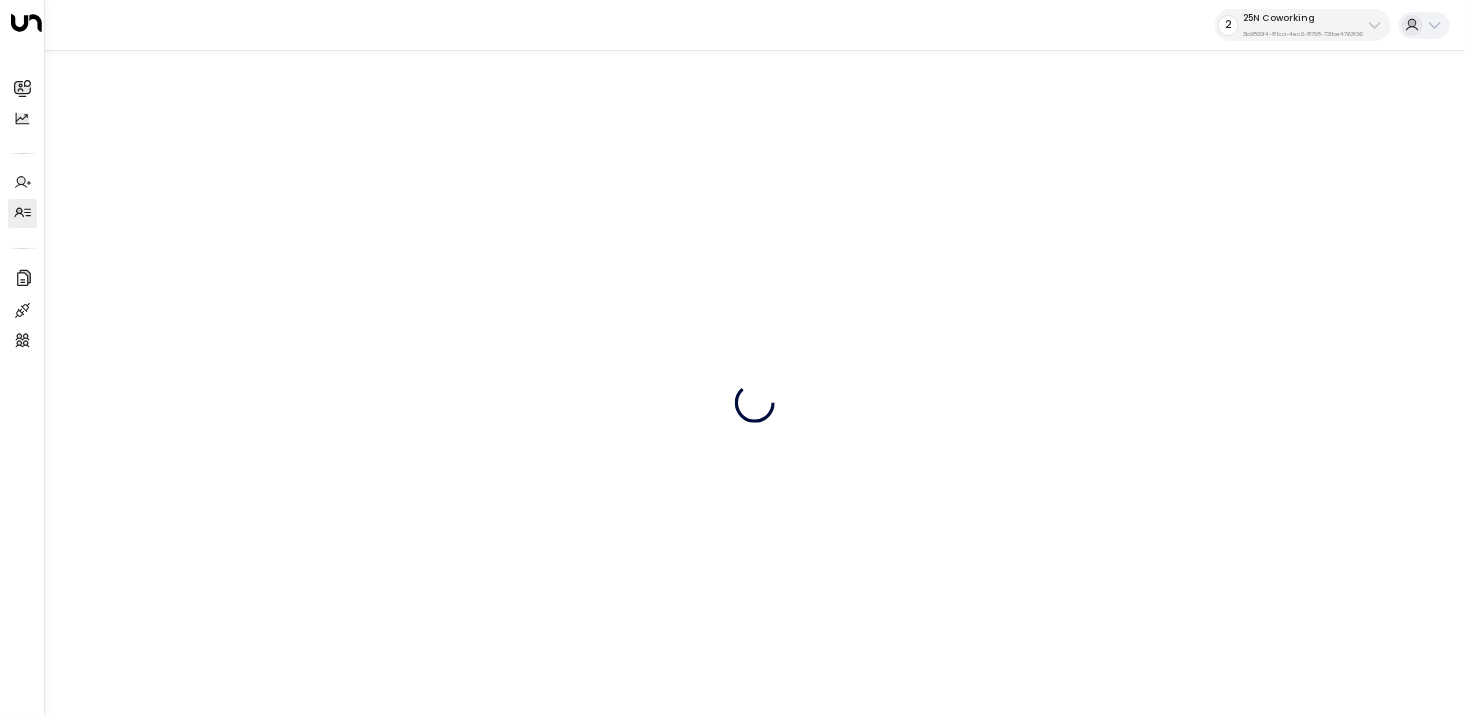 click on "25N Coworking" at bounding box center (1303, 18) 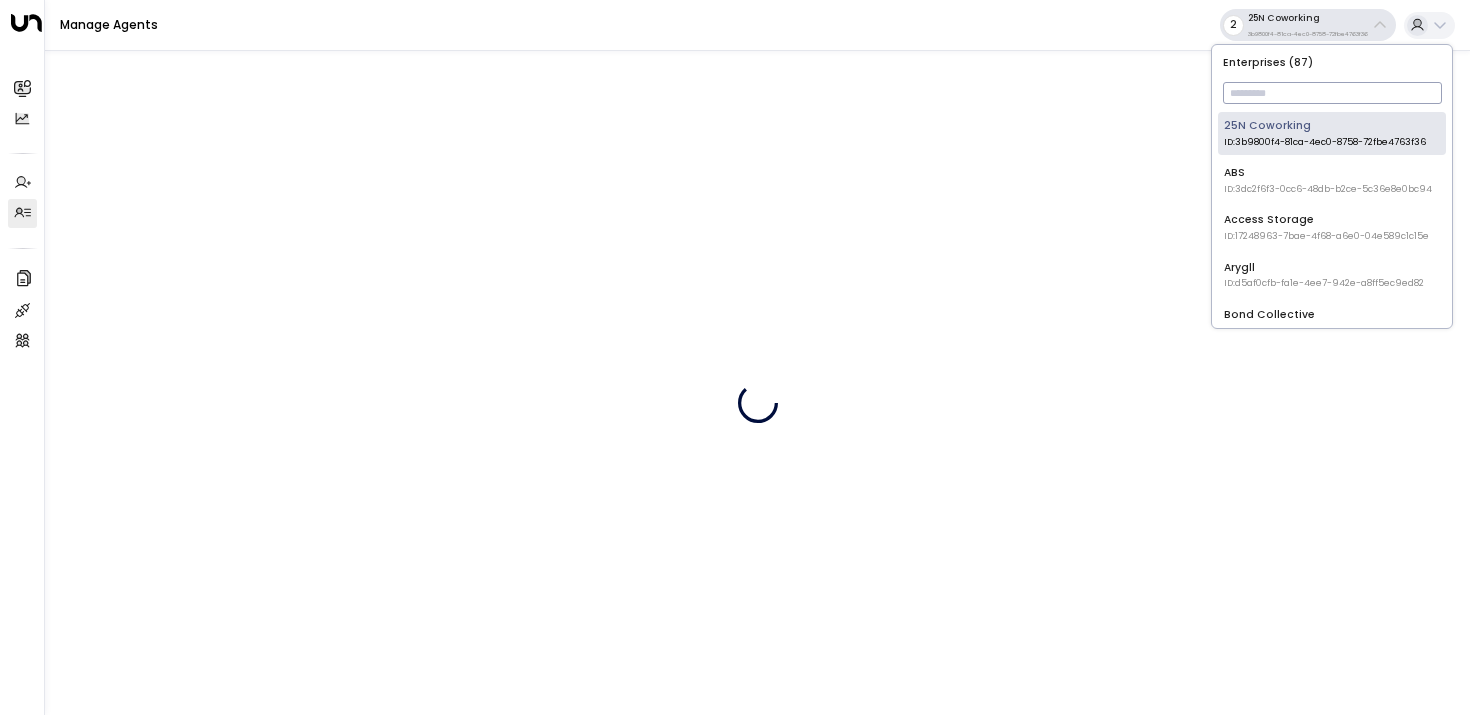 click at bounding box center [1332, 93] 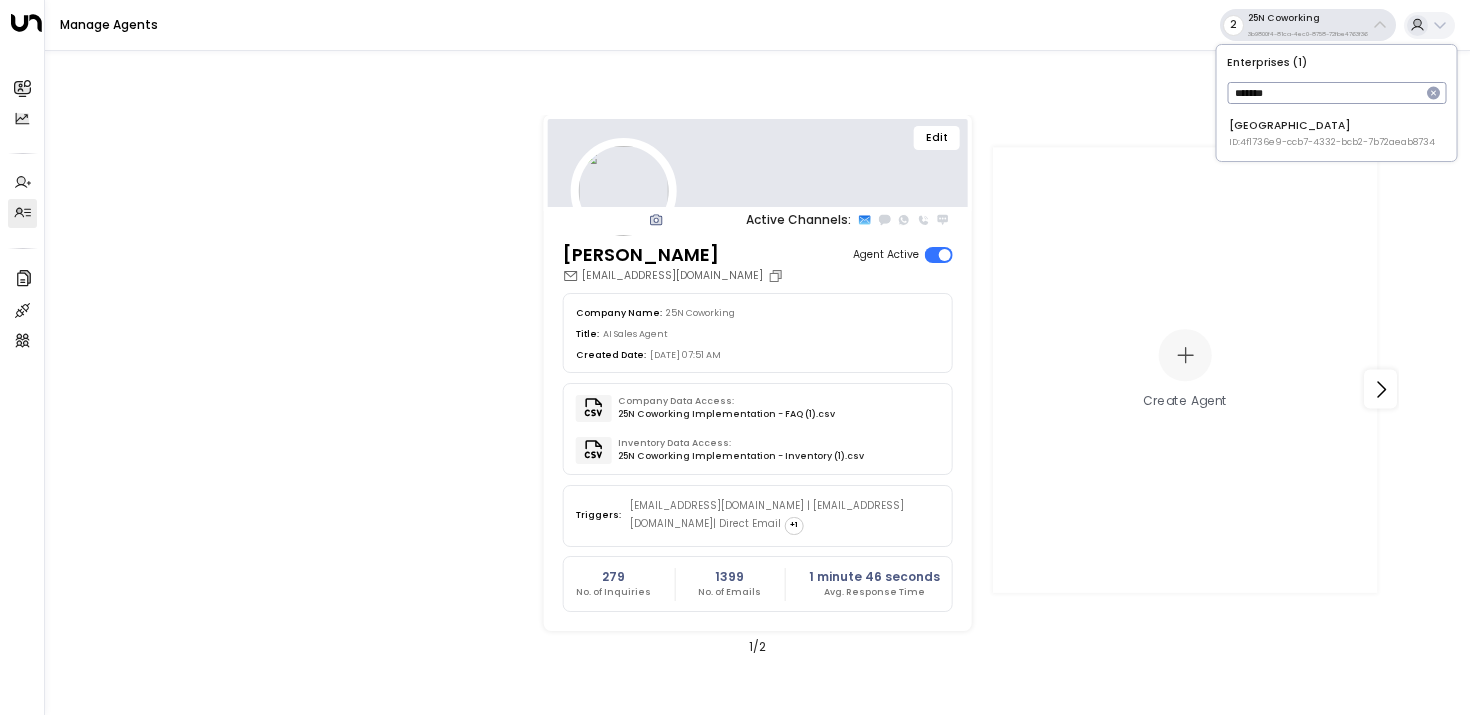 type on "*******" 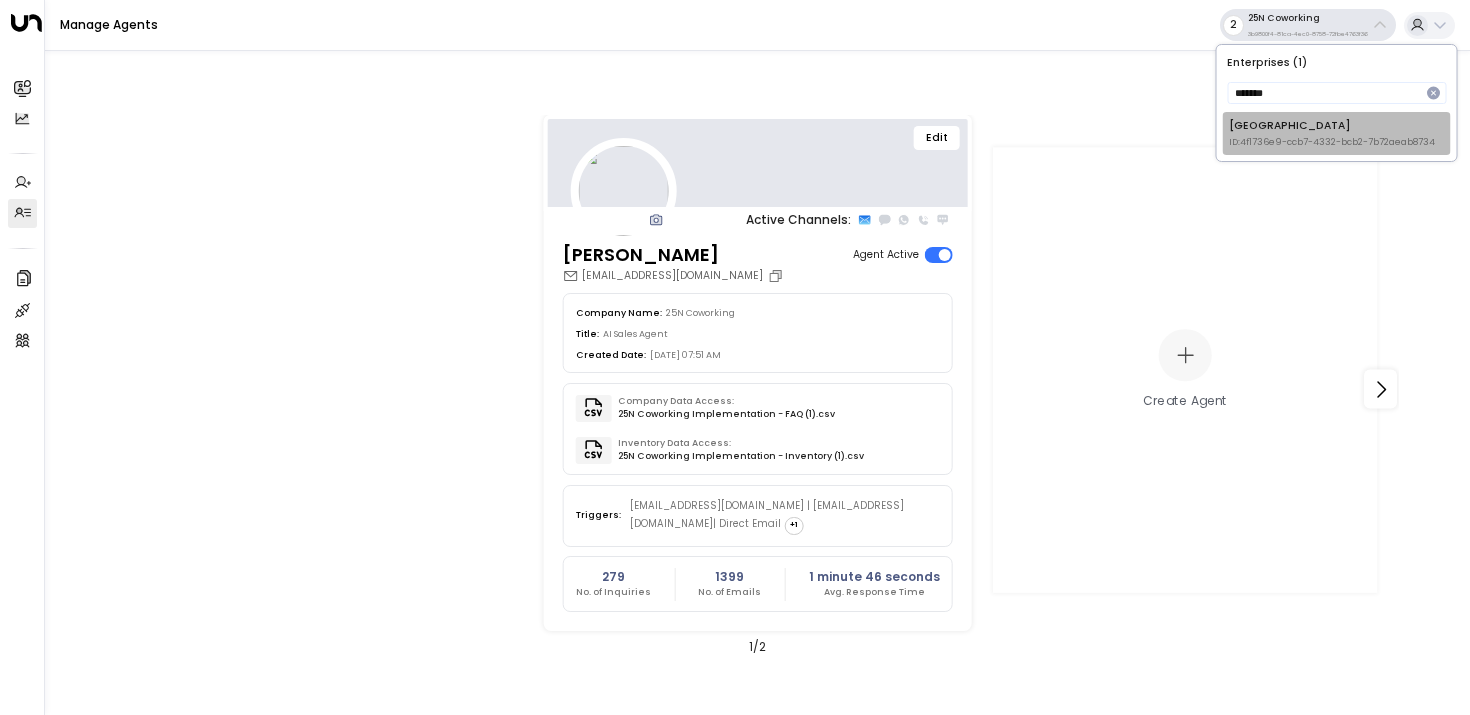 click on "Space Station ID:  4f1736e9-ccb7-4332-bcb2-7b72aeab8734" at bounding box center [1332, 133] 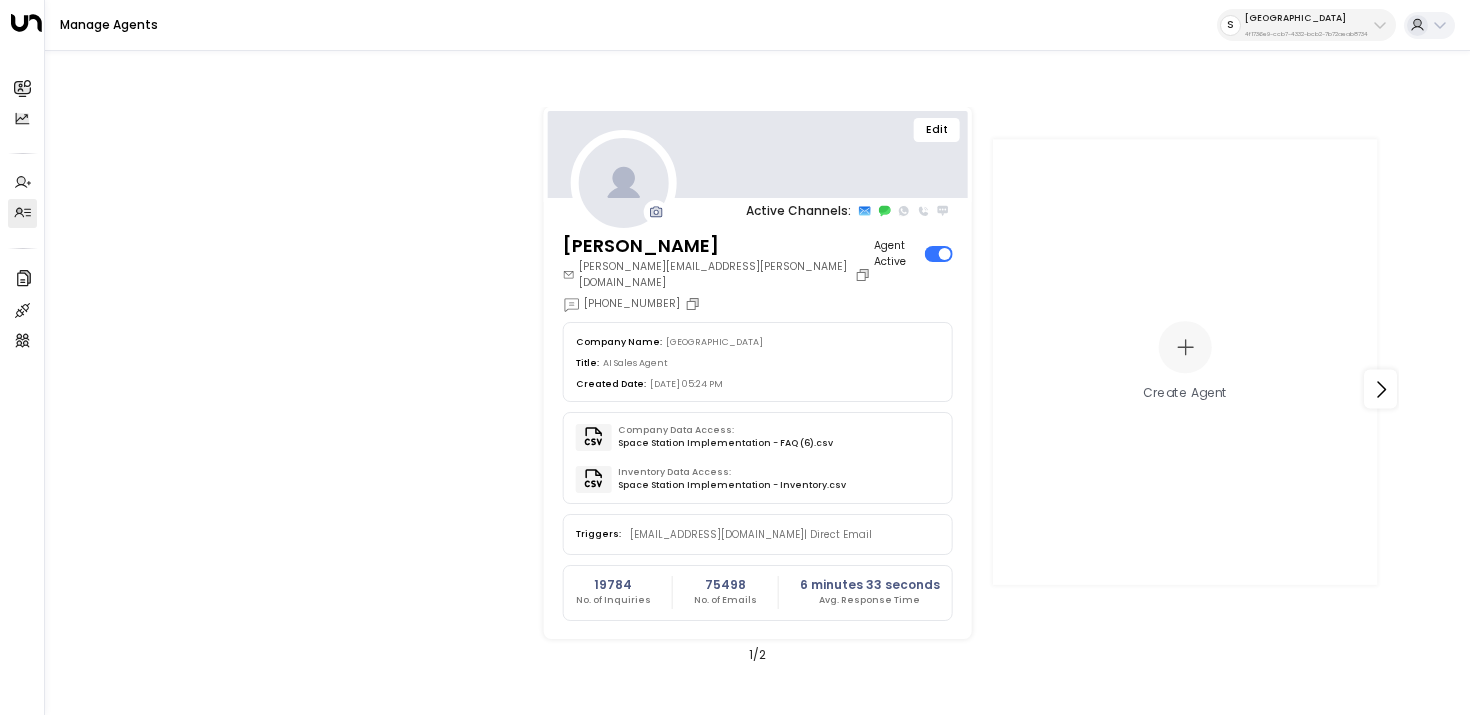 click on "Edit" at bounding box center (937, 130) 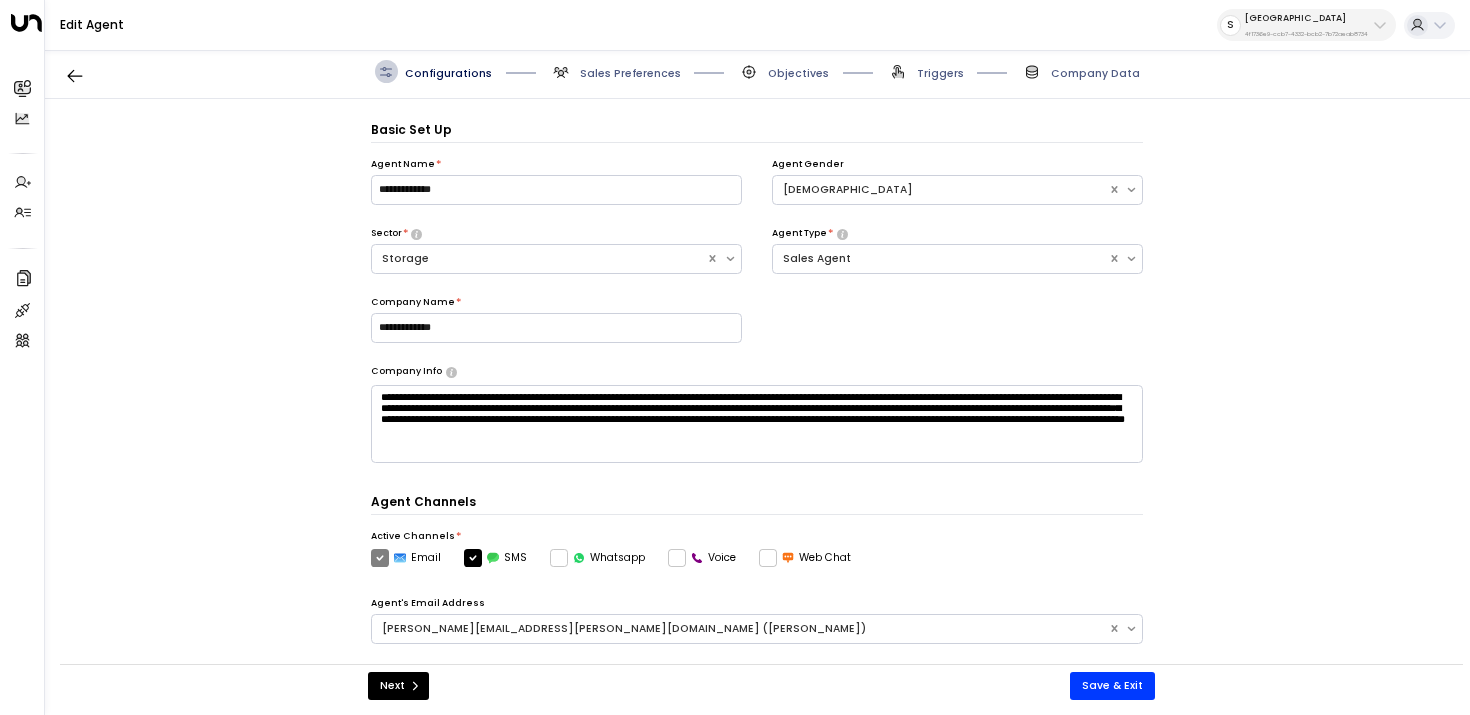 scroll, scrollTop: 22, scrollLeft: 0, axis: vertical 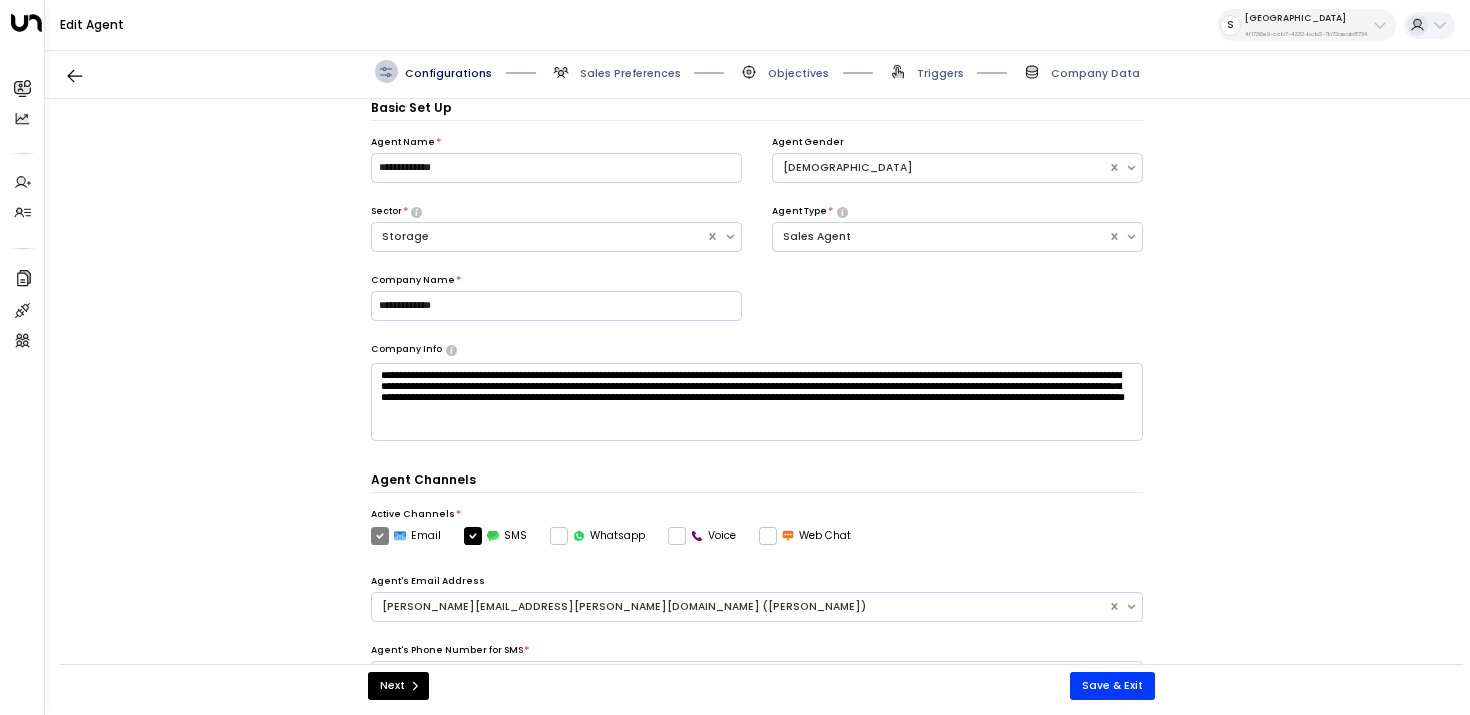 click on "Triggers" at bounding box center [940, 73] 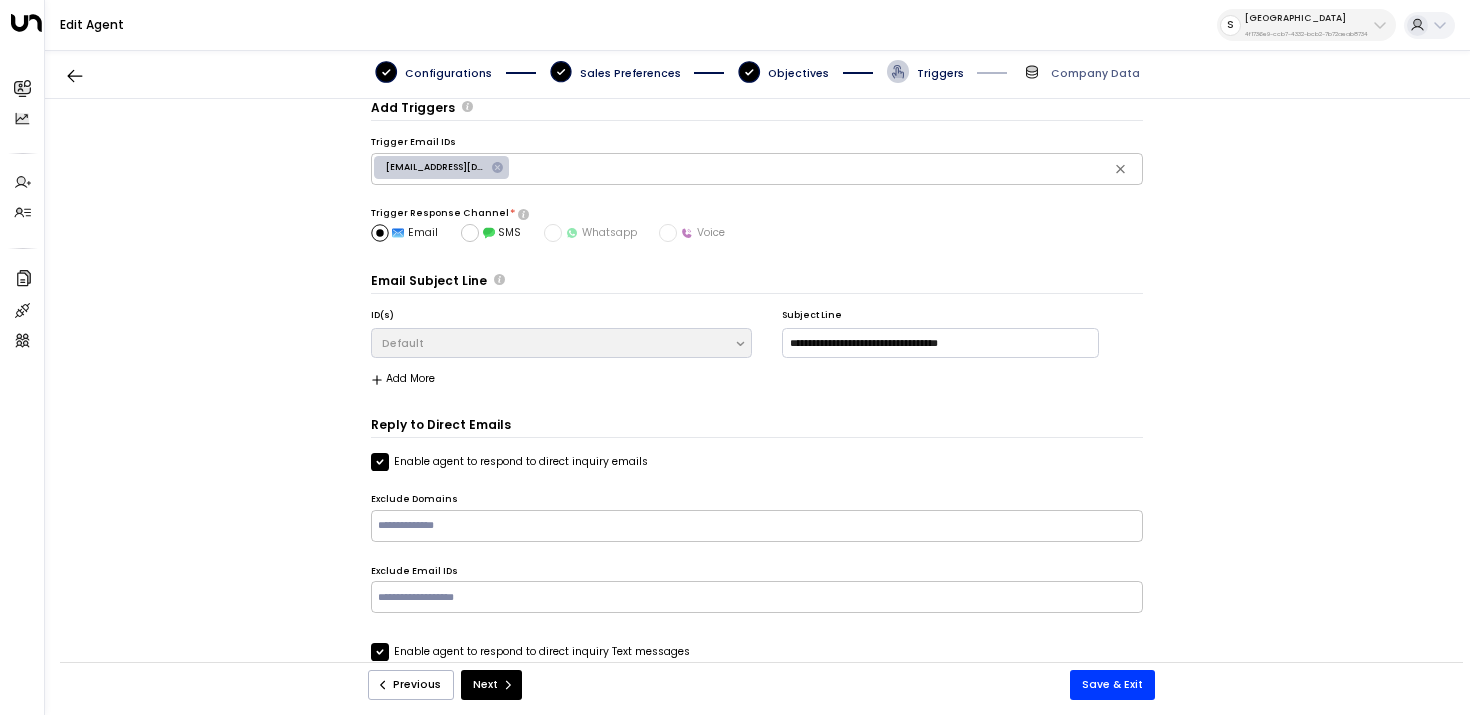click on "Add Triggers" at bounding box center (757, 110) 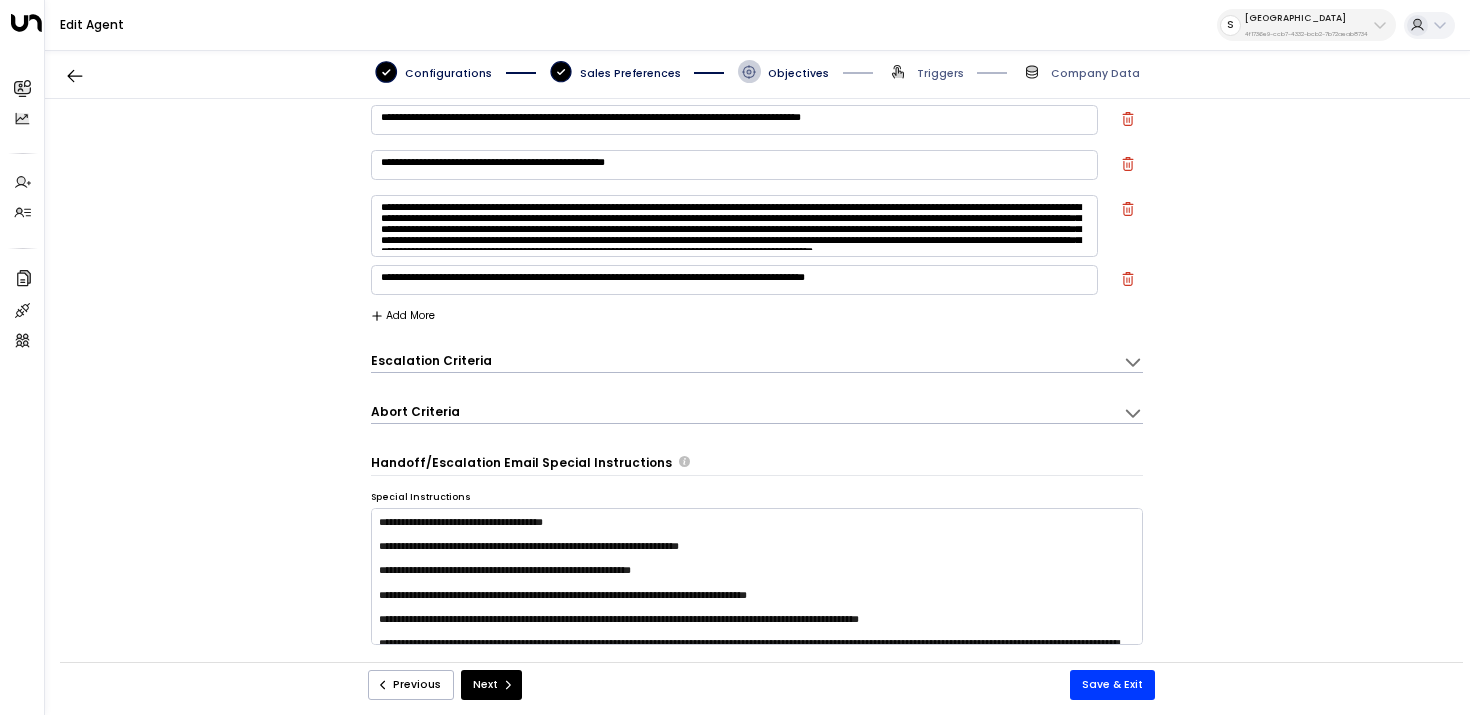 scroll, scrollTop: 102, scrollLeft: 0, axis: vertical 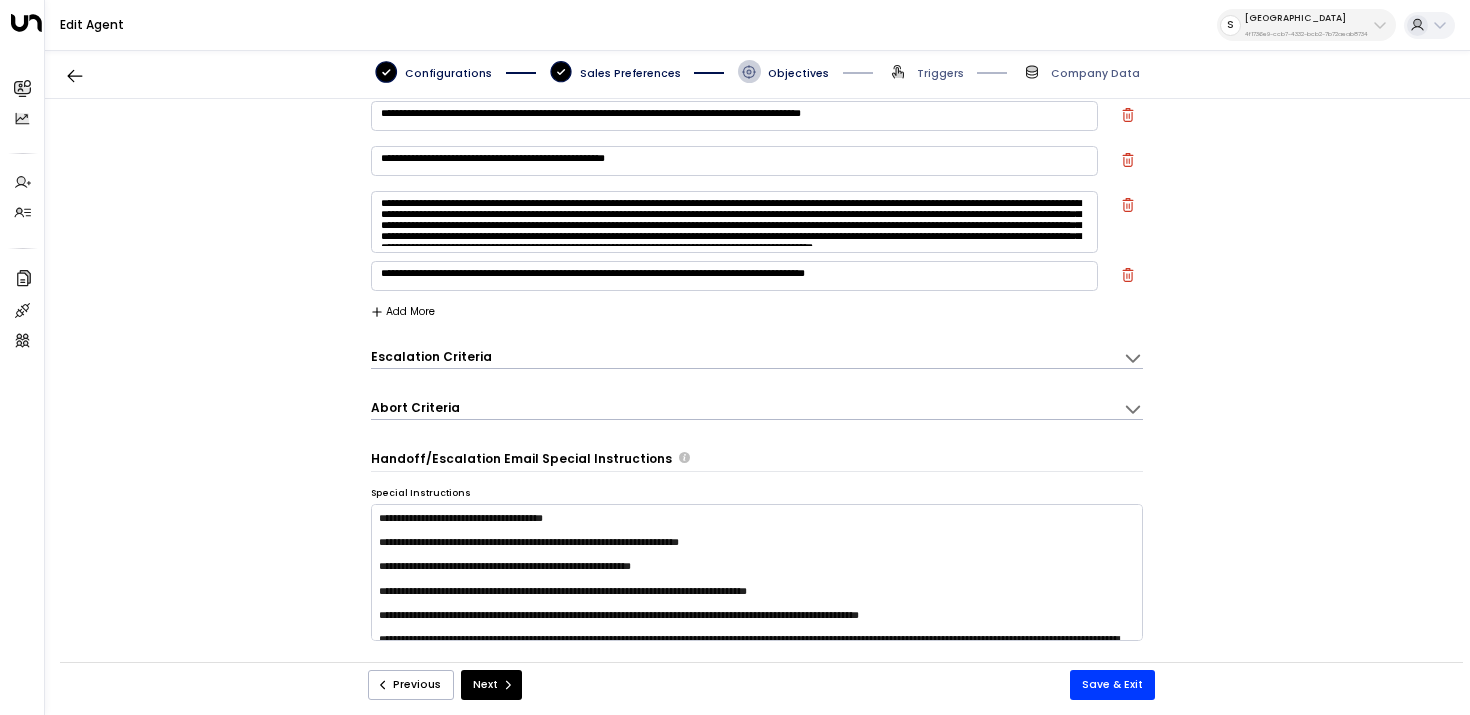 click on "Escalation Criteria   Reset" at bounding box center (739, 356) 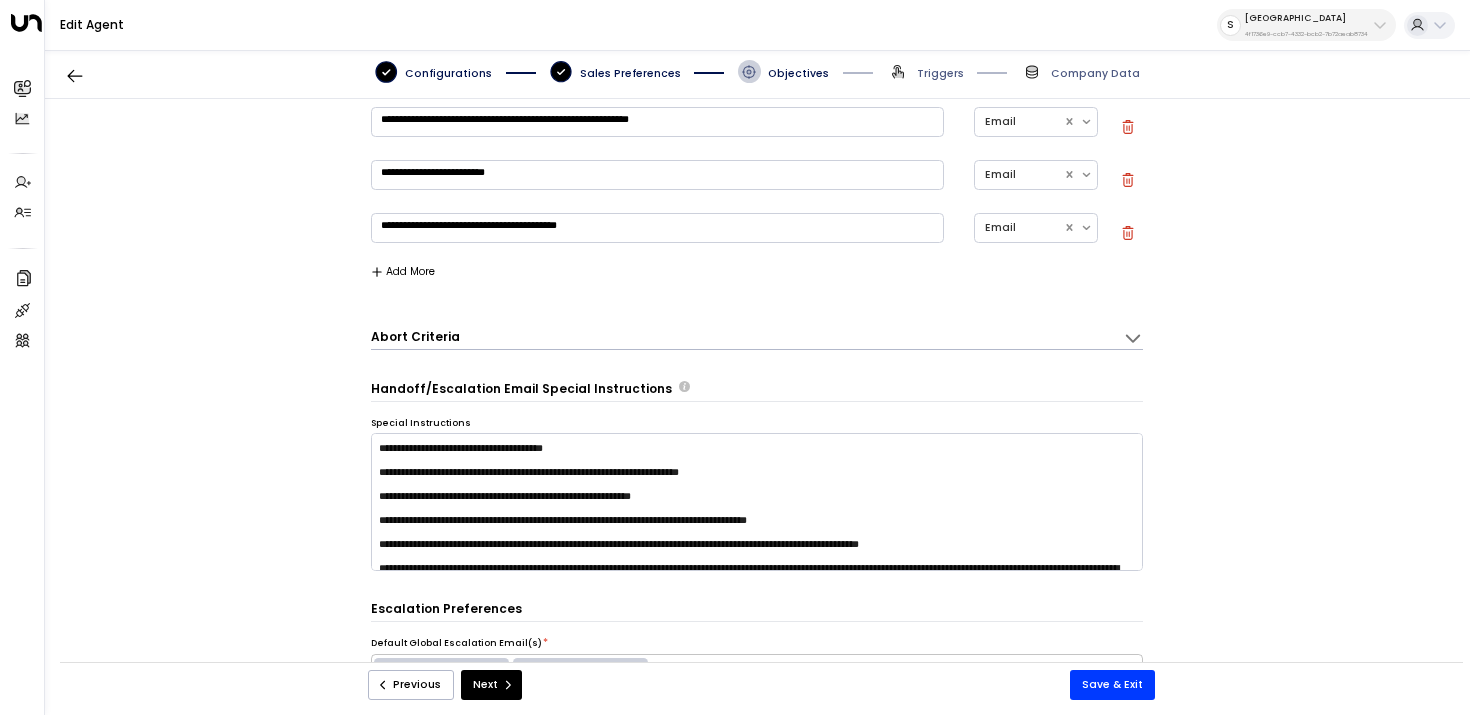 scroll, scrollTop: 986, scrollLeft: 0, axis: vertical 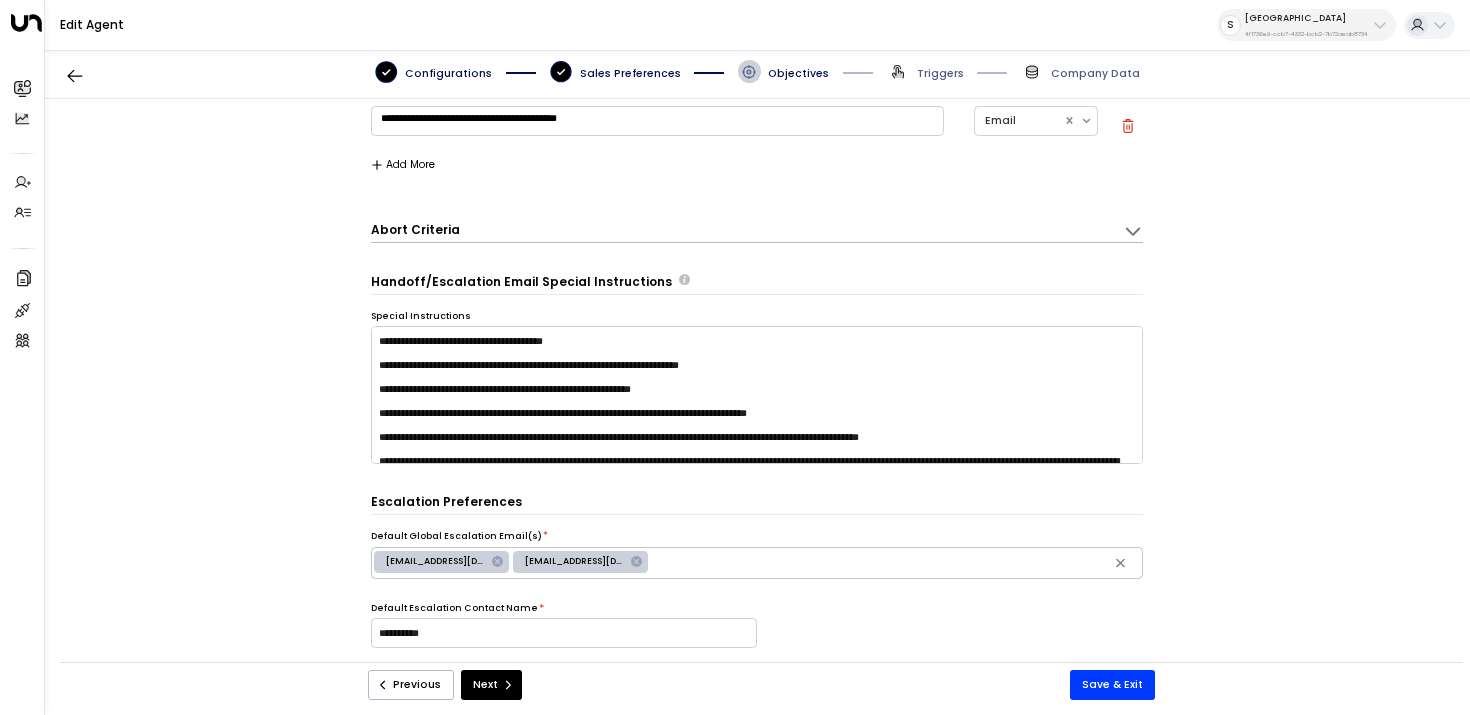 click on "Abort Criteria" at bounding box center [747, -527] 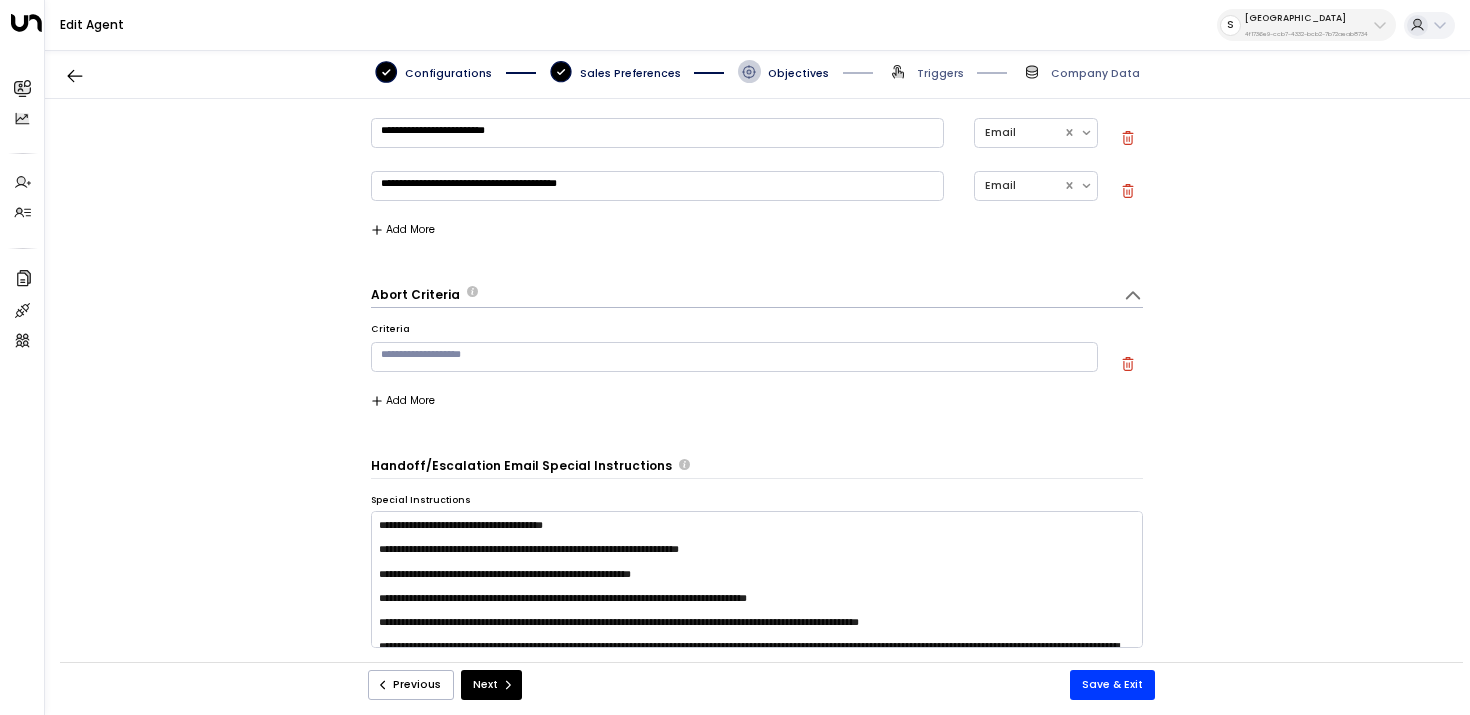 scroll, scrollTop: 924, scrollLeft: 0, axis: vertical 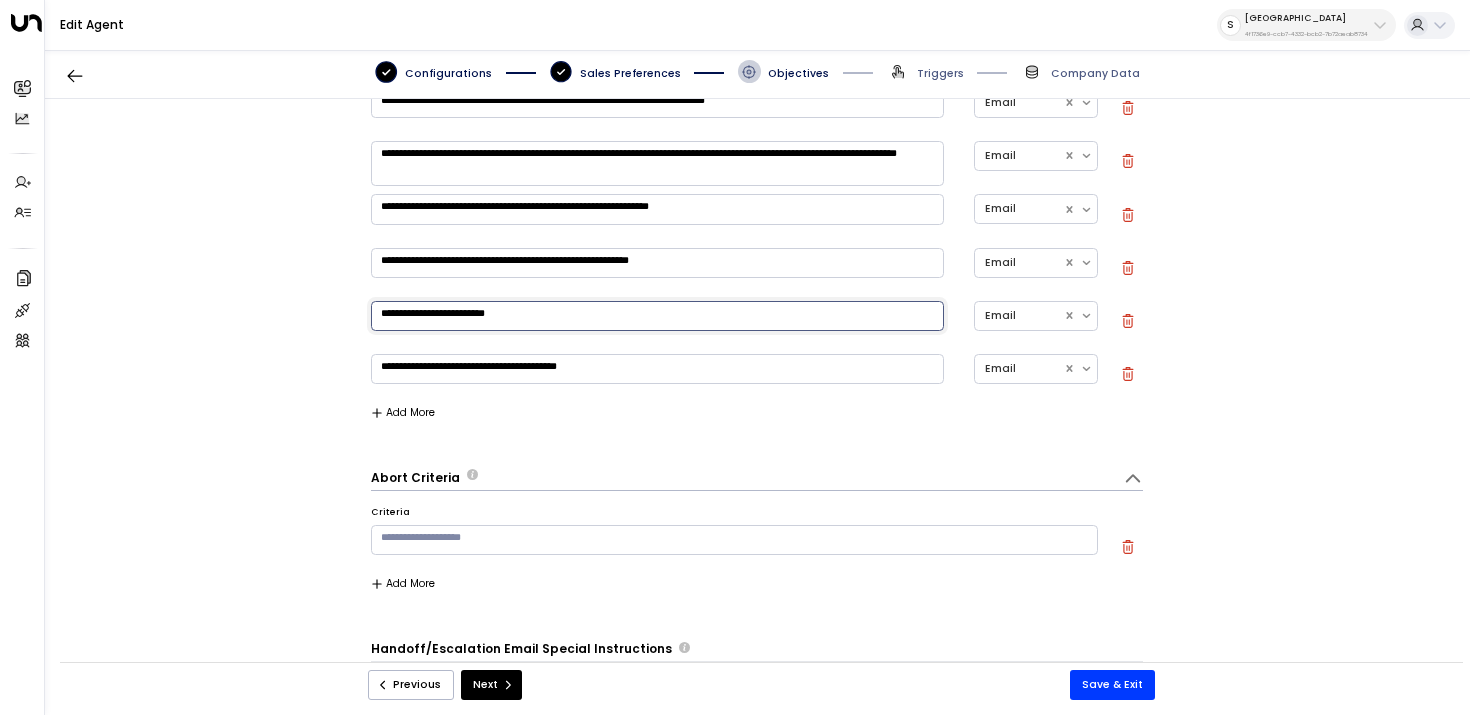 drag, startPoint x: 593, startPoint y: 317, endPoint x: 180, endPoint y: 308, distance: 413.09805 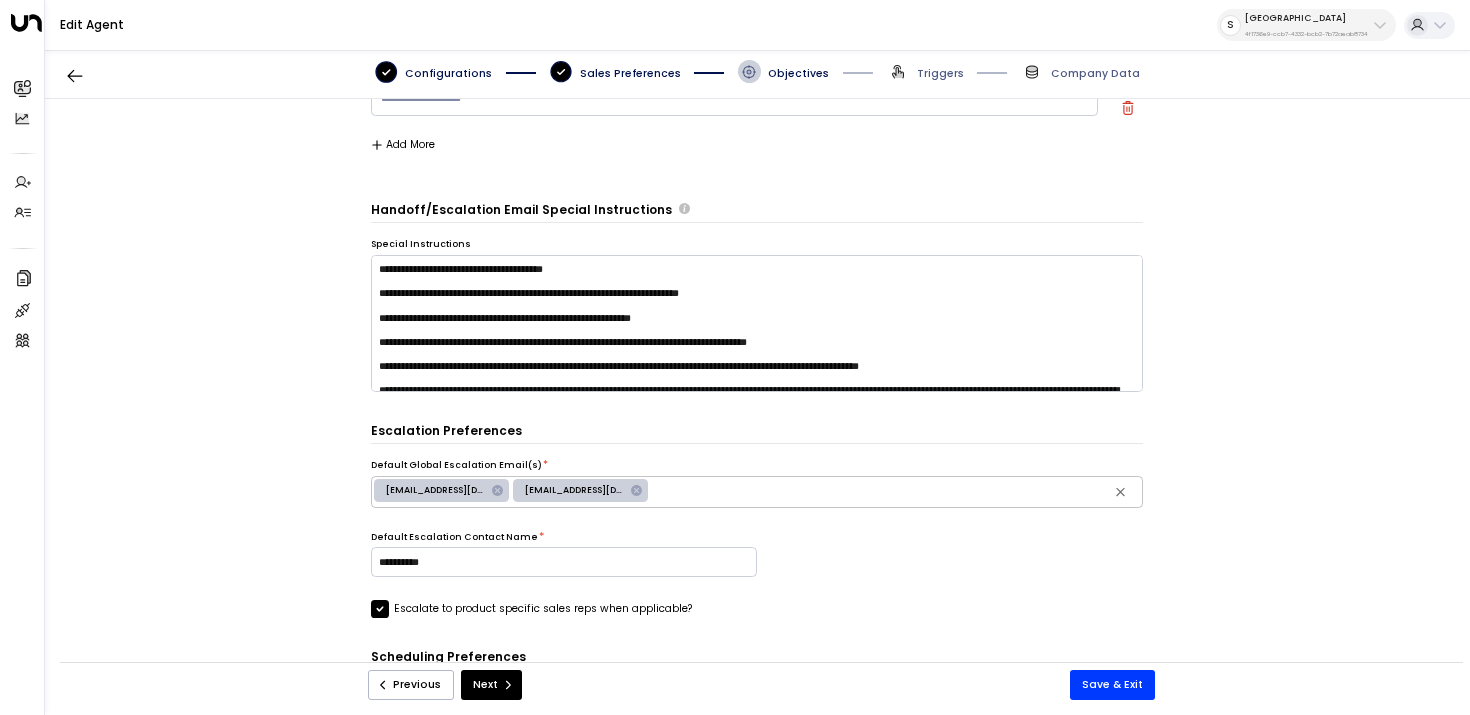 scroll, scrollTop: 1178, scrollLeft: 0, axis: vertical 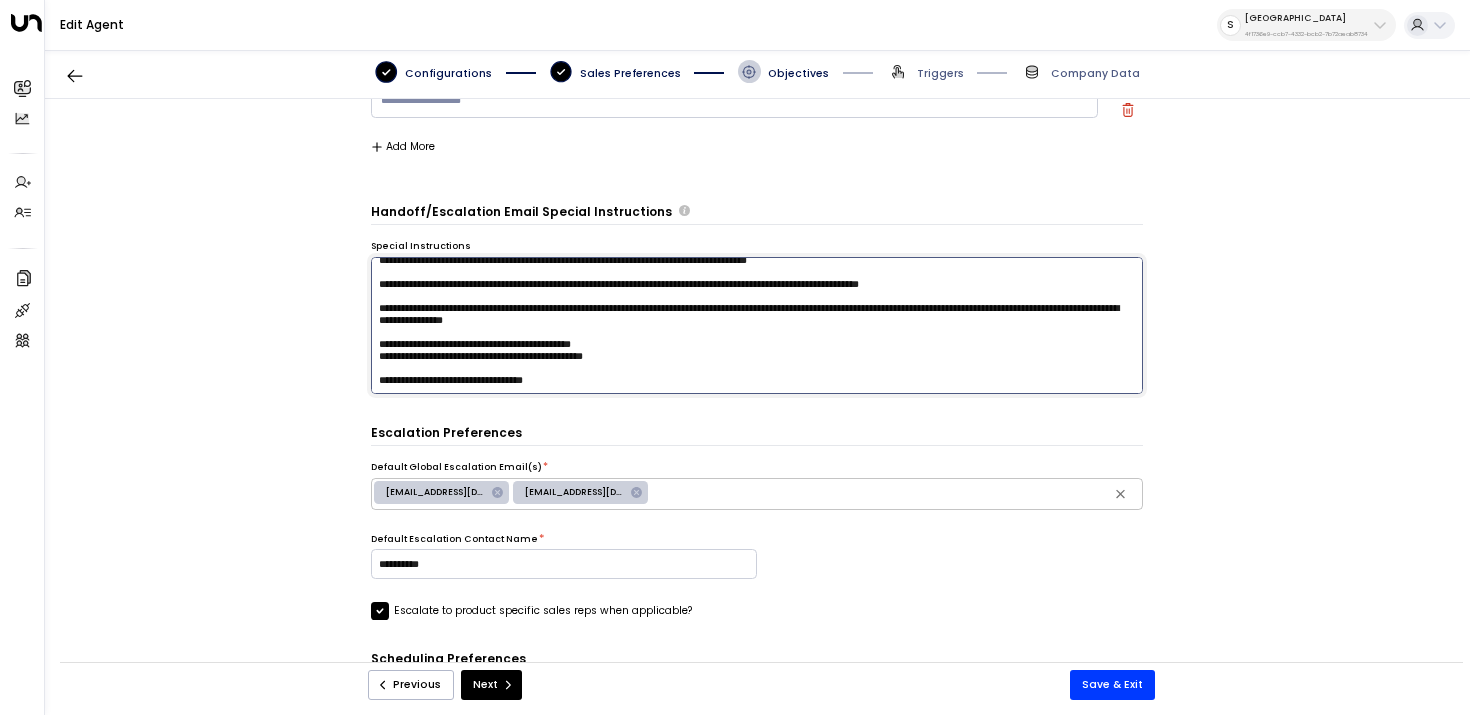 click on "**********" at bounding box center (757, 326) 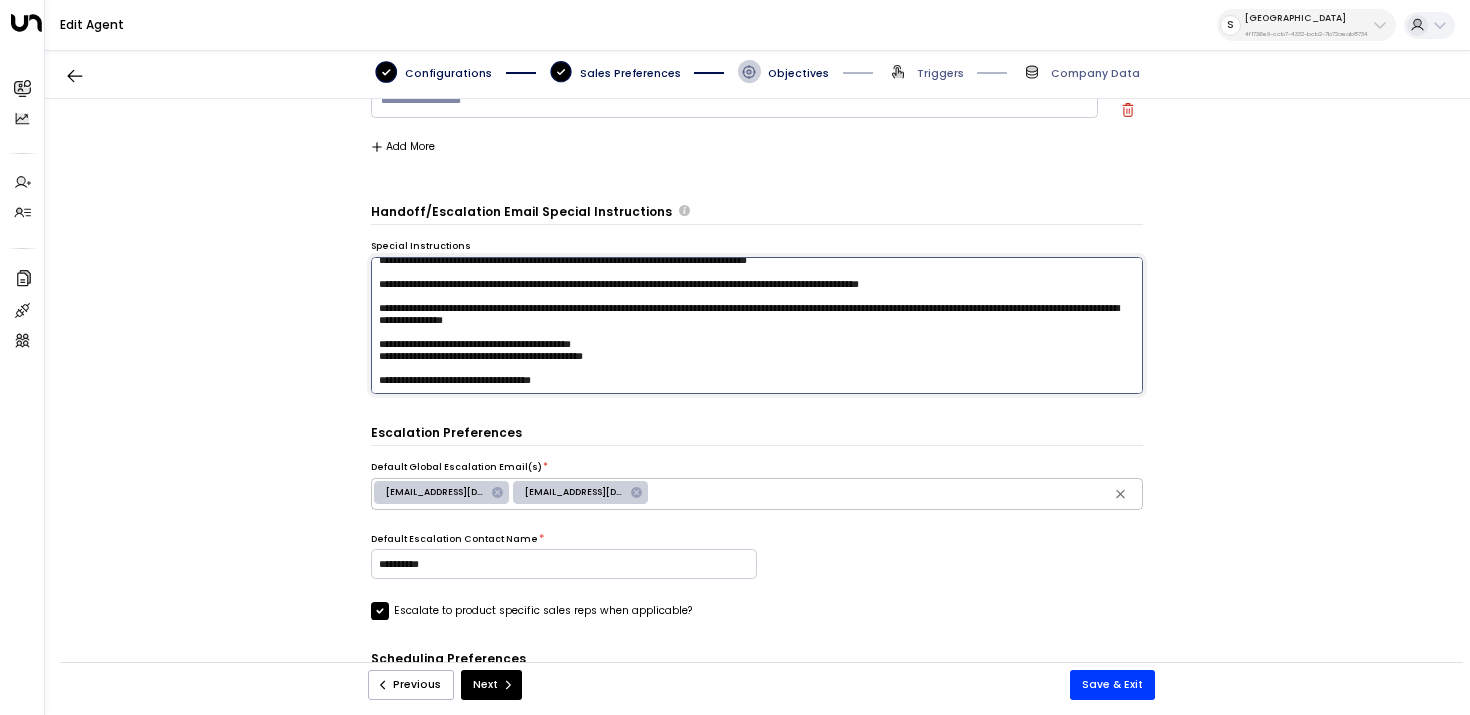 scroll, scrollTop: 102, scrollLeft: 0, axis: vertical 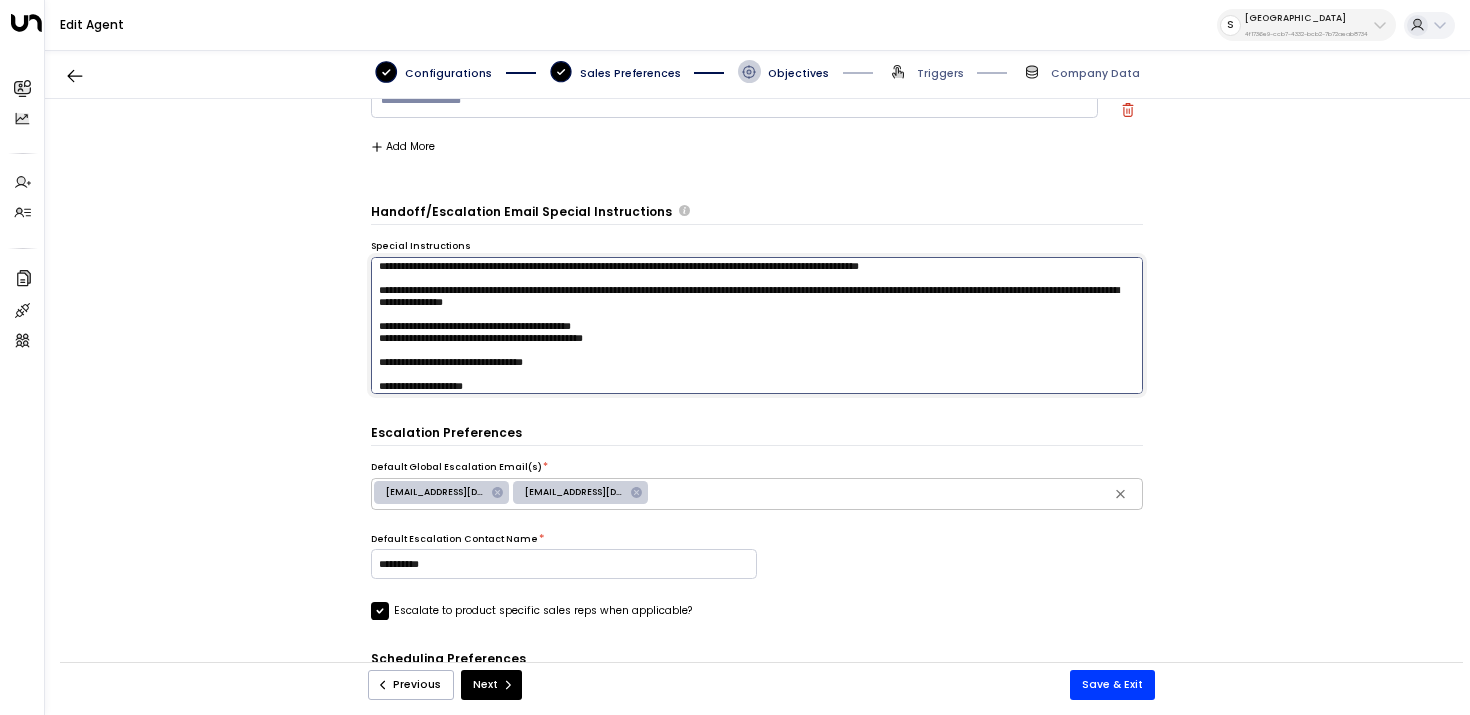paste on "**********" 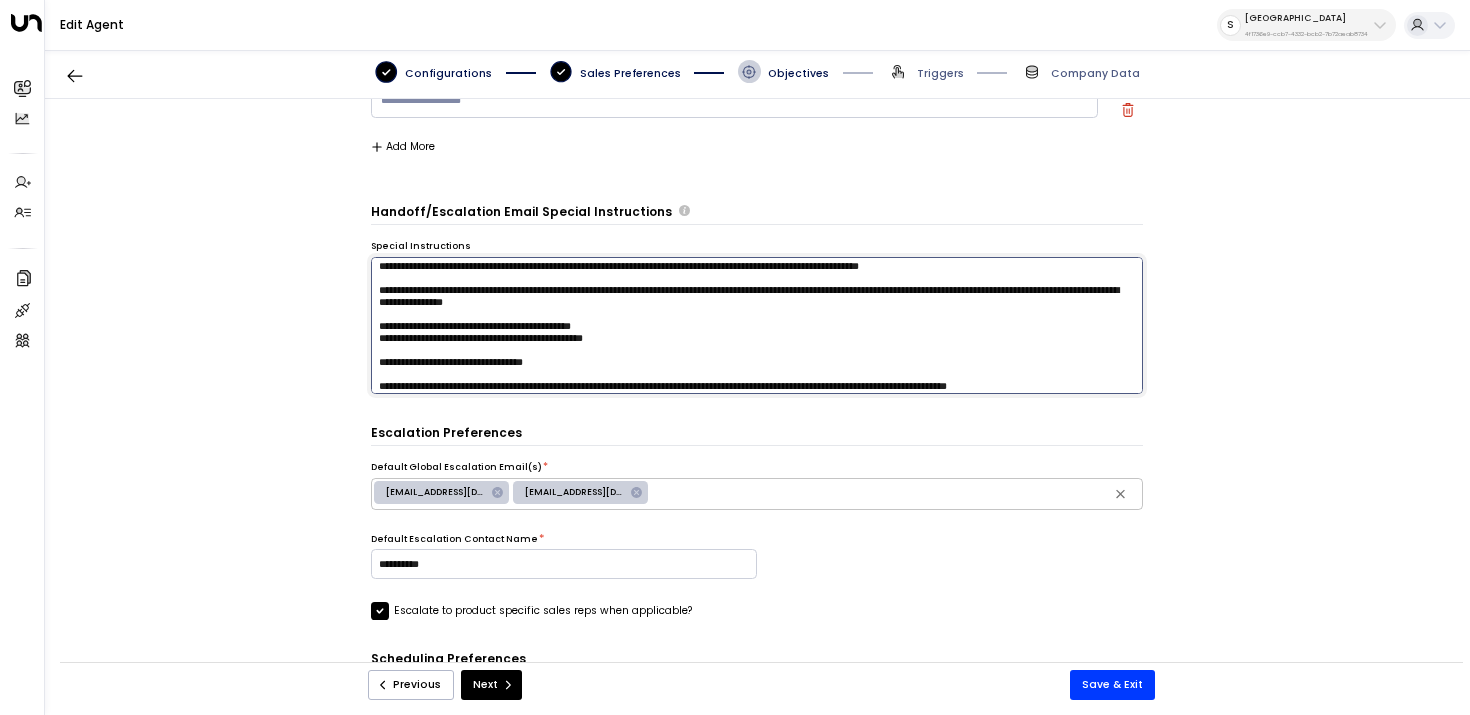 scroll, scrollTop: 114, scrollLeft: 0, axis: vertical 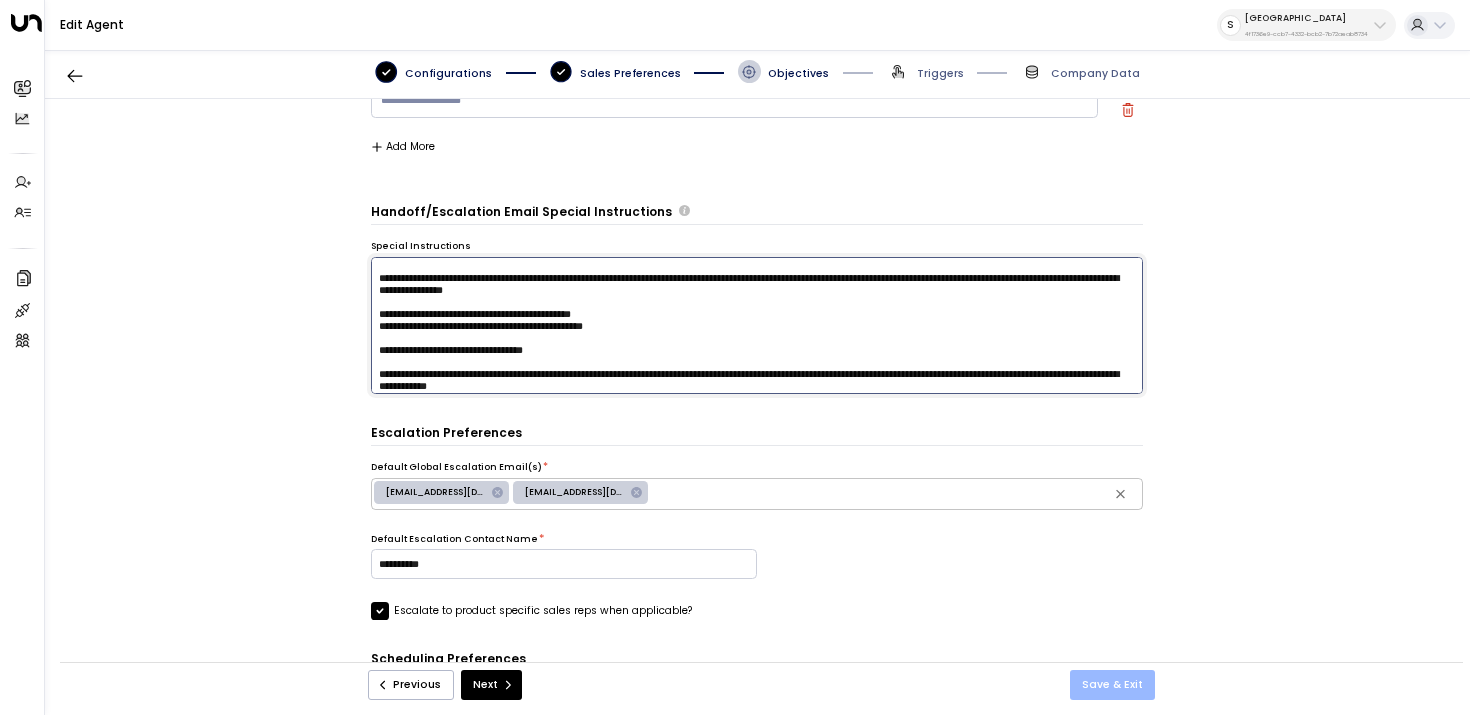 type on "**********" 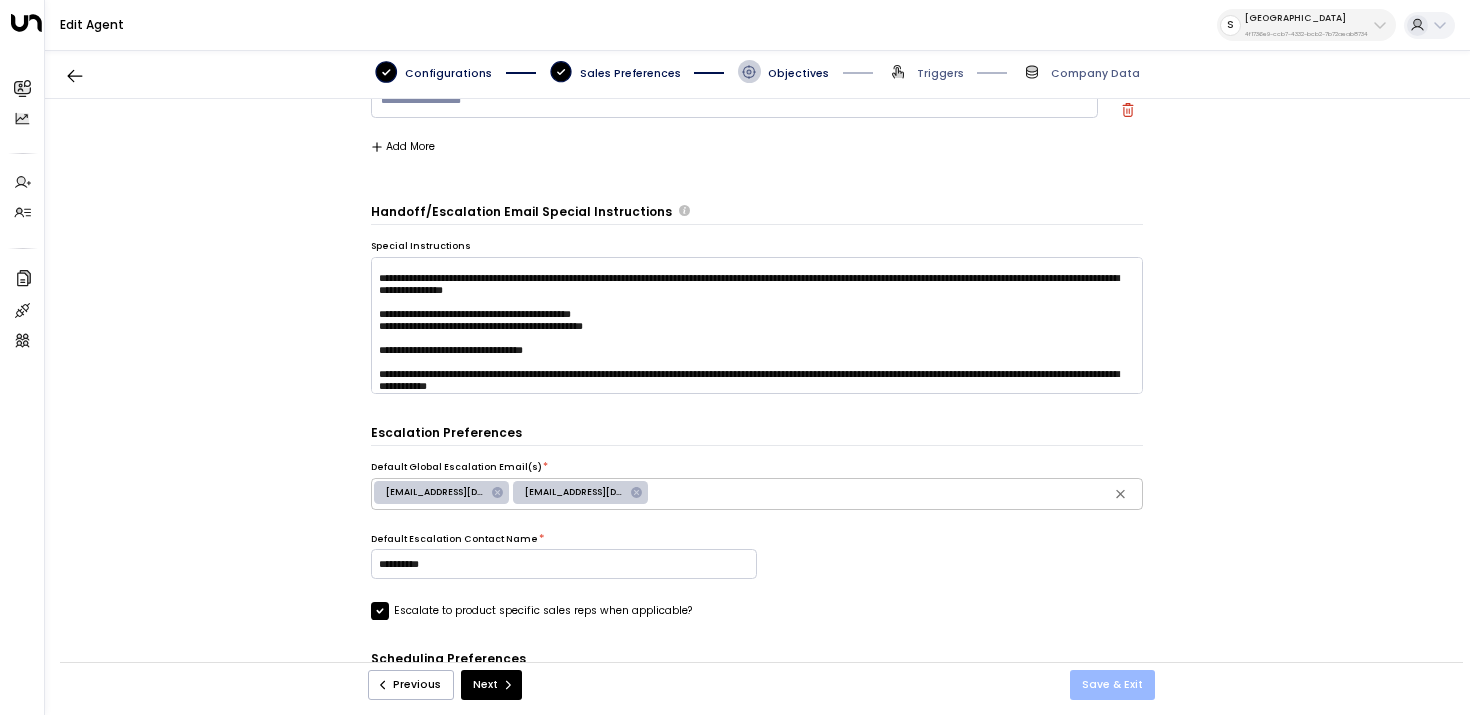 click on "Save & Exit" at bounding box center [1112, 685] 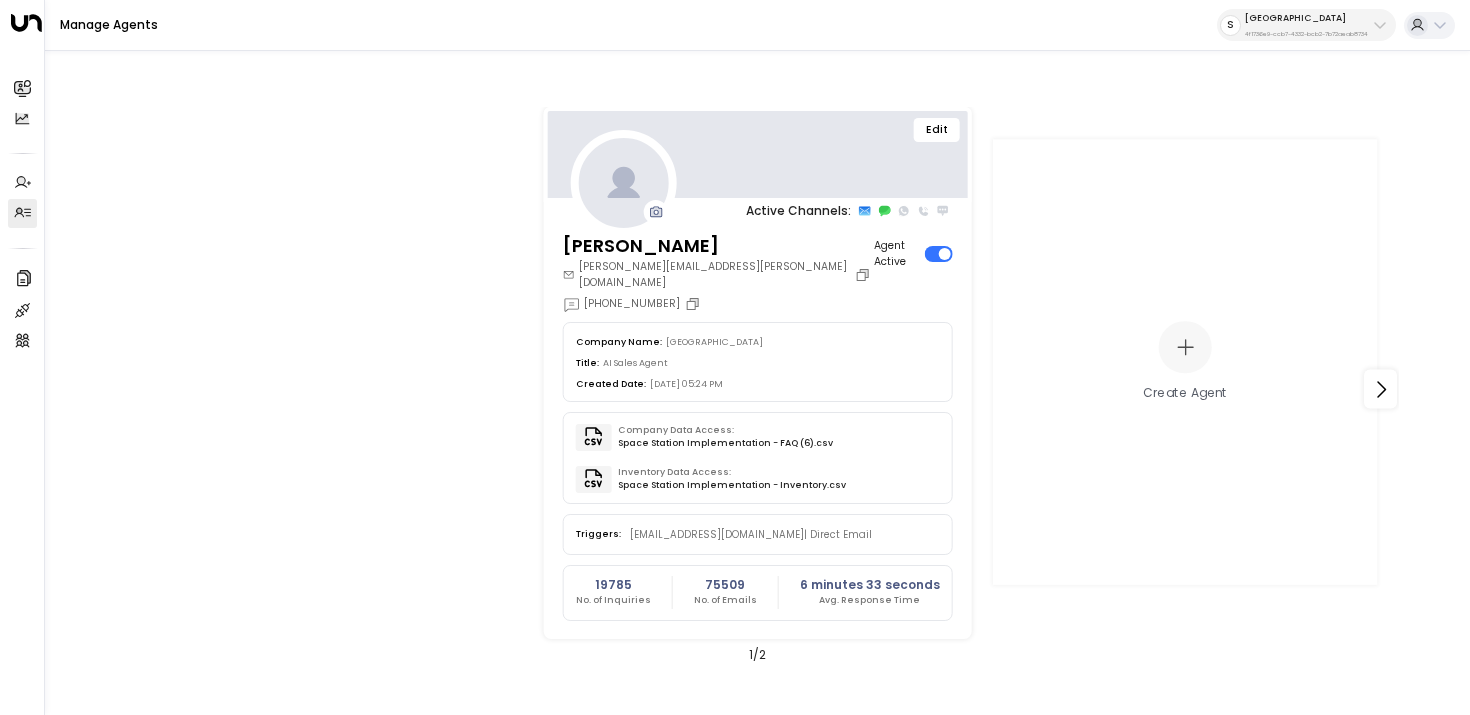 click on "4f1736e9-ccb7-4332-bcb2-7b72aeab8734" at bounding box center [1306, 34] 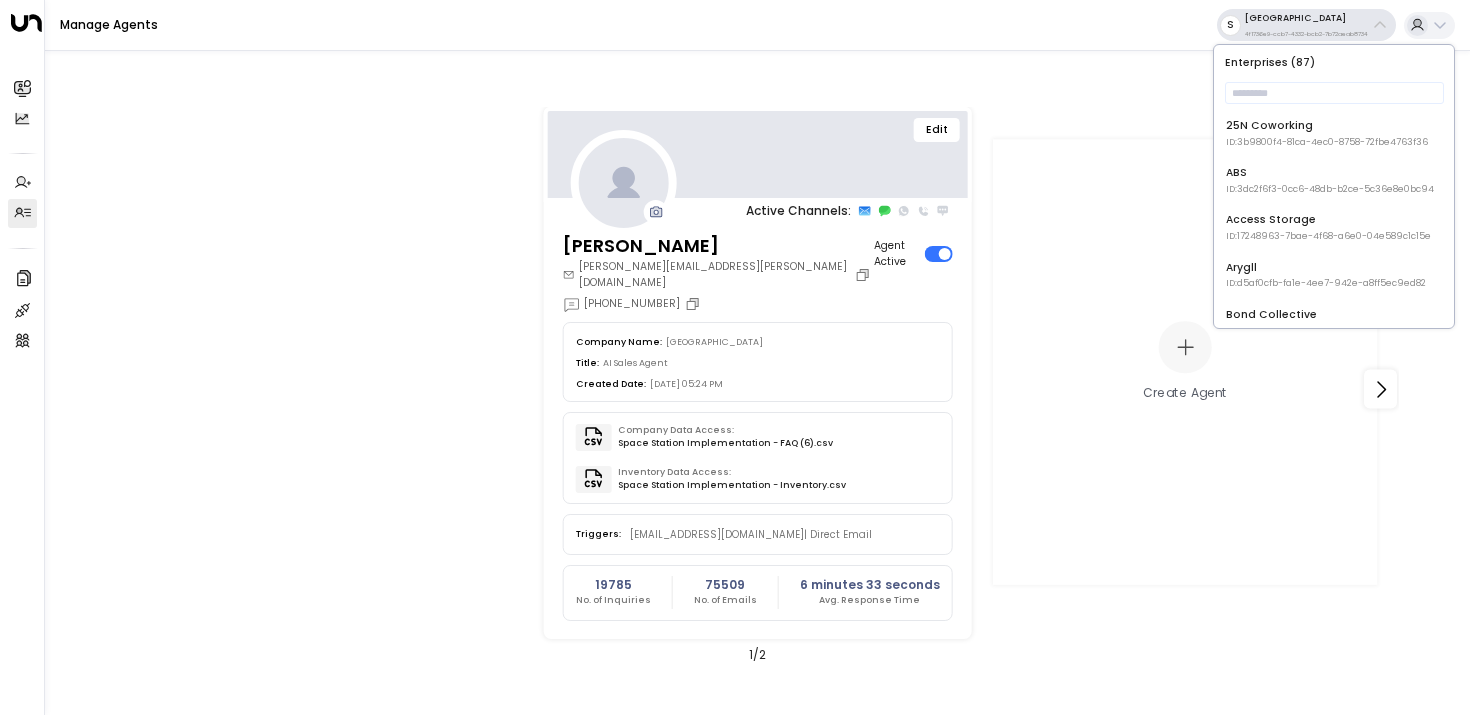 click on "Edit Active Channels: Olivia Parker   olivia.parker@space-station.co.uk +447700104563 Agent Active Company Name: Space Station Title: AI Sales Agent Created Date: 11/25/2024, 05:24 PM Company Data Access: Space Station Implementation - FAQ (6).csv Inventory Data Access: Space Station Implementation - Inventory.csv Triggers: leads@space-station.co.uk  | Direct Email   19785 No. of Inquiries 75509 No. of Emails 6 minutes 33 seconds Avg. Response Time Create Agent 1  /  2" at bounding box center (757, 390) 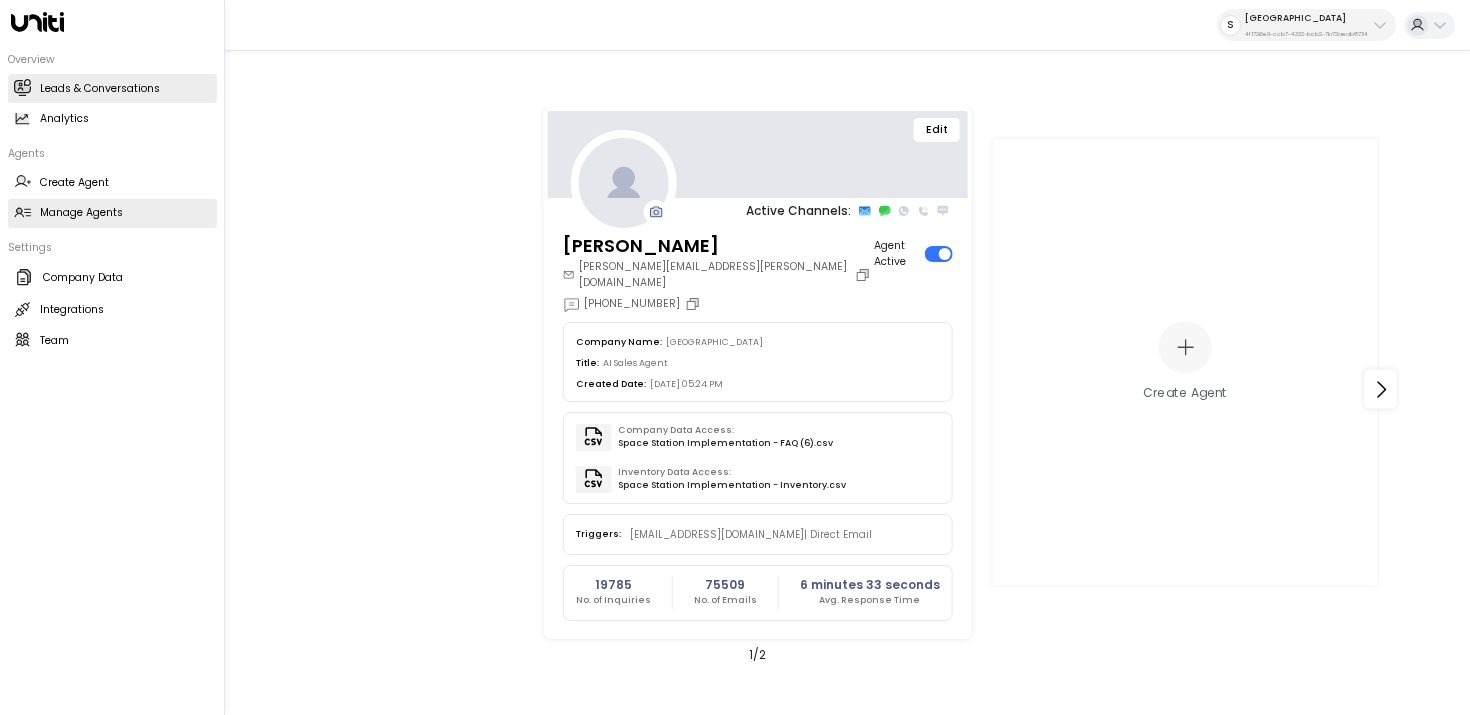 click on "Leads & Conversations Leads & Conversations" at bounding box center (112, 88) 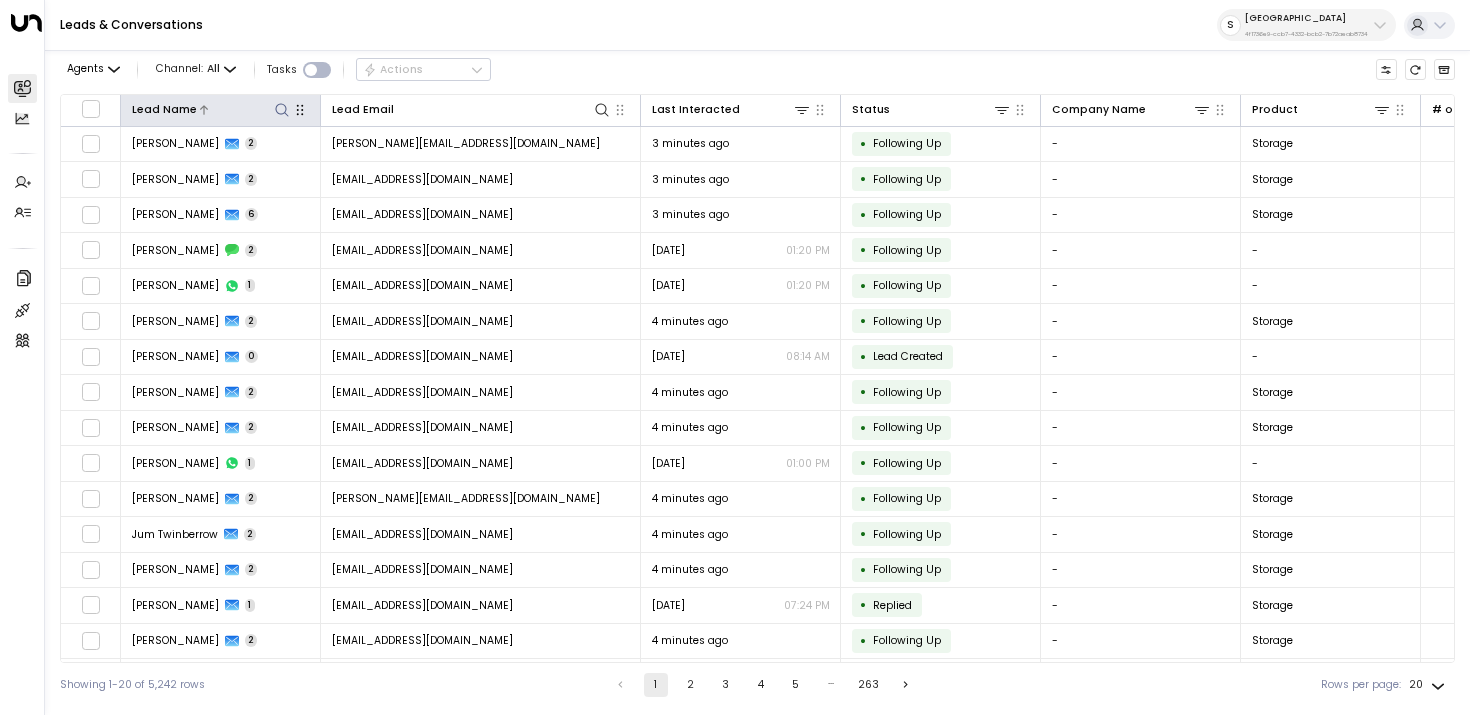 click 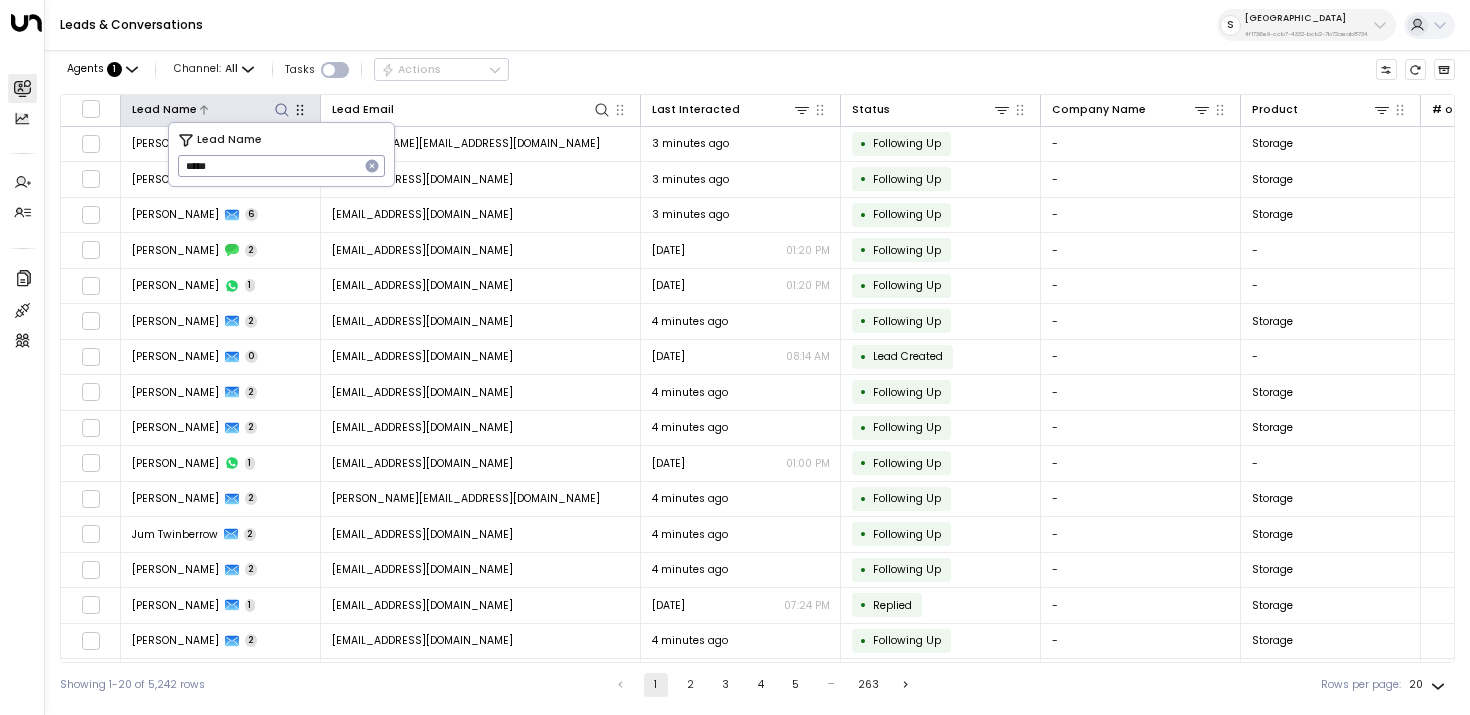 type on "*****" 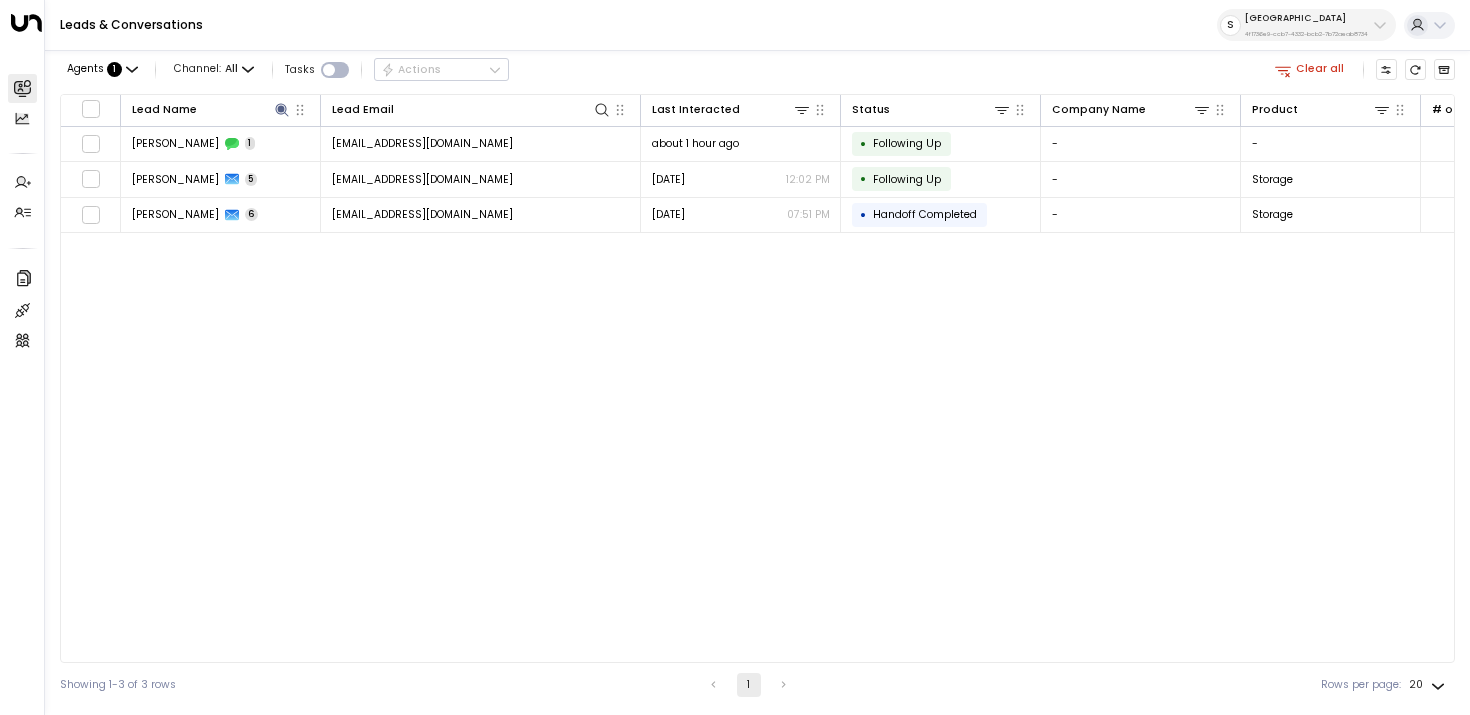 click on "Lead Name Lead Email Last Interacted Status Company Name Product # of people AI mode Trigger Phone Location Inquired At Ryoko Nagayama 1 rrzcthatl.2n9@gmail.com about 1 hour ago • Following Up - - - +447909735650 +447909735650 - about 1 hour ago Ryoko Nagayama 5 rrzcthatl.2n9@gmail.com Yesterday 12:02 PM • Following Up - Storage - rrzcthatl.2n9@gmail.com +447909735650 Space Station St Johns Wood Jul 26, 2025 10:15 AM Ryoko Nagayama 6 rrzcthatl.2n9@gmail.com Jul 25, 2025 07:51 PM • Handoff Completed - Storage - leads@space-station.co.uk +447909735650 Space Station St Johns Wood Jul 25, 2025 07:31 PM" at bounding box center [757, 378] 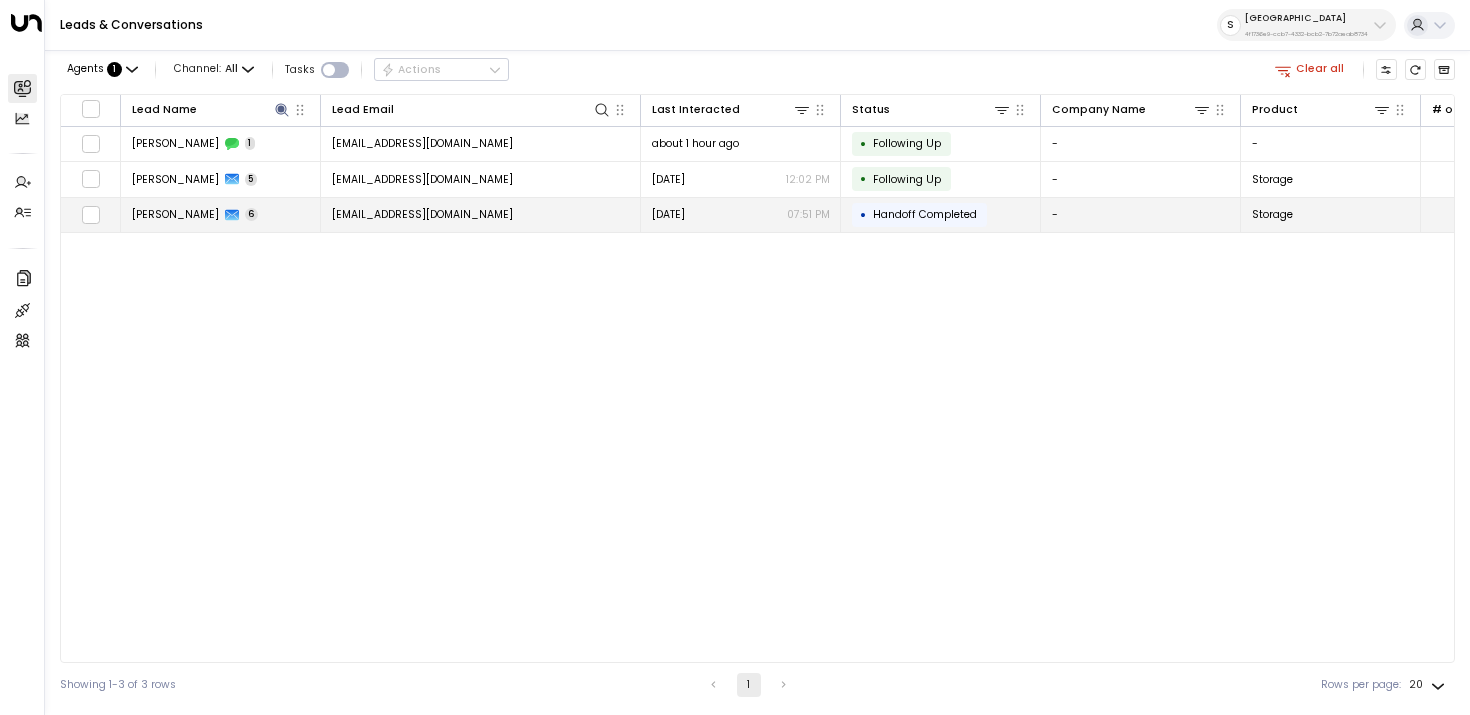 click on "Ryoko Nagayama 6" at bounding box center (221, 215) 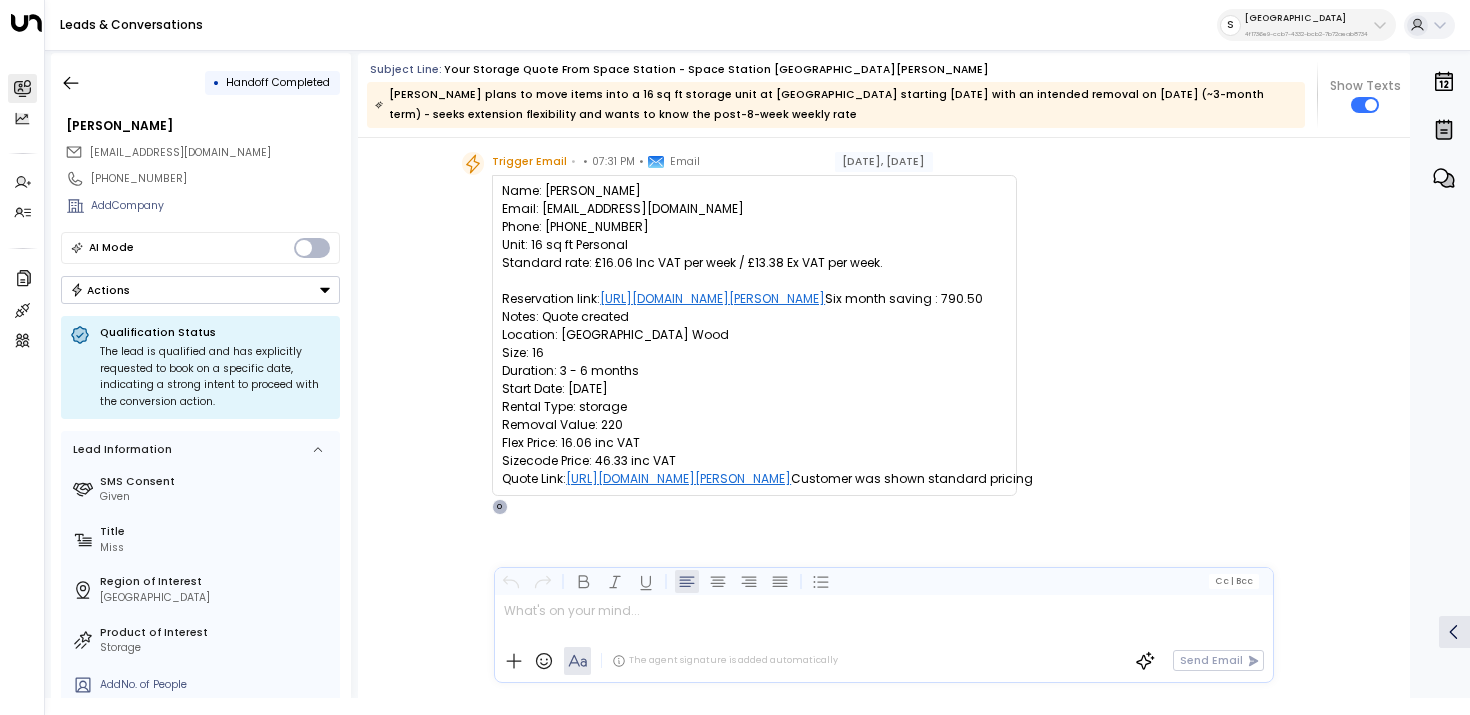 scroll, scrollTop: 62, scrollLeft: 0, axis: vertical 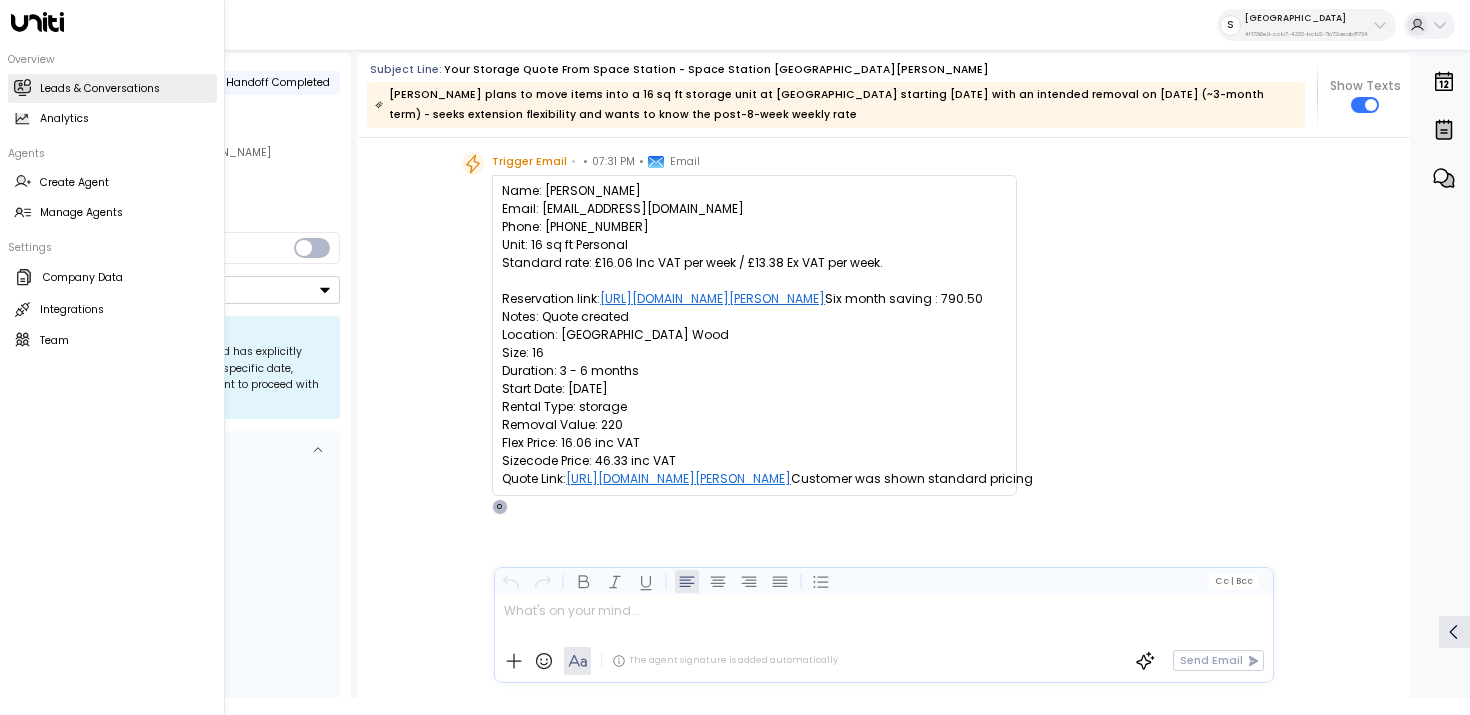 click on "Leads & Conversations Leads & Conversations" at bounding box center (112, 88) 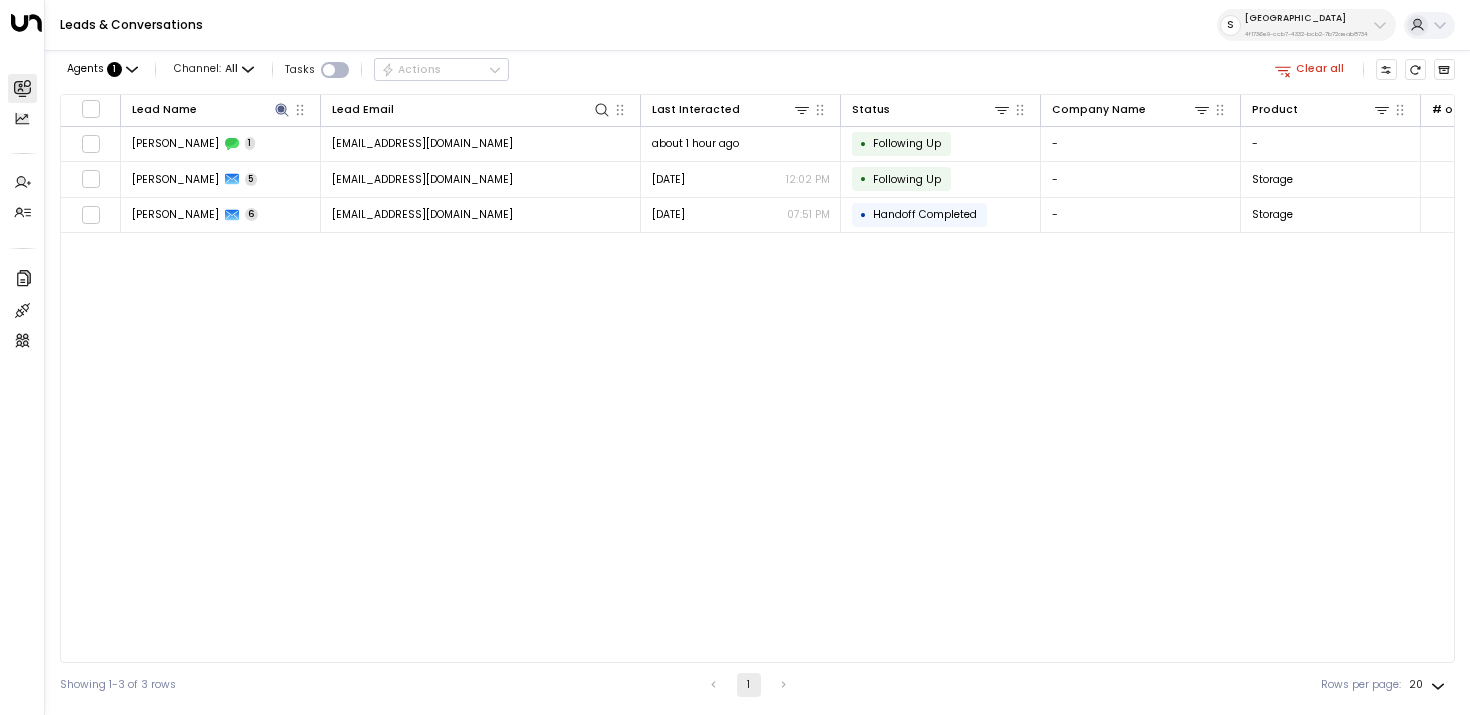 click on "Clear all" at bounding box center (1310, 69) 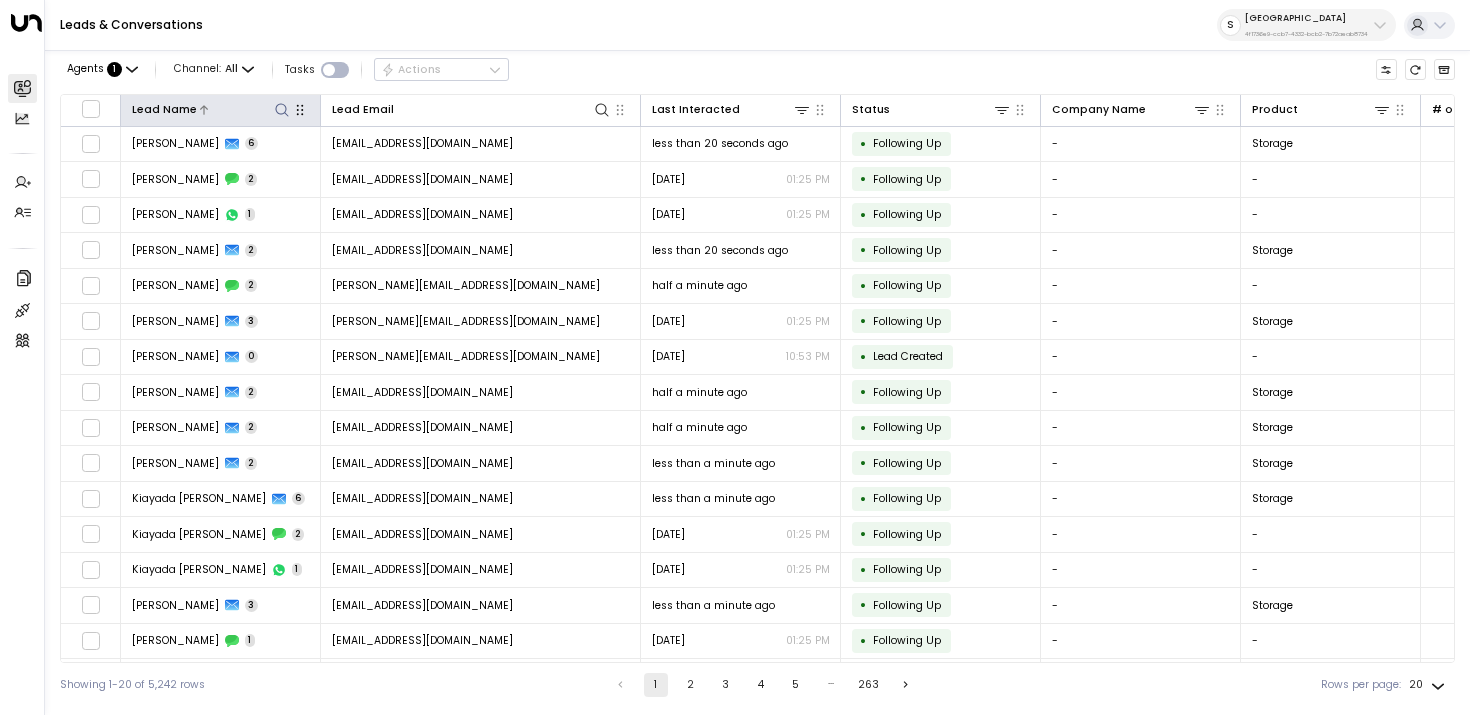 click at bounding box center [281, 109] 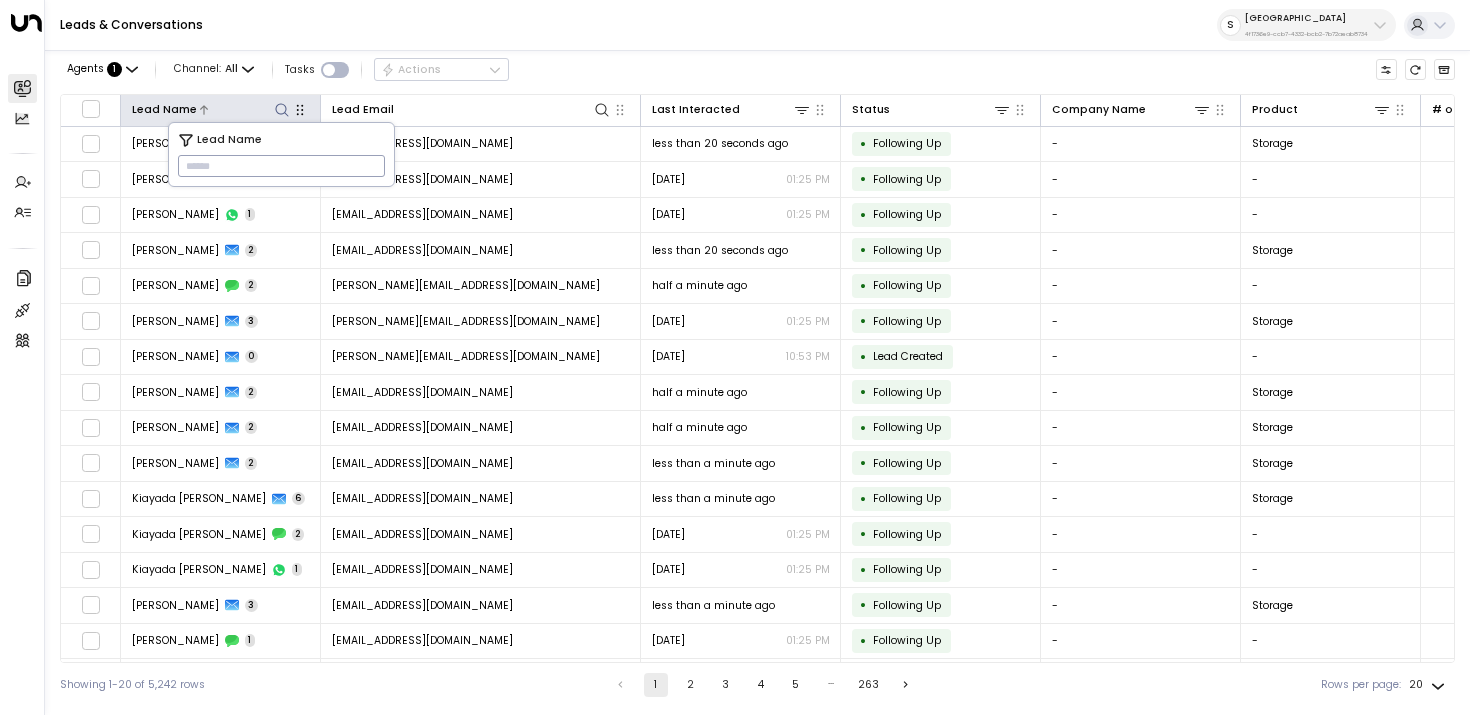 type on "*****" 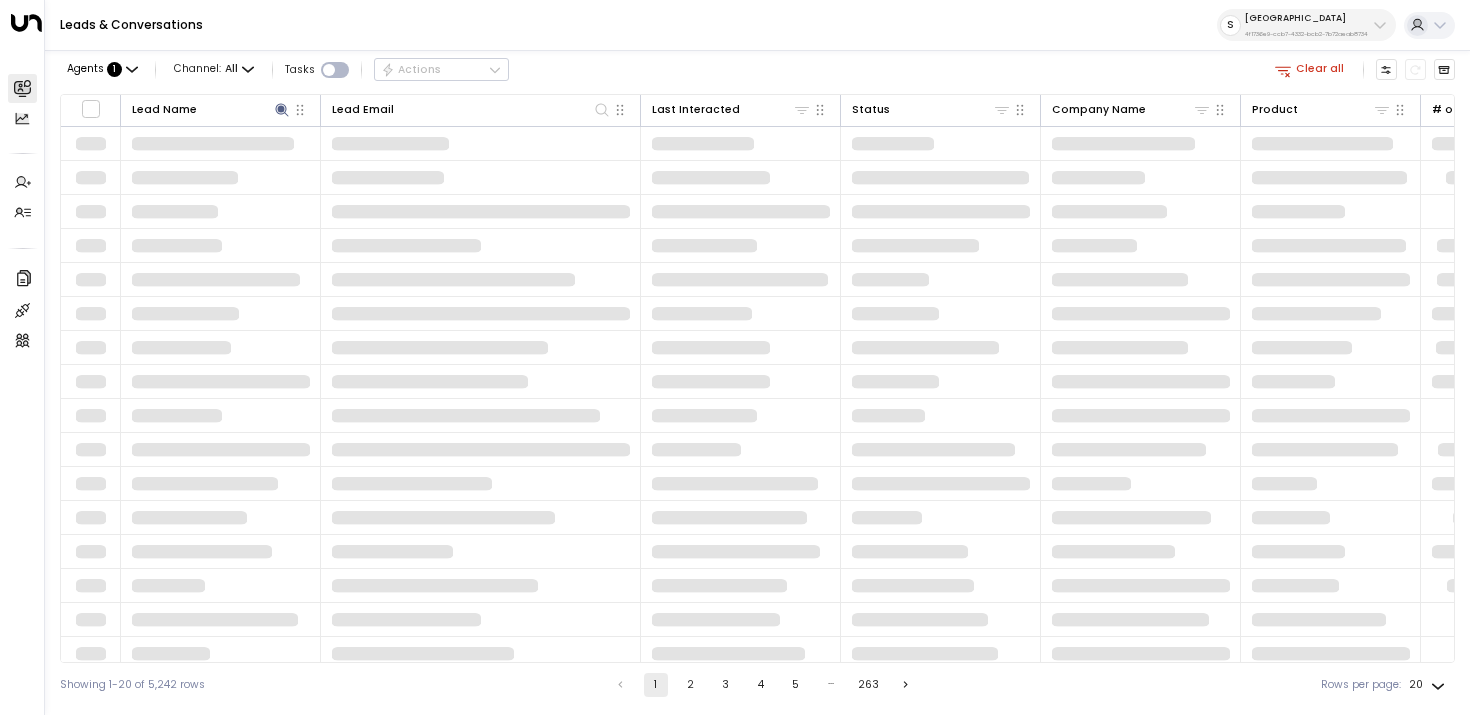 click on "Agents : 1 Channel: All Tasks   Actions Clear all" at bounding box center (757, 70) 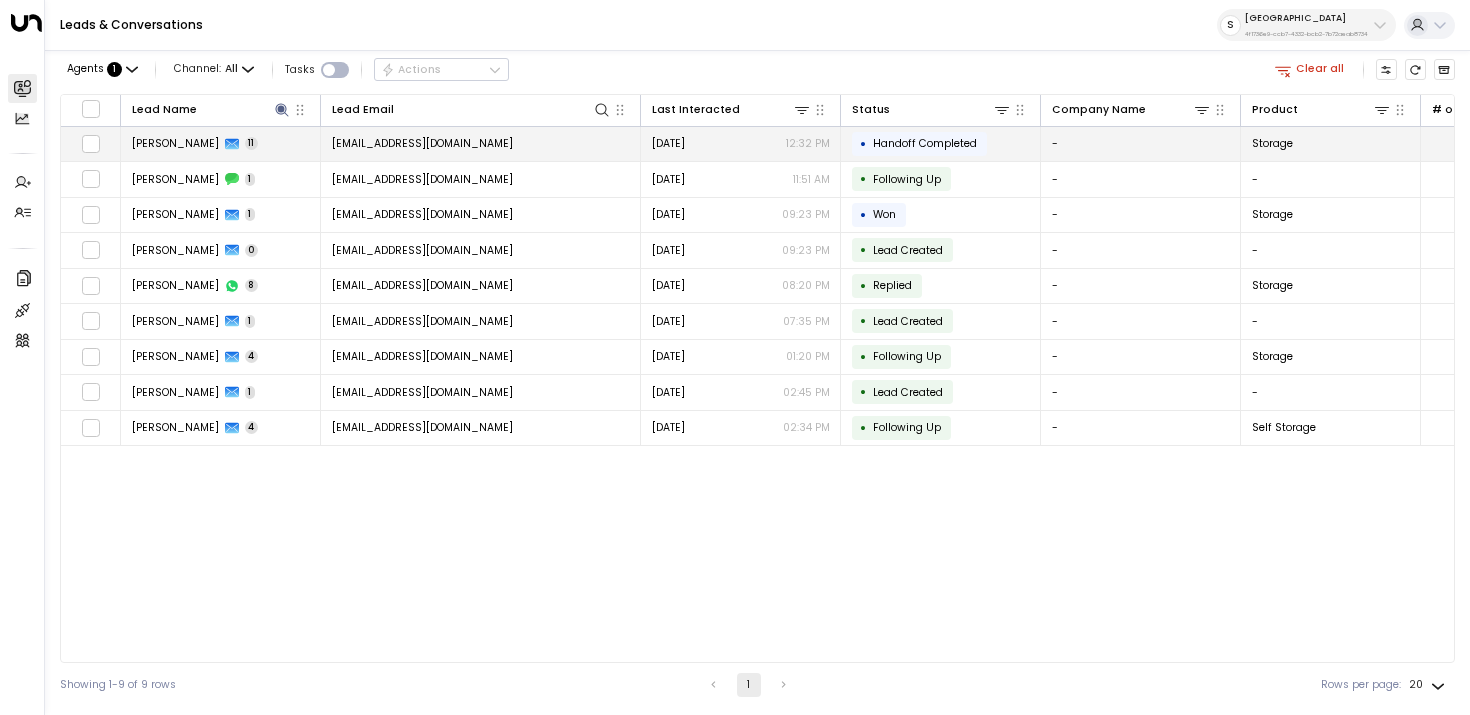 click on "elliekatetimms@gmail.com" at bounding box center [422, 143] 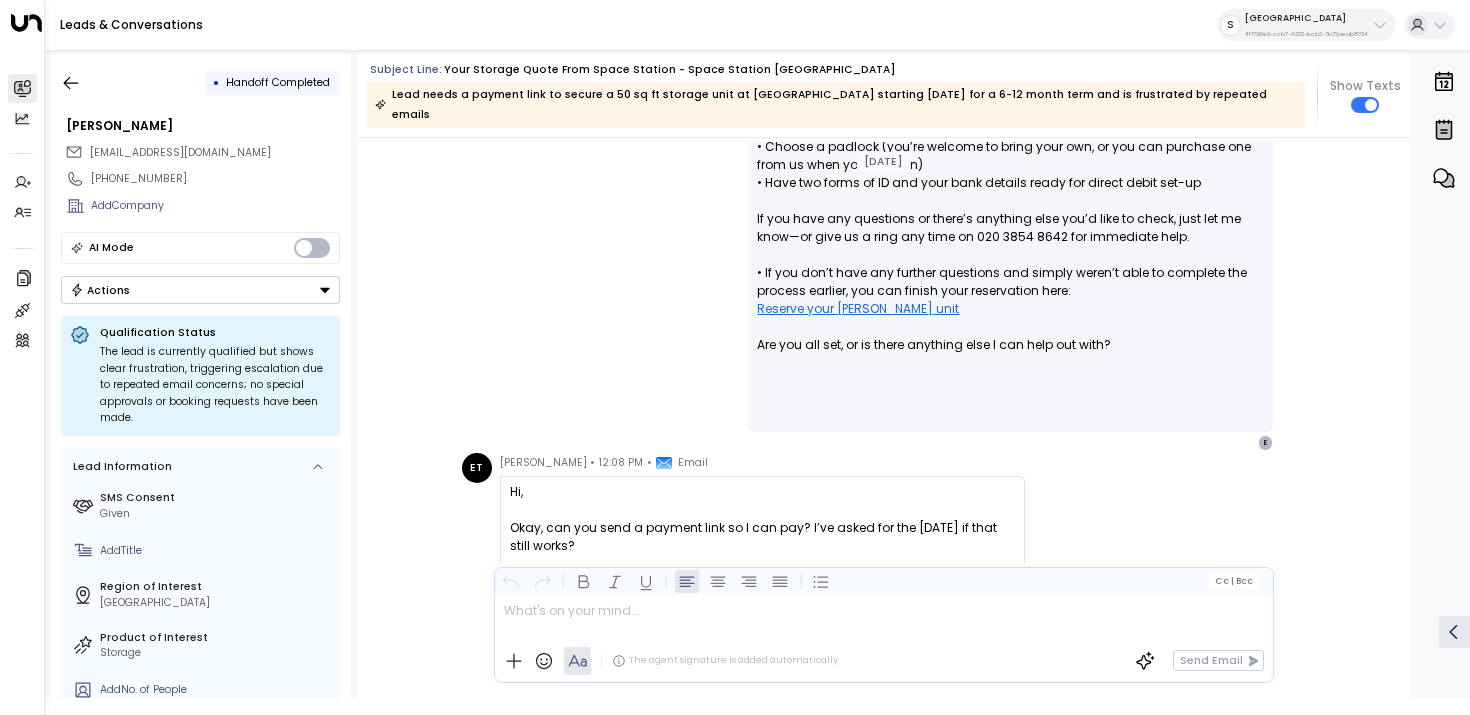 scroll, scrollTop: 2729, scrollLeft: 0, axis: vertical 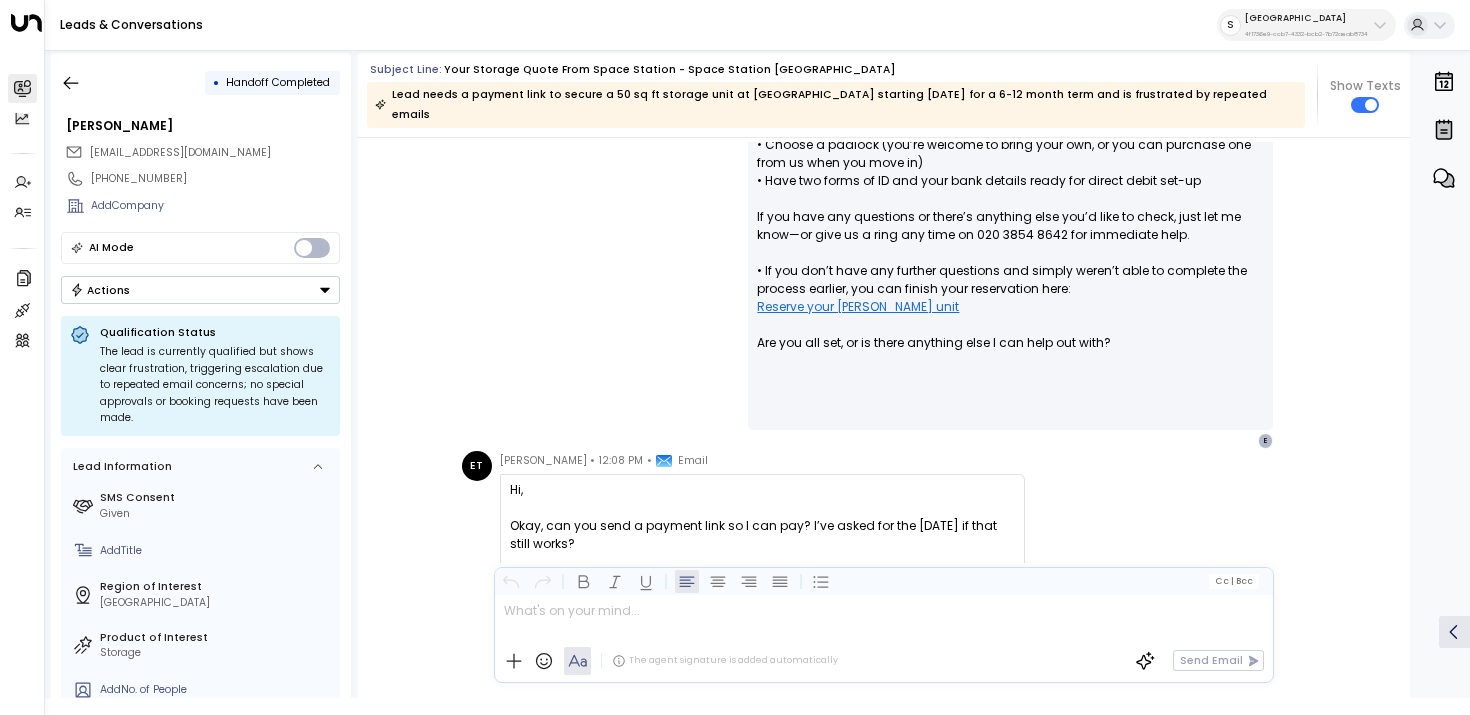 click on "Reserve your Kilburn unit" at bounding box center [858, 307] 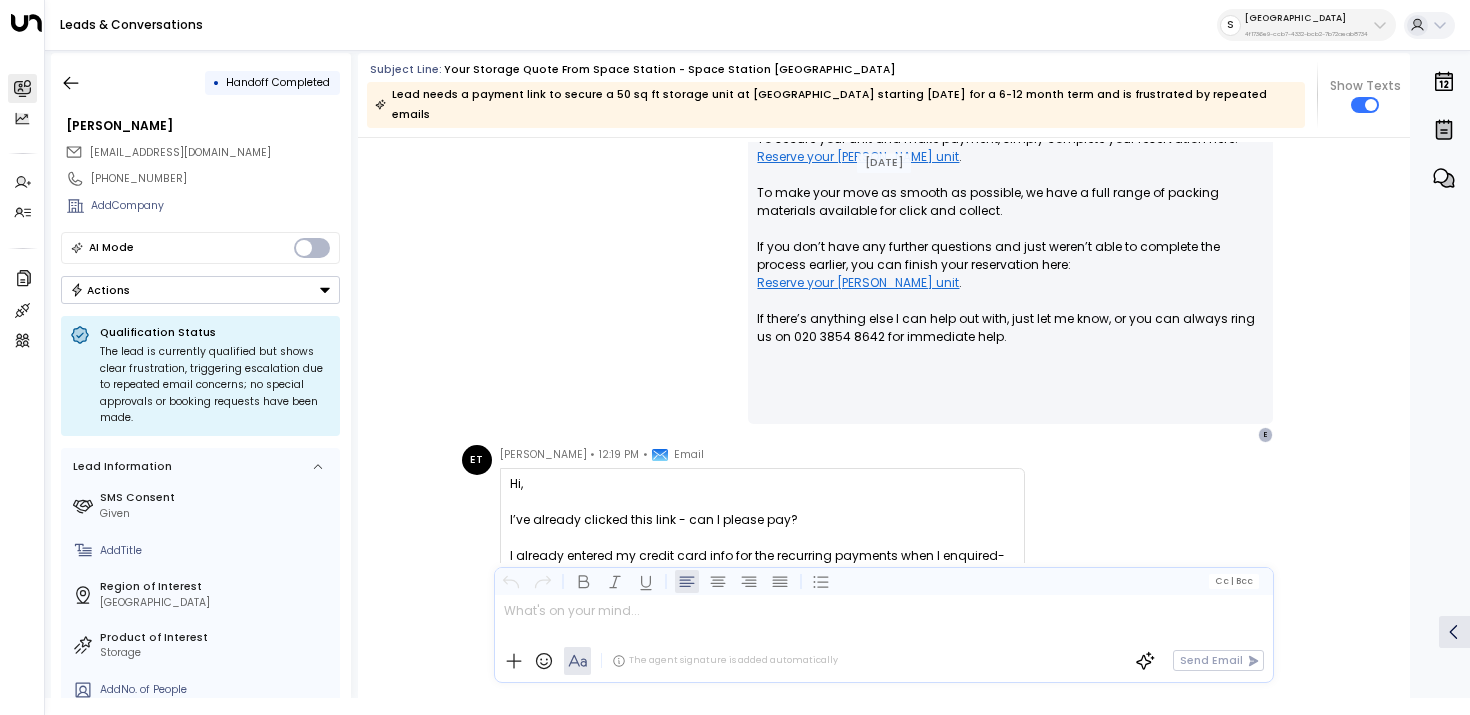 scroll, scrollTop: 3398, scrollLeft: 0, axis: vertical 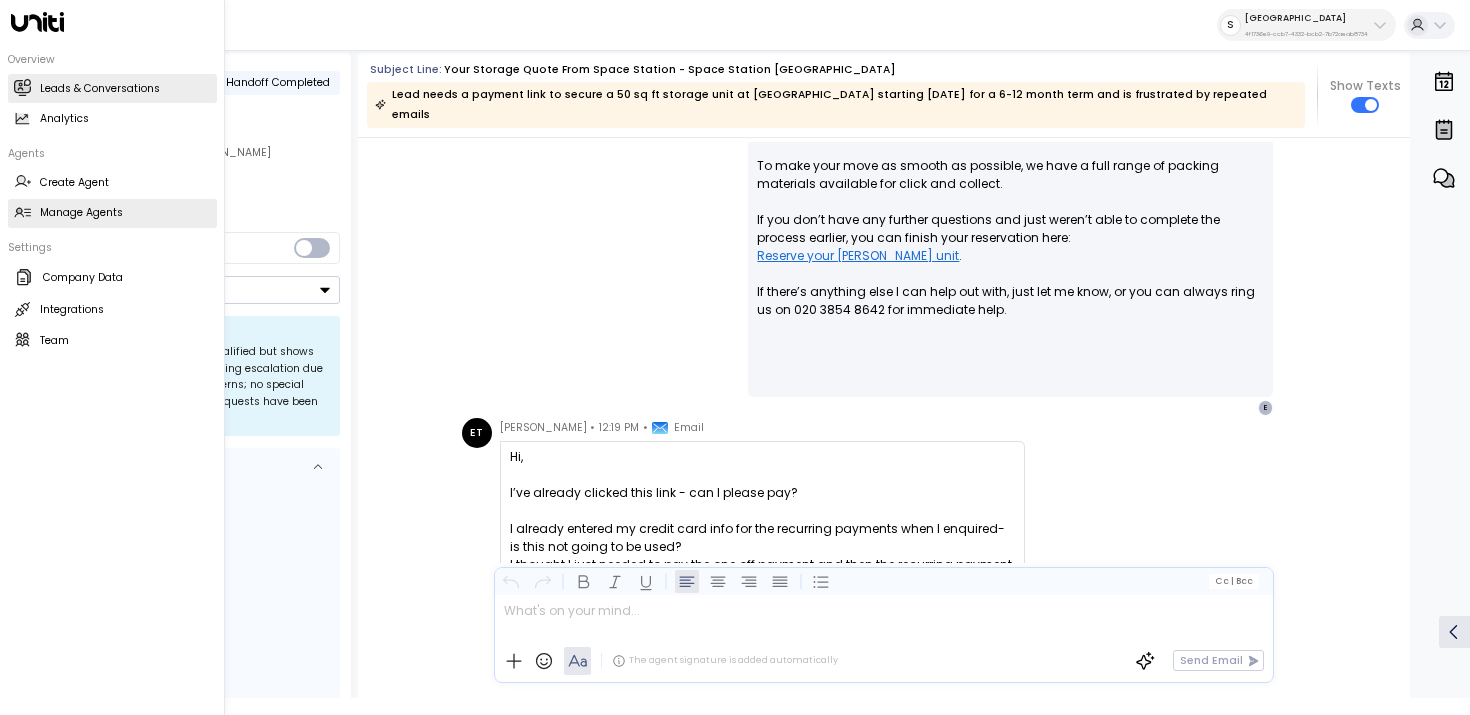 click on "Manage Agents Manage Agents" at bounding box center [112, 213] 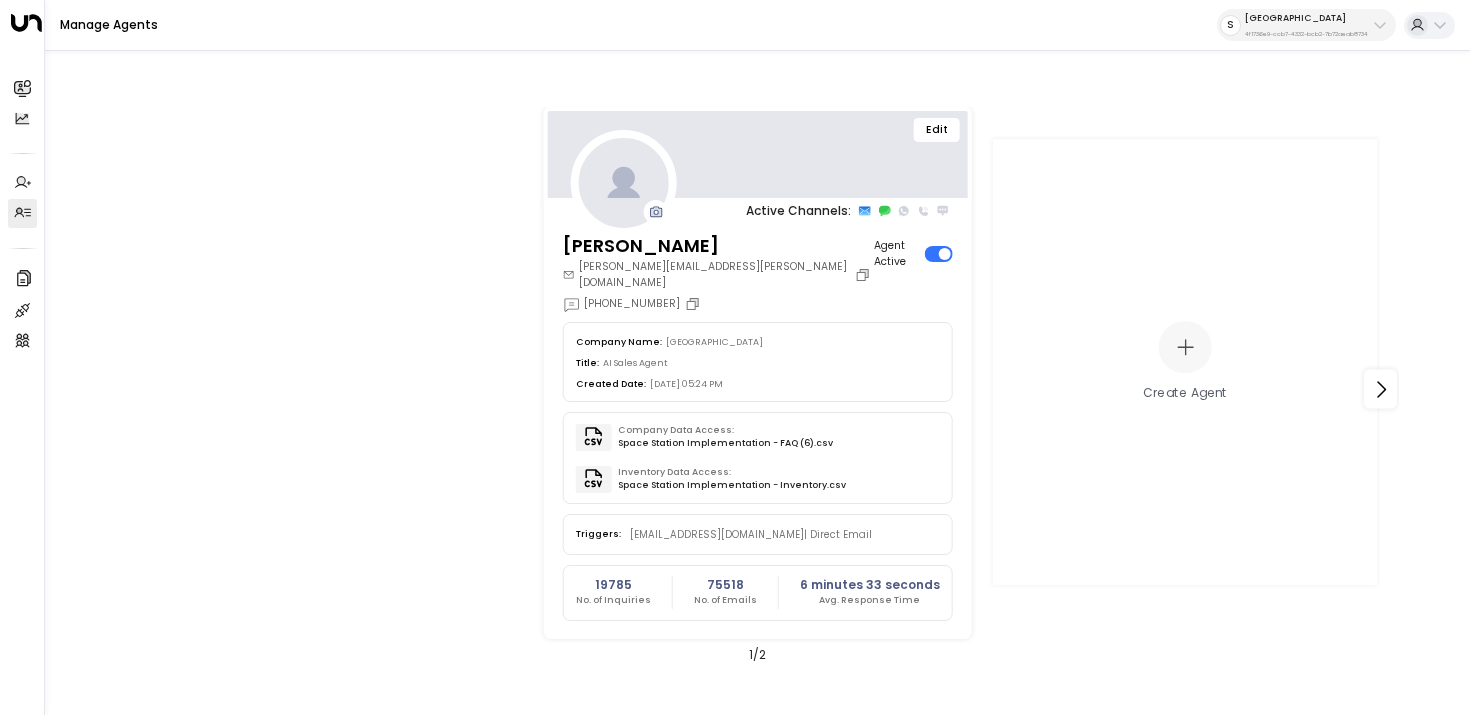 click on "Edit" at bounding box center [937, 130] 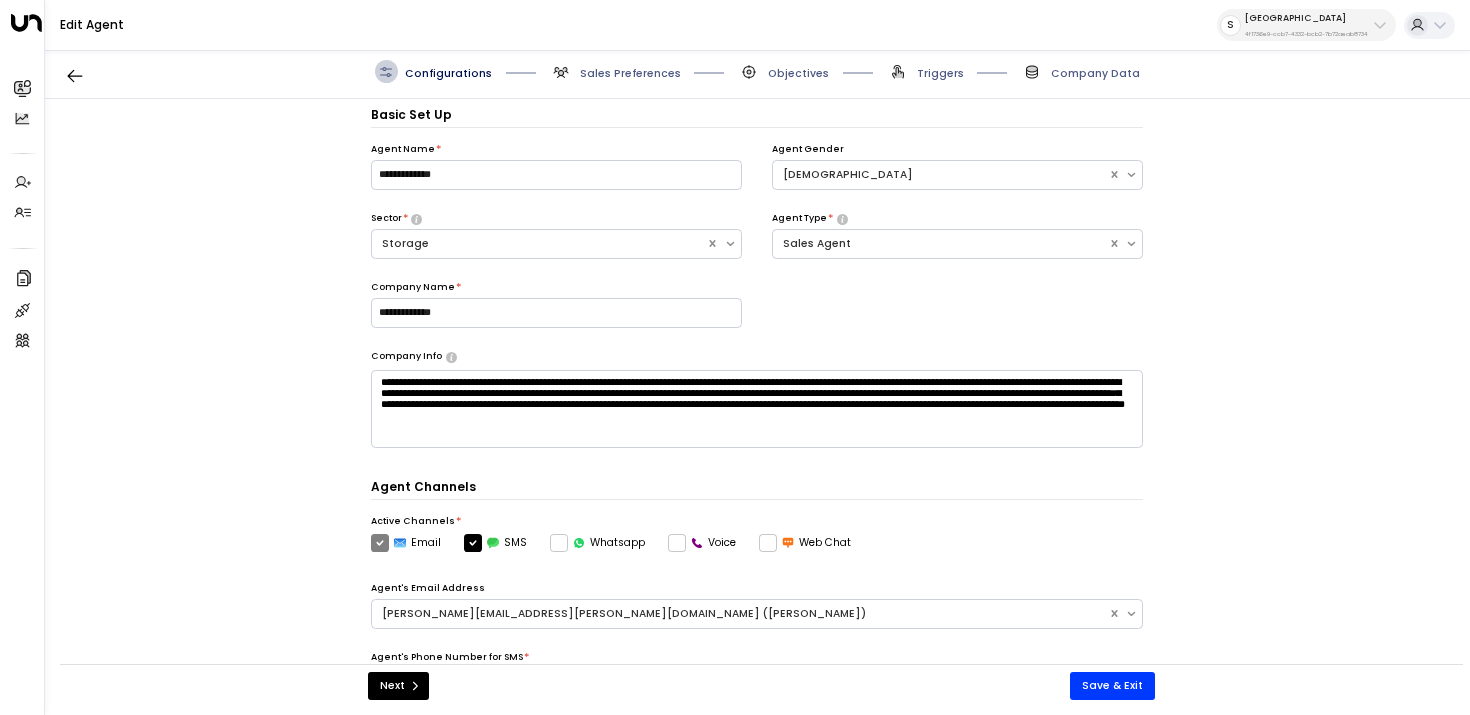 scroll, scrollTop: 22, scrollLeft: 0, axis: vertical 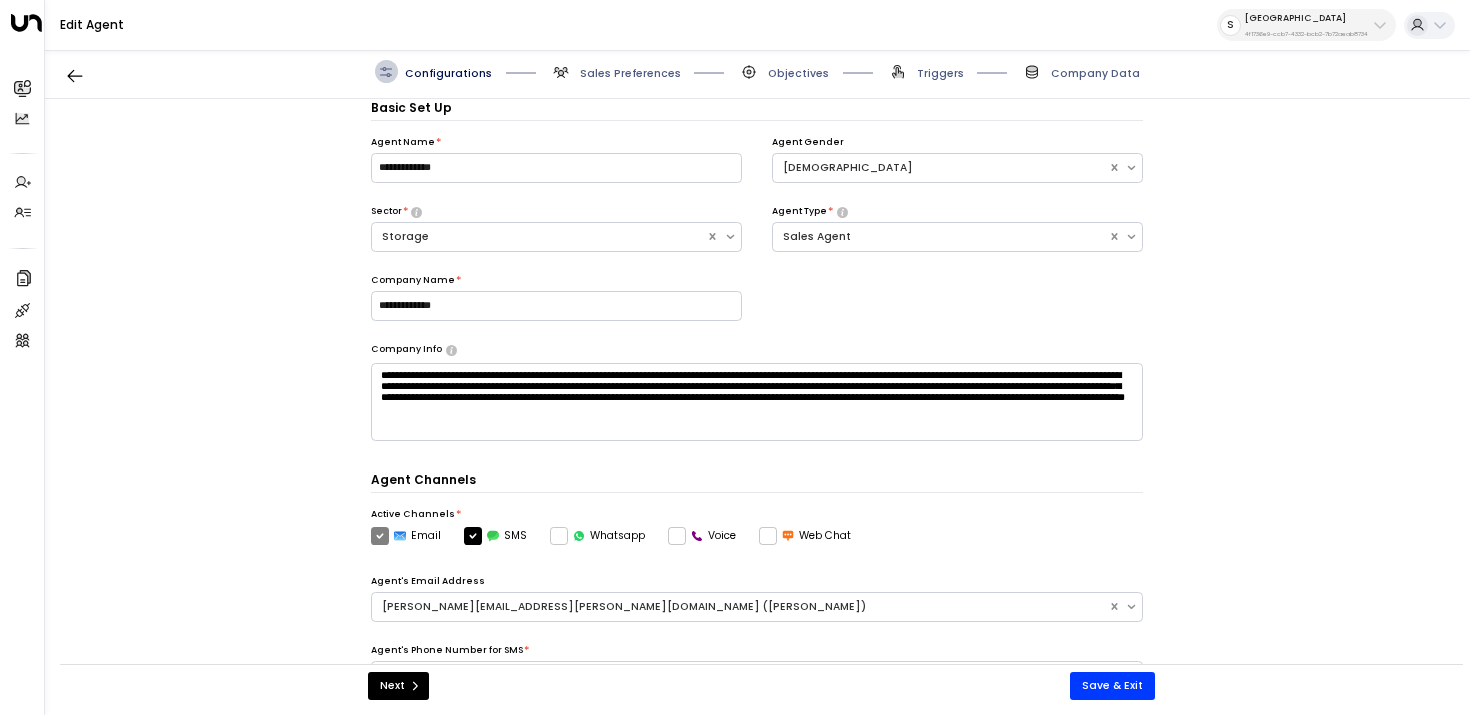 click on "Triggers" at bounding box center [940, 73] 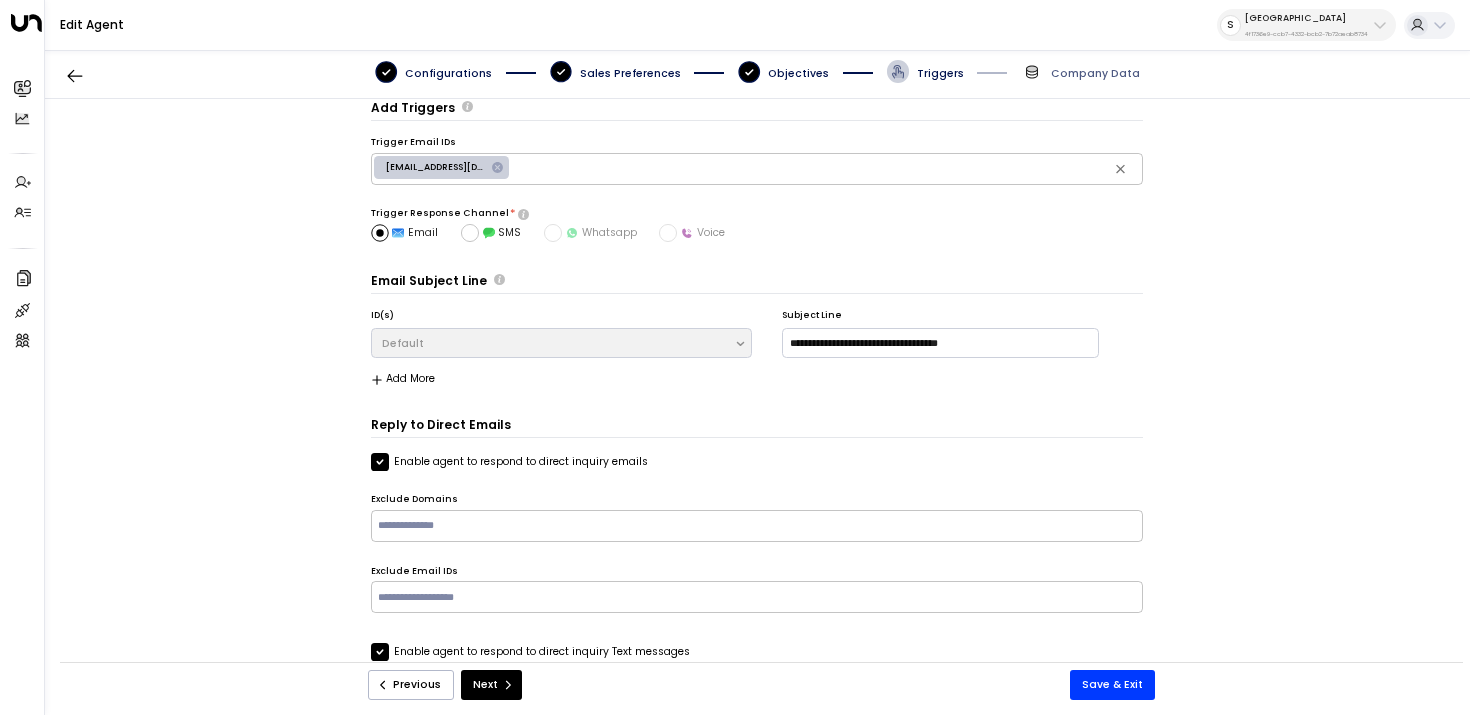 click on "Objectives" at bounding box center (798, 73) 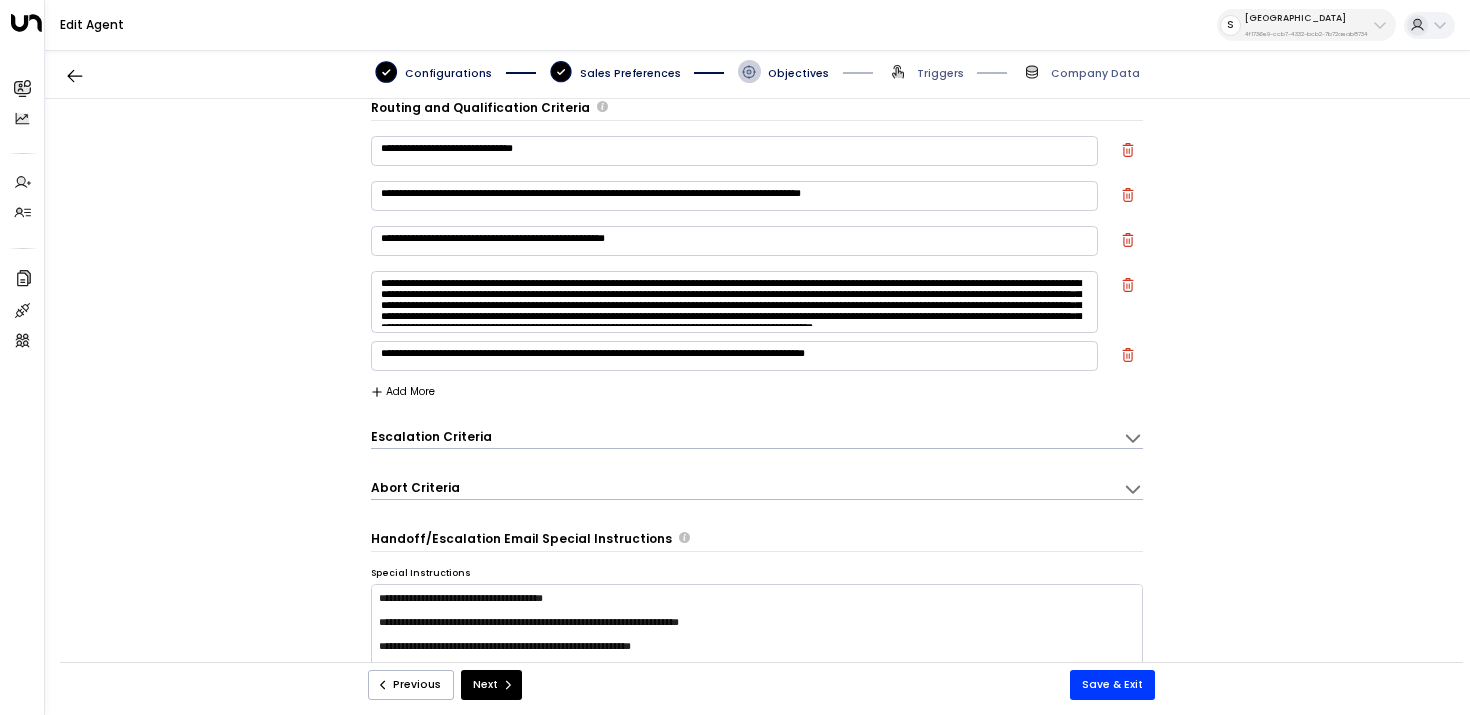 scroll, scrollTop: 41, scrollLeft: 0, axis: vertical 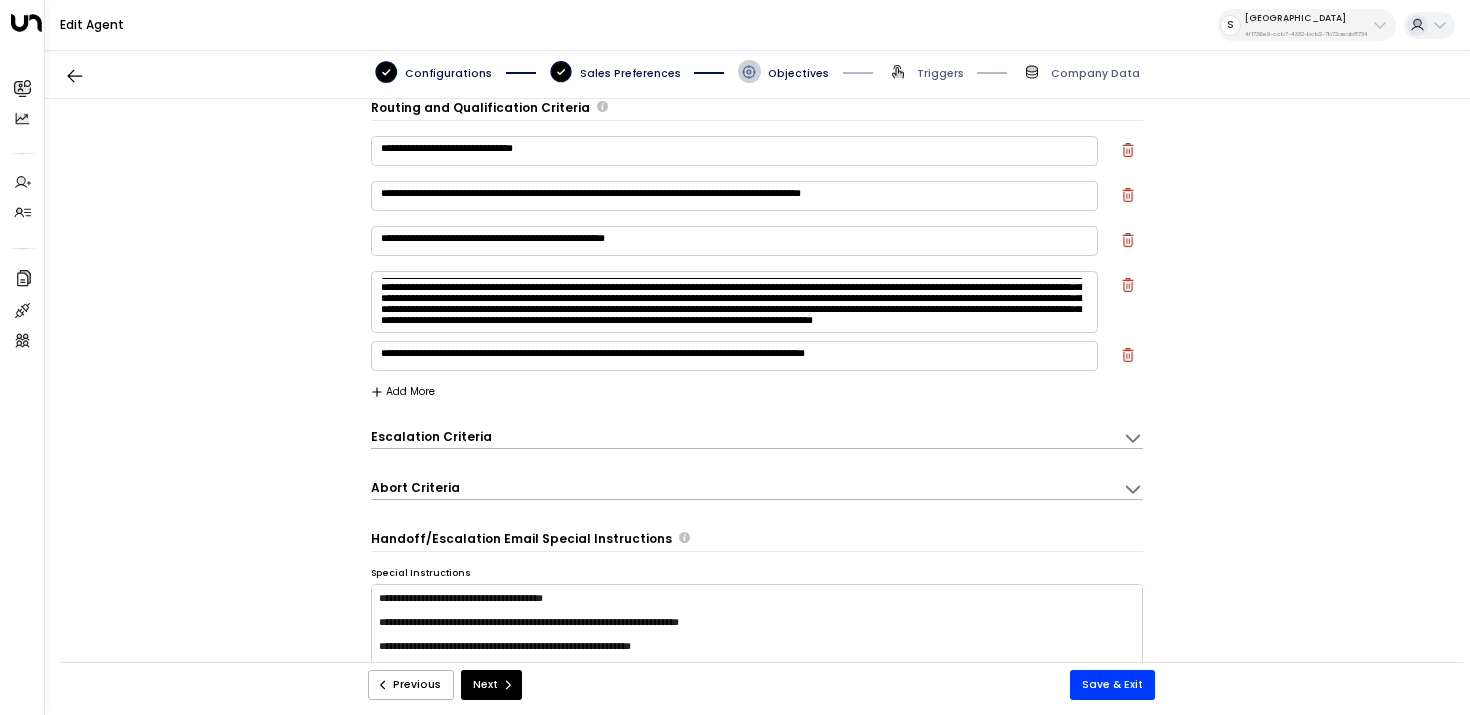click on "Add More" at bounding box center [403, 392] 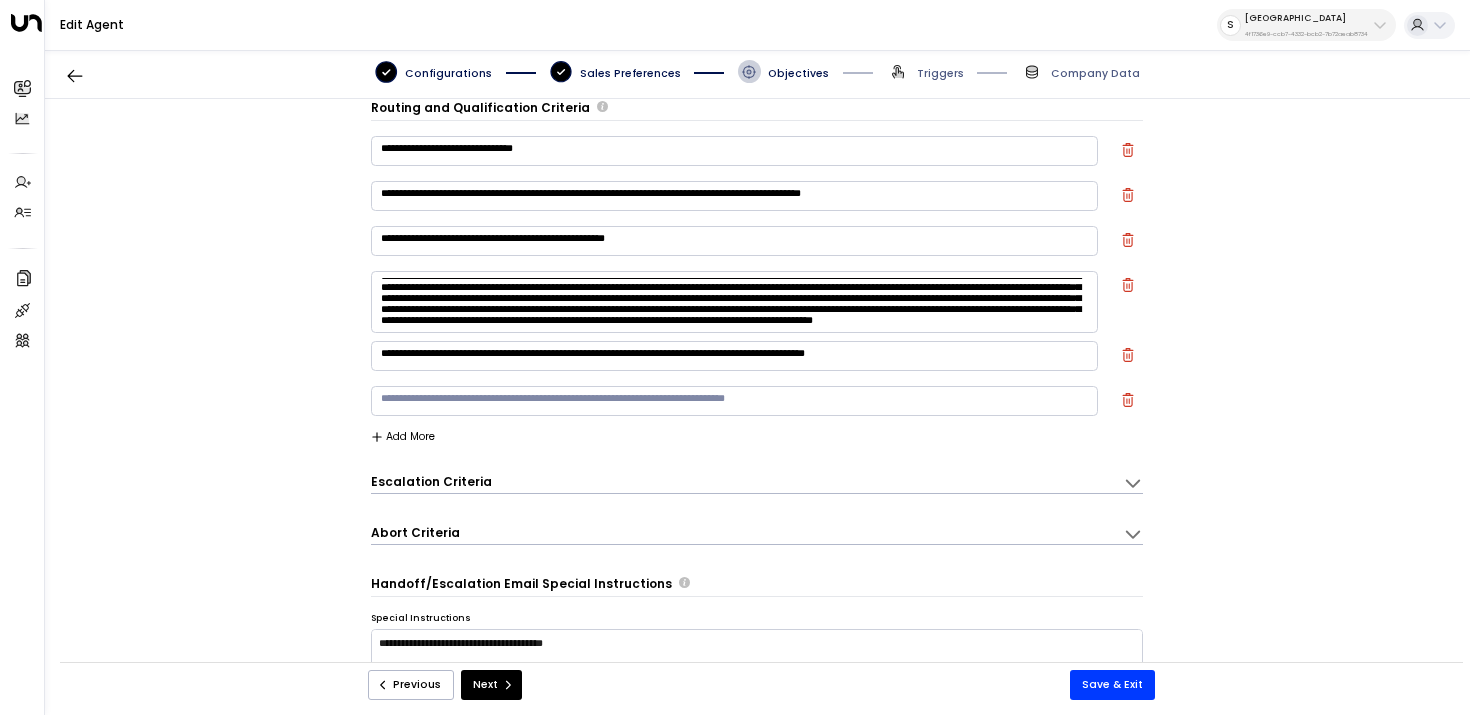 click on "Escalation Criteria" at bounding box center [431, 481] 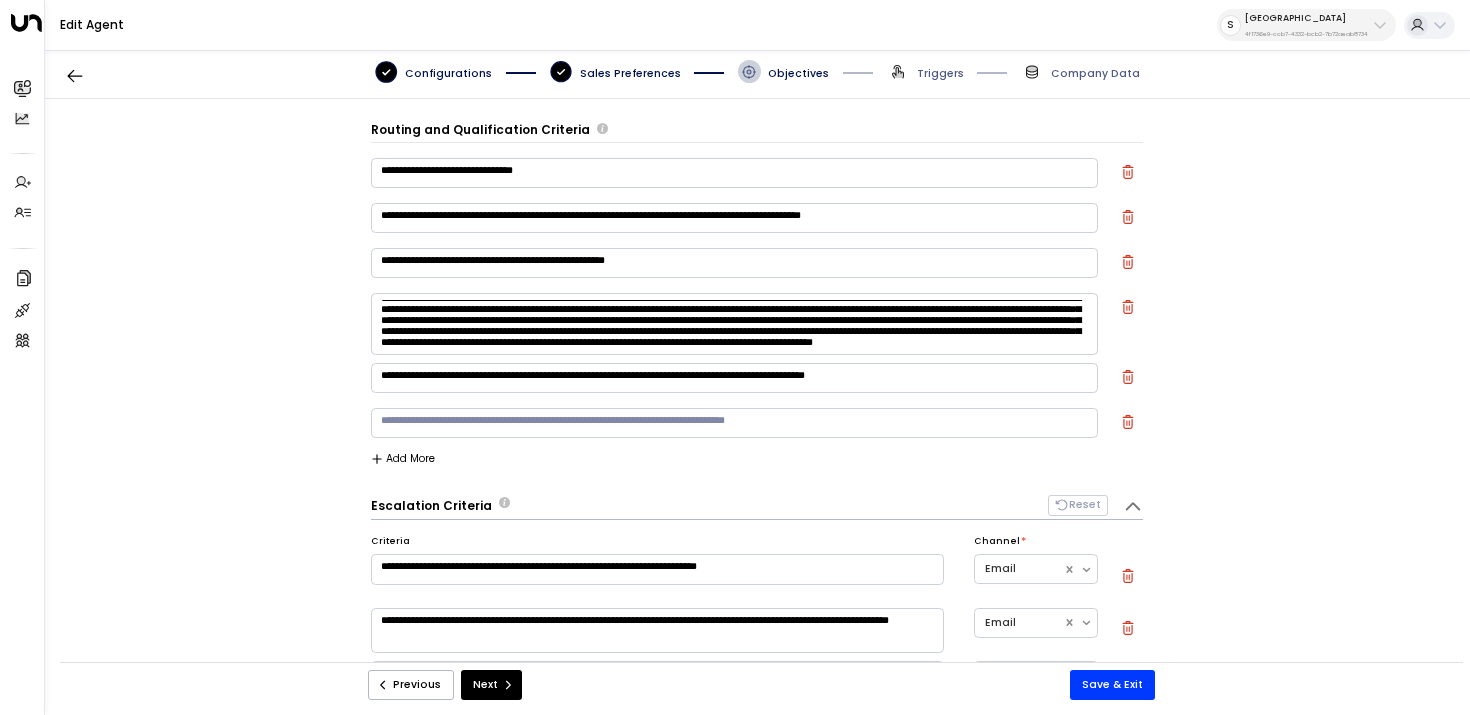 scroll, scrollTop: 2, scrollLeft: 0, axis: vertical 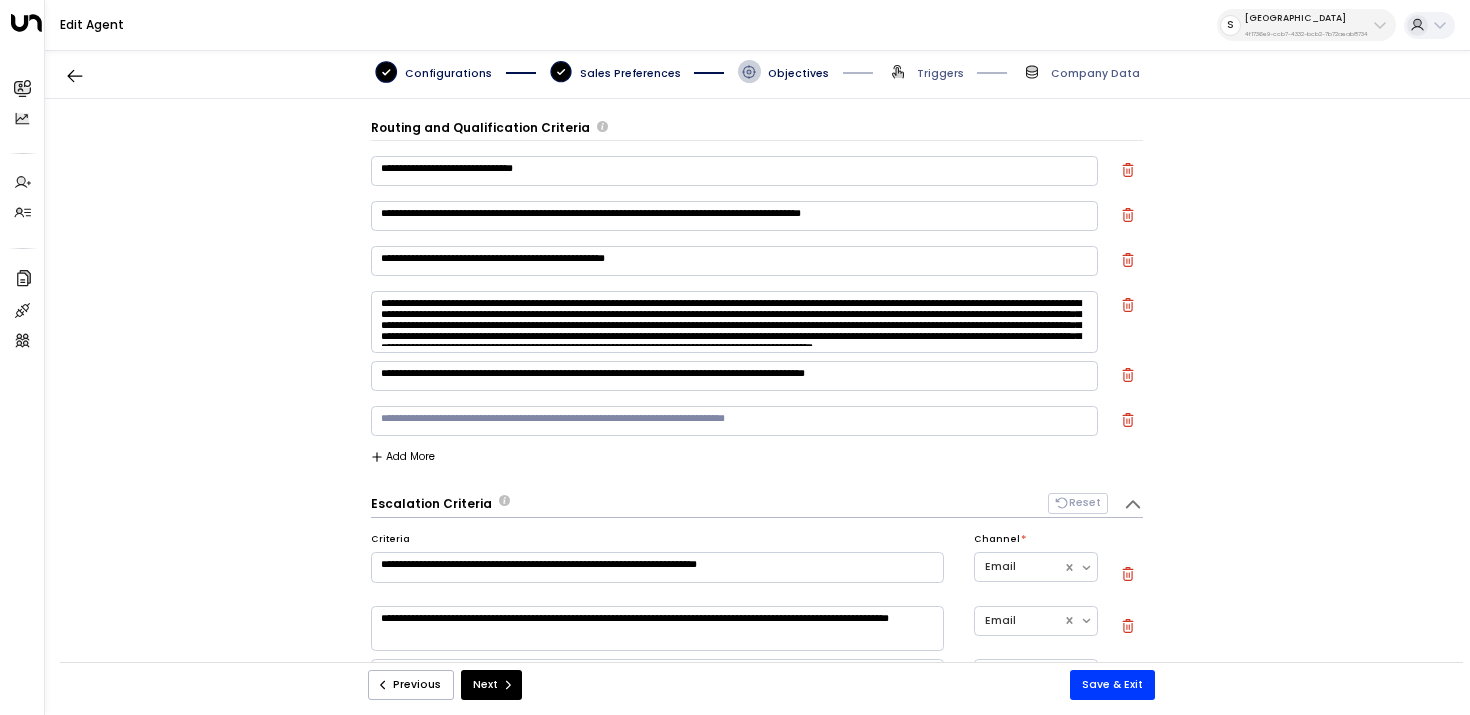 click on "* ​" at bounding box center [735, 421] 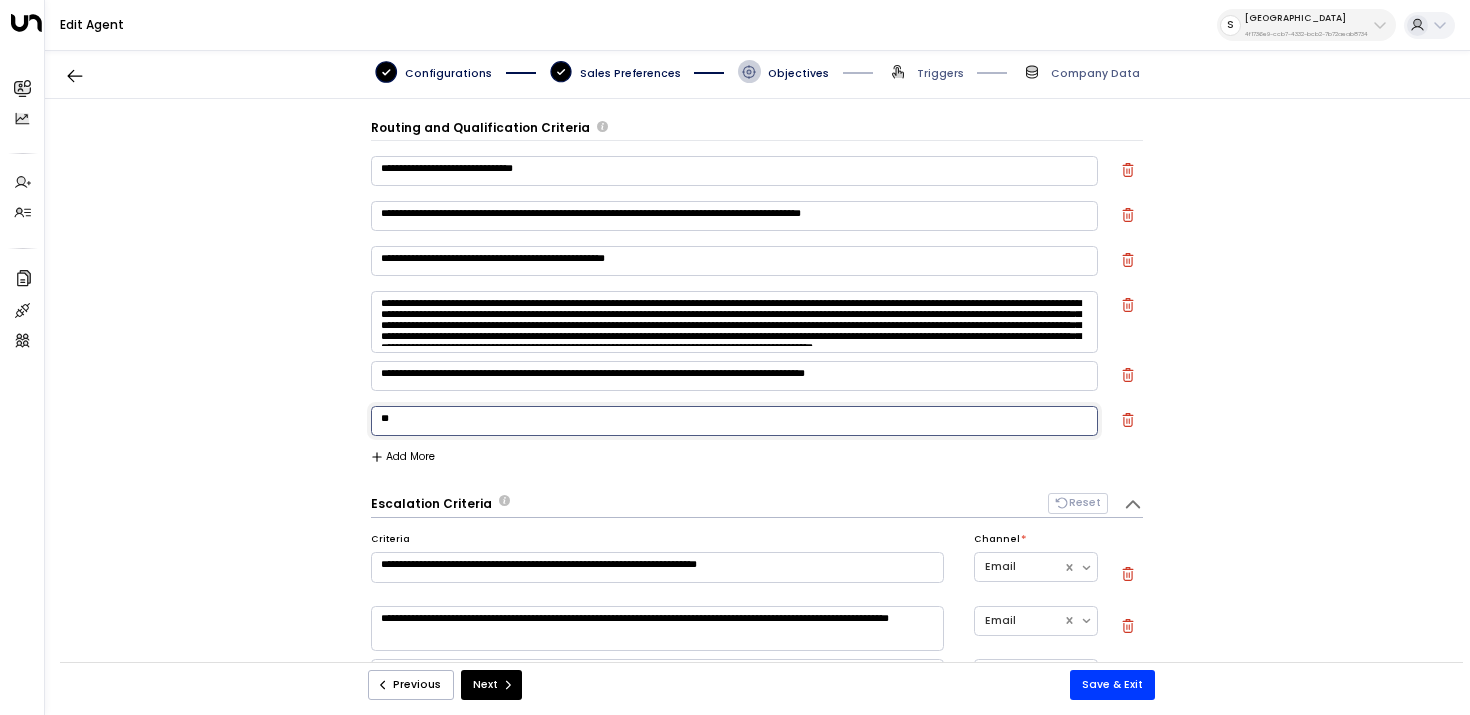 type on "*" 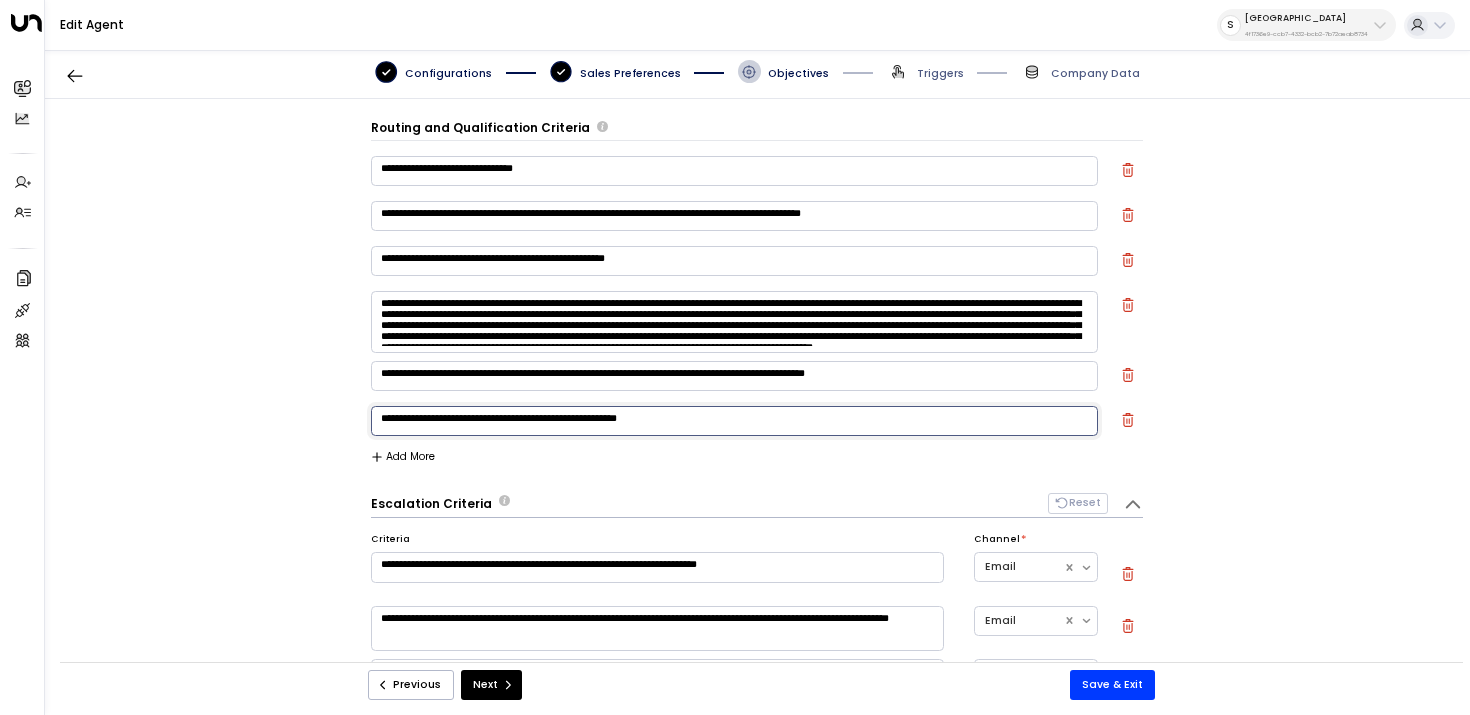 click on "**********" at bounding box center [734, 421] 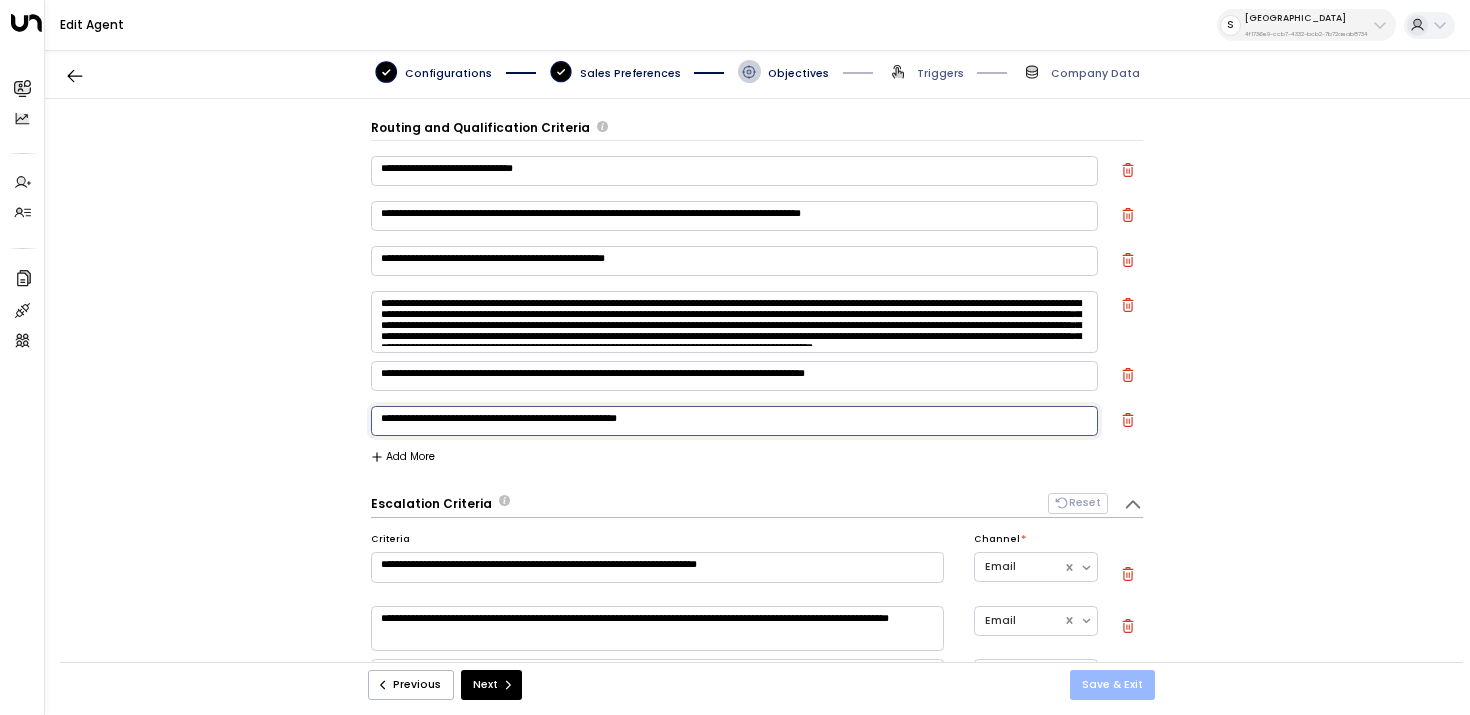 type on "**********" 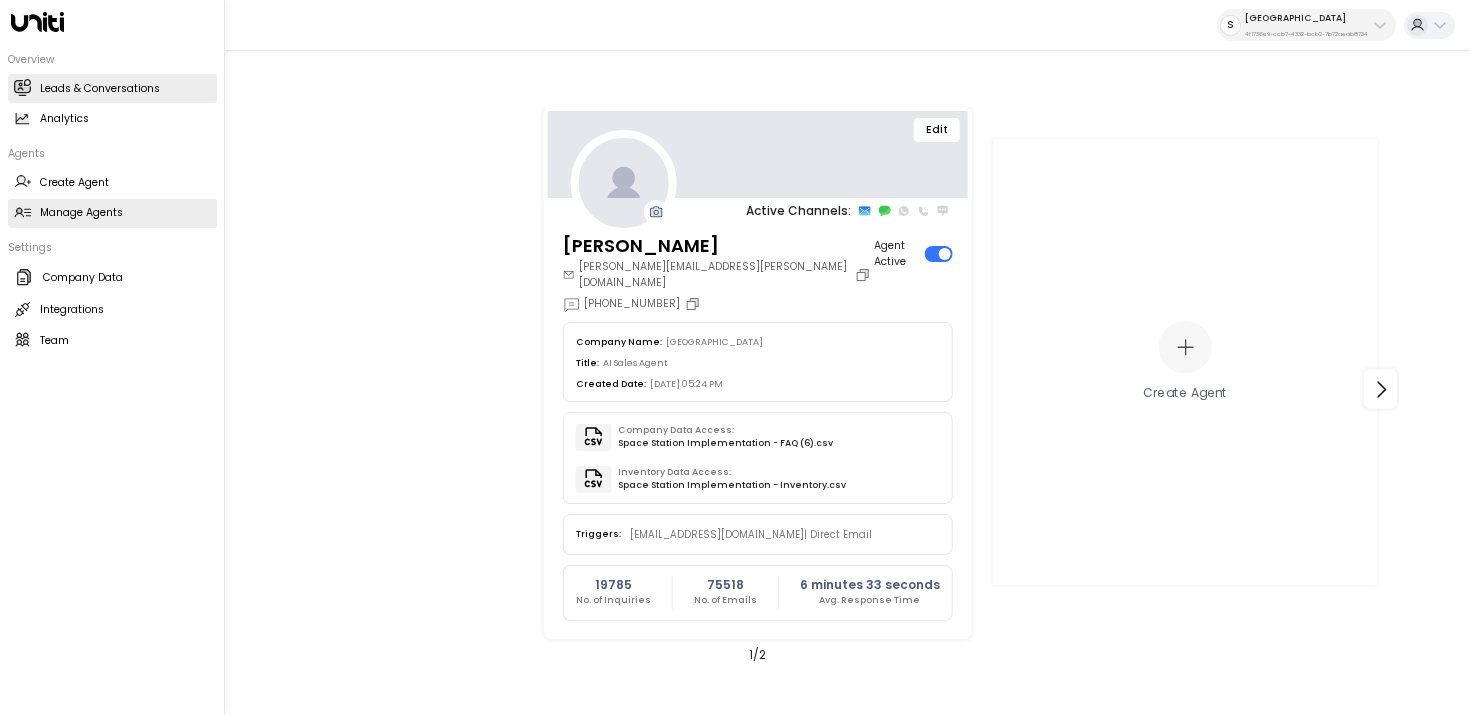click 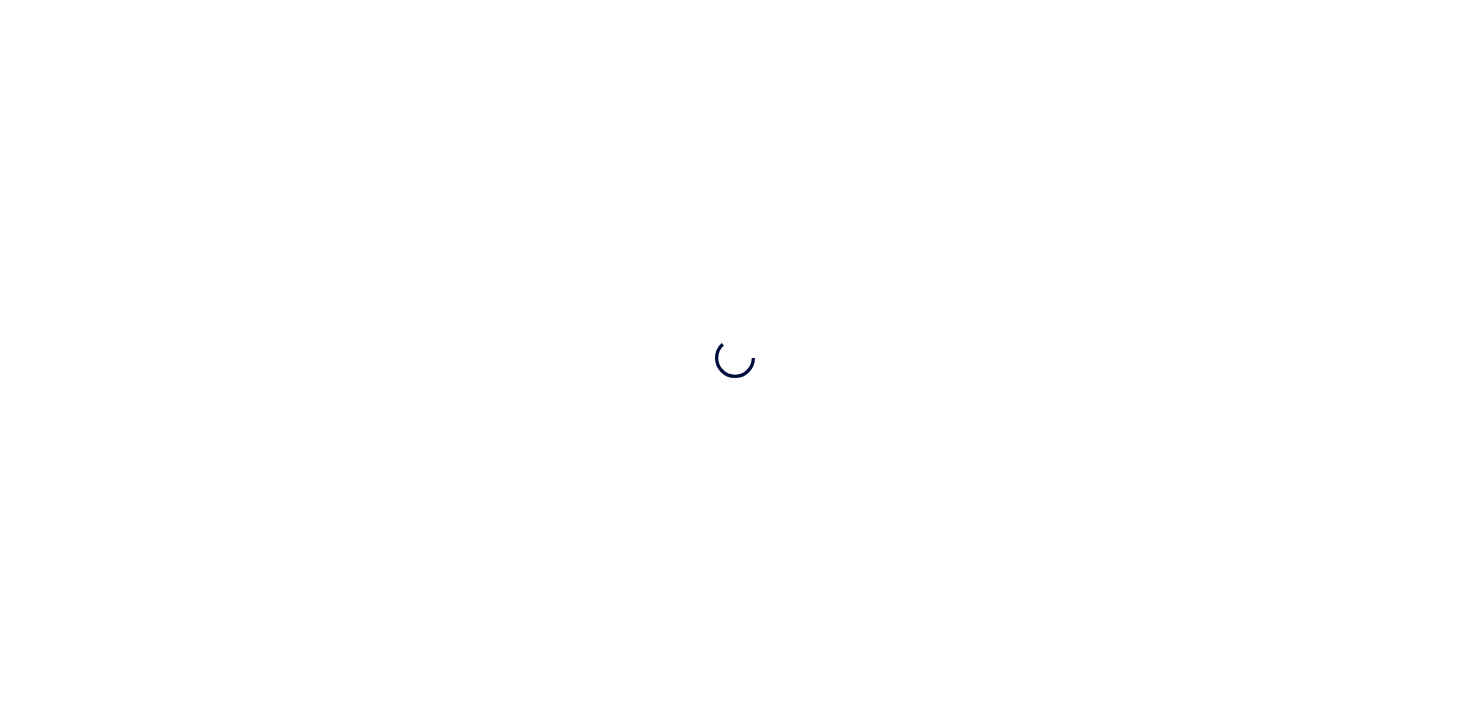 scroll, scrollTop: 0, scrollLeft: 0, axis: both 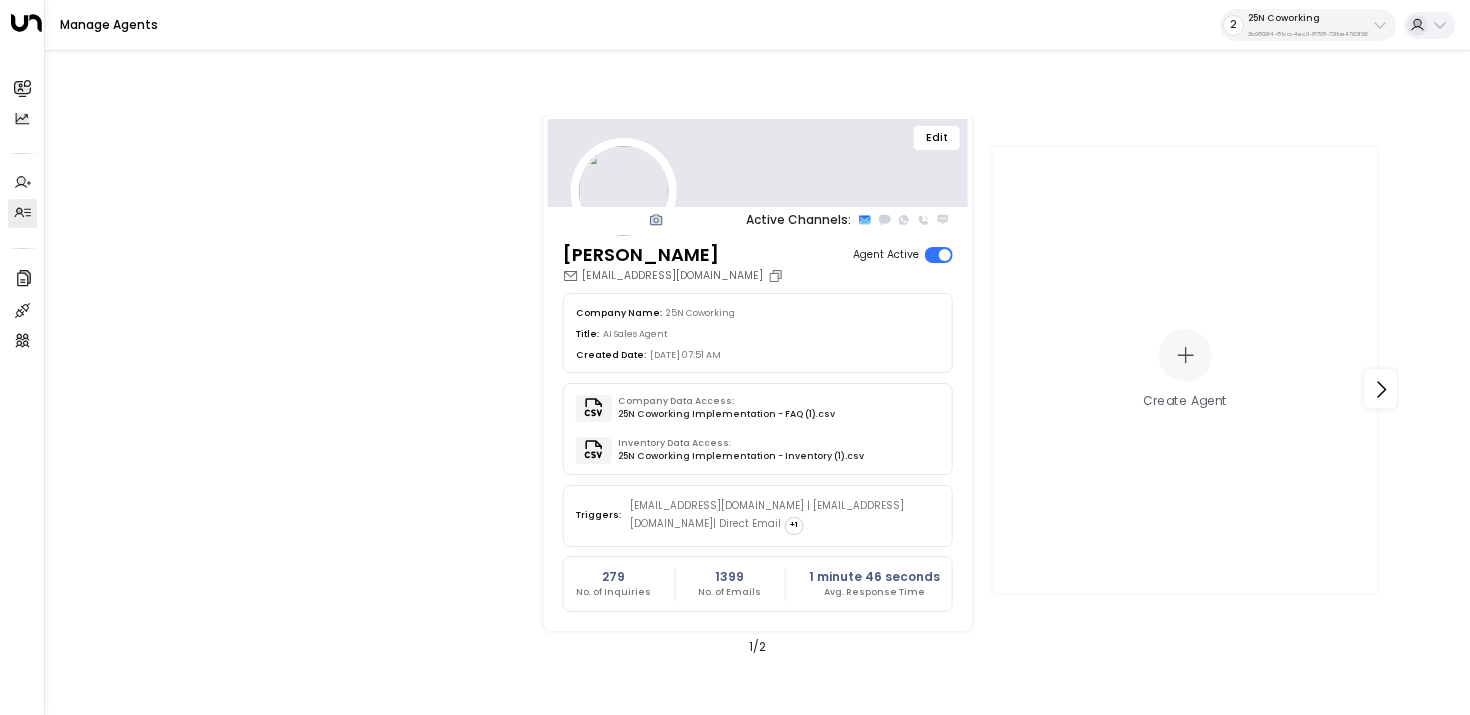 click on "25N Coworking 3b9800f4-81ca-4ec0-8758-72fbe4763f36" at bounding box center [1308, 25] 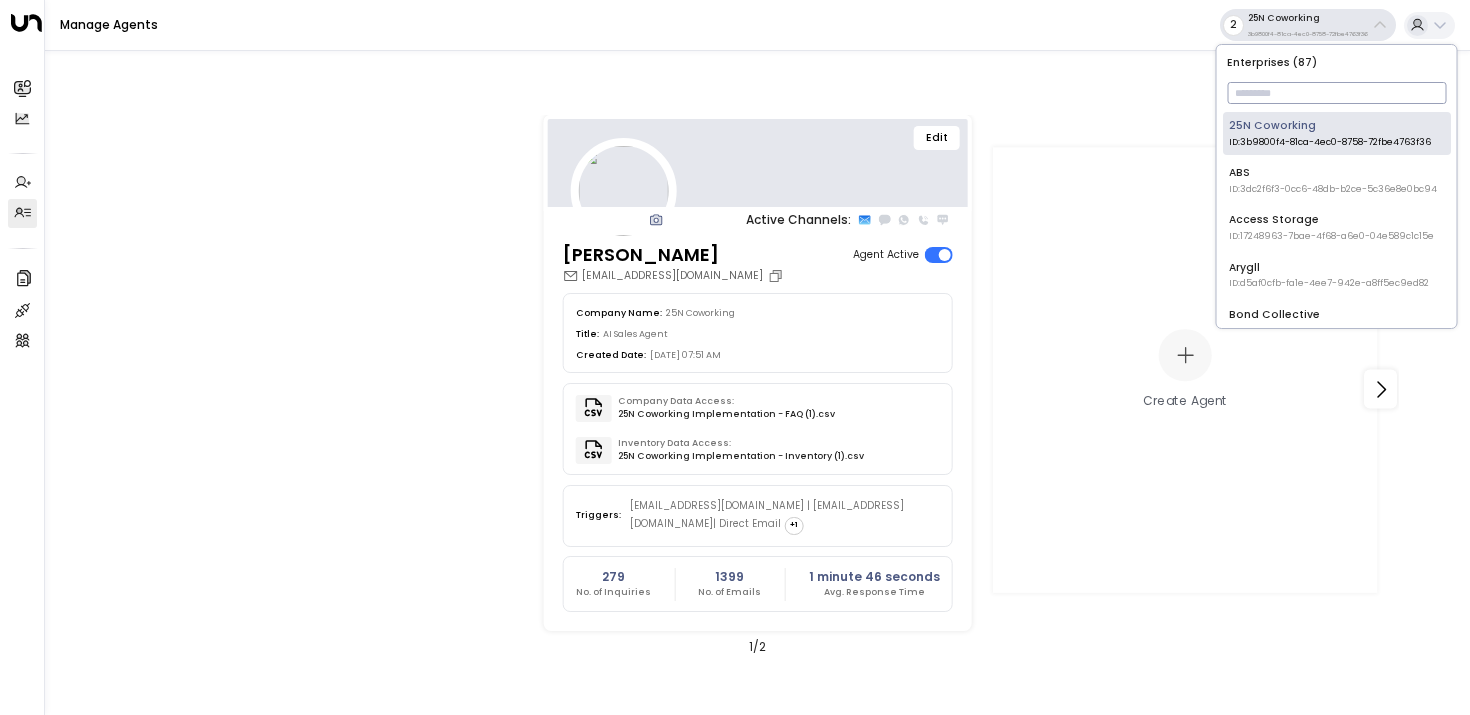 click at bounding box center (1336, 93) 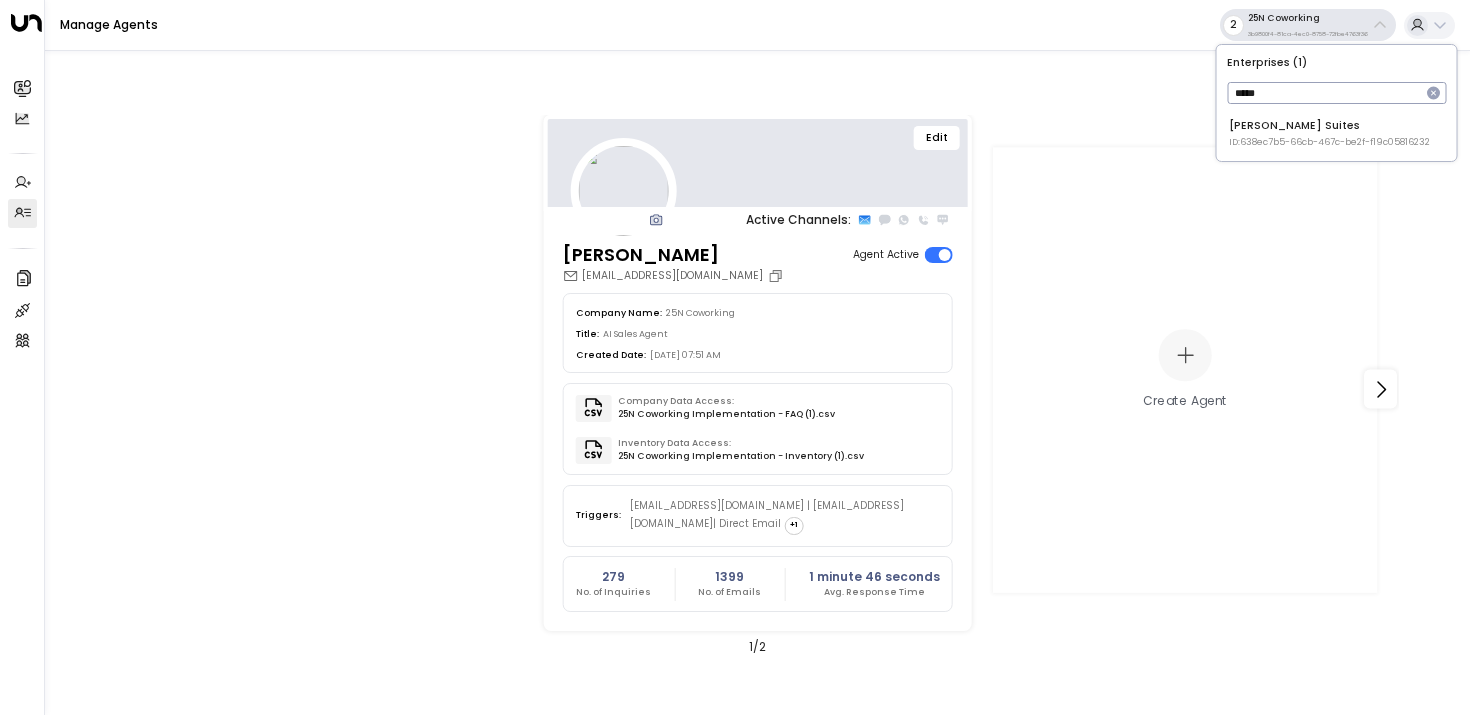 type on "*****" 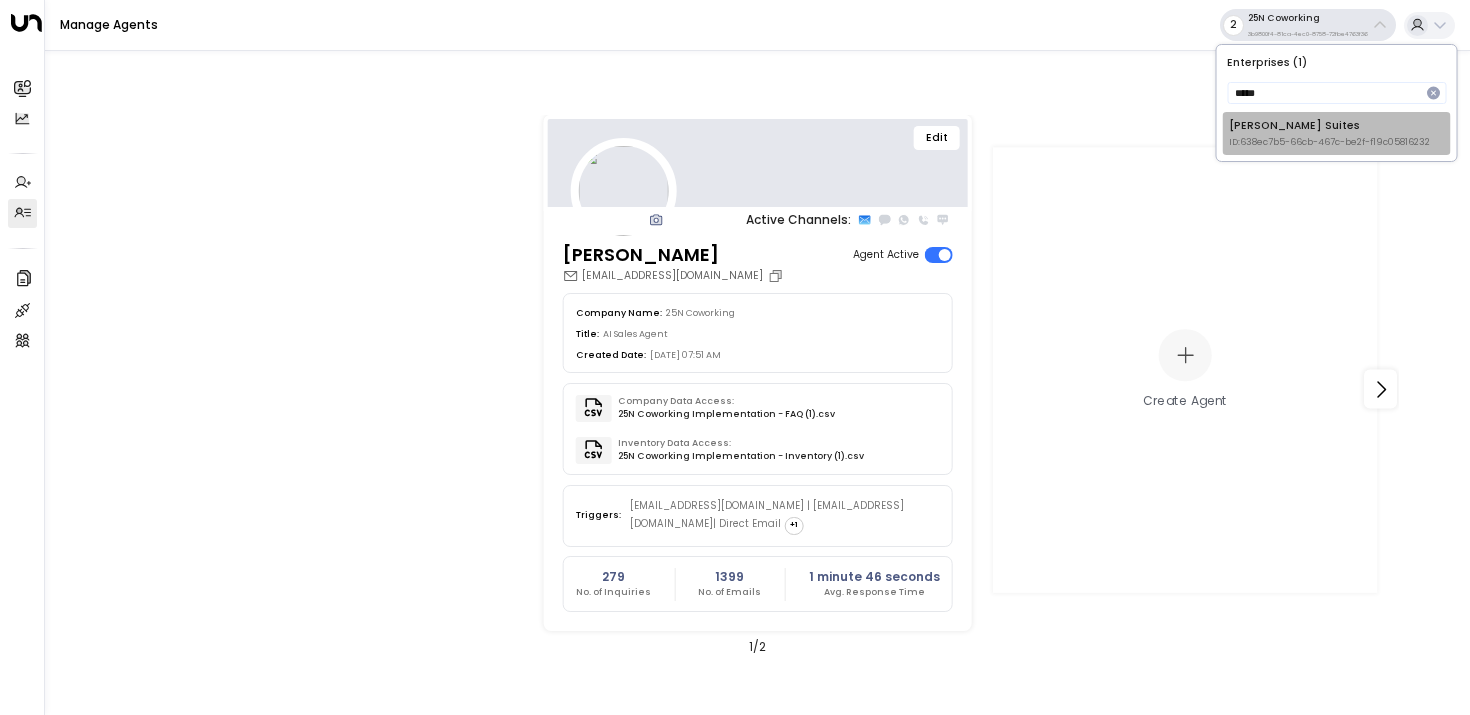 click on "Jay Suites ID:  638ec7b5-66cb-467c-be2f-f19c05816232" at bounding box center [1329, 133] 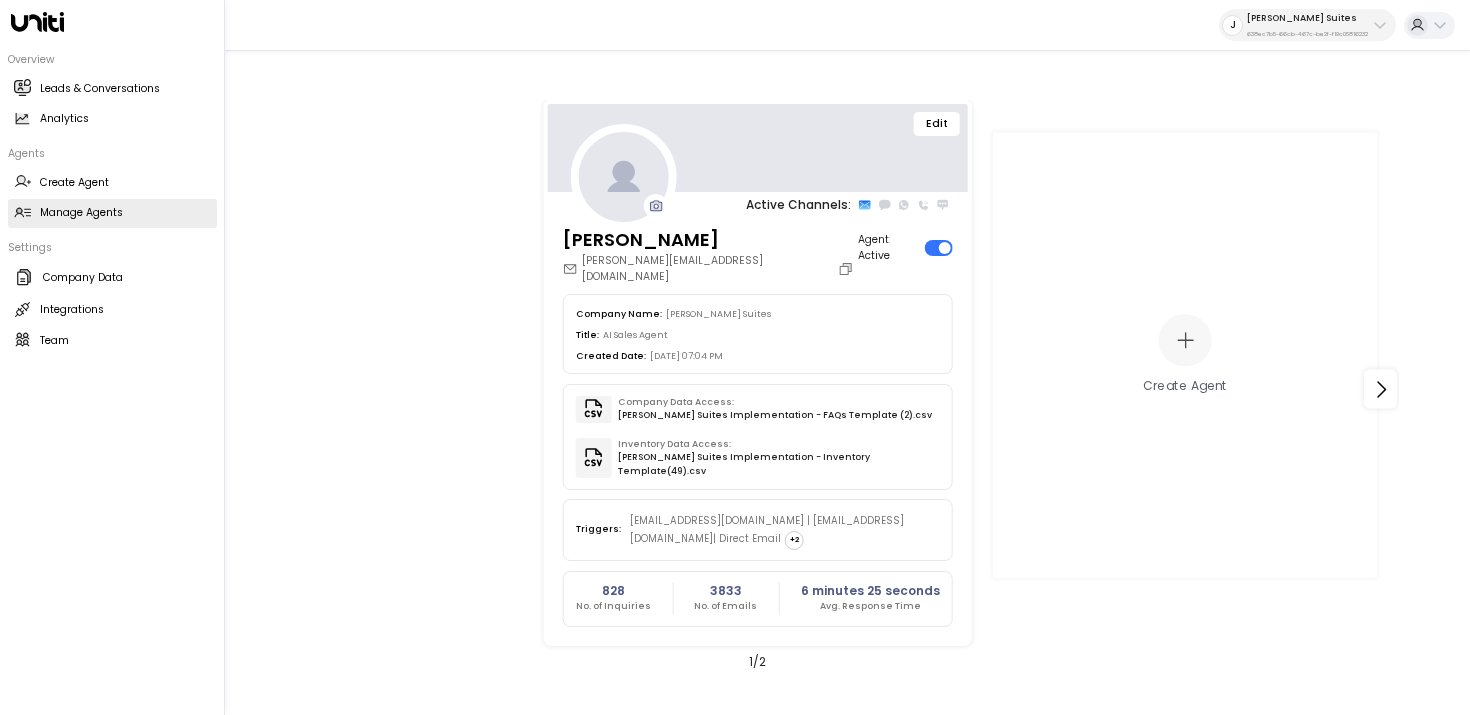 click on "Overview Leads & Conversations Leads & Conversations Analytics Analytics" at bounding box center (112, 93) 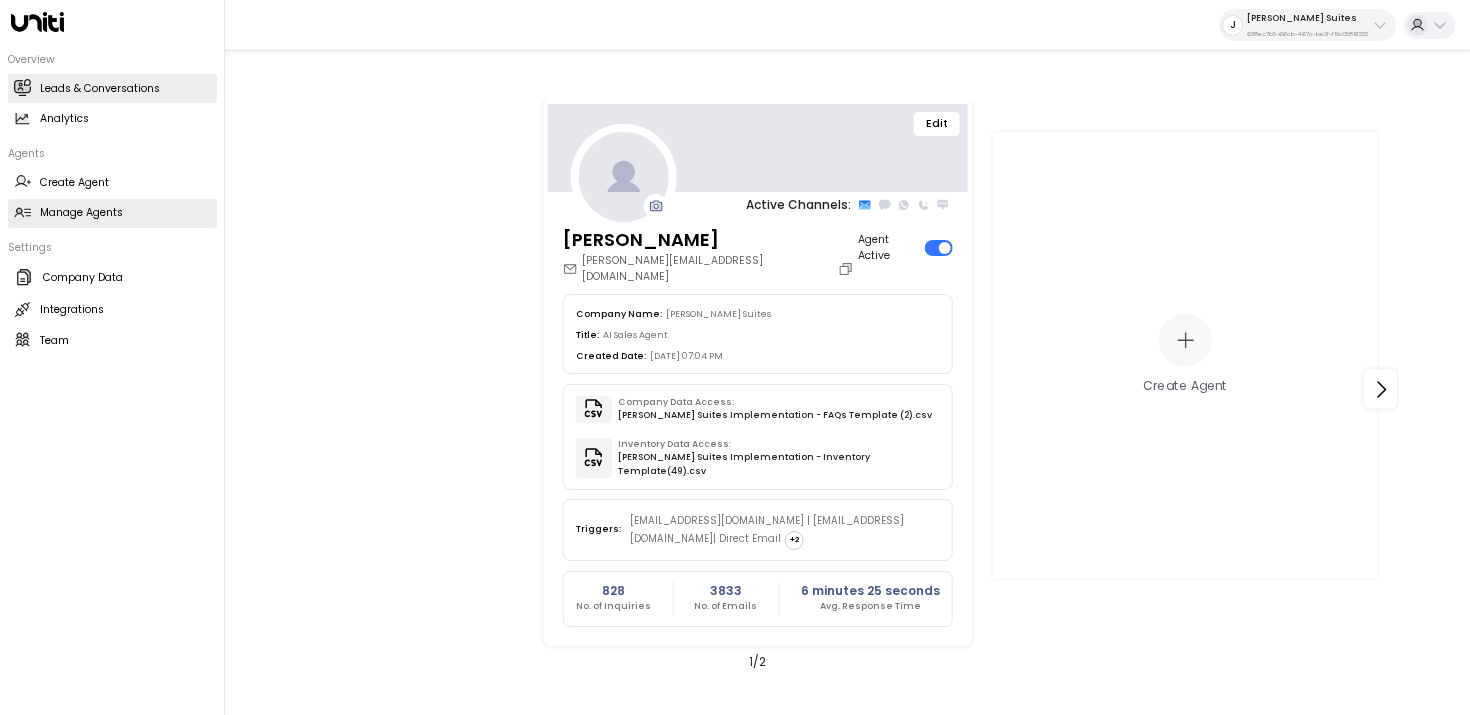 click on "Leads & Conversations" at bounding box center [100, 89] 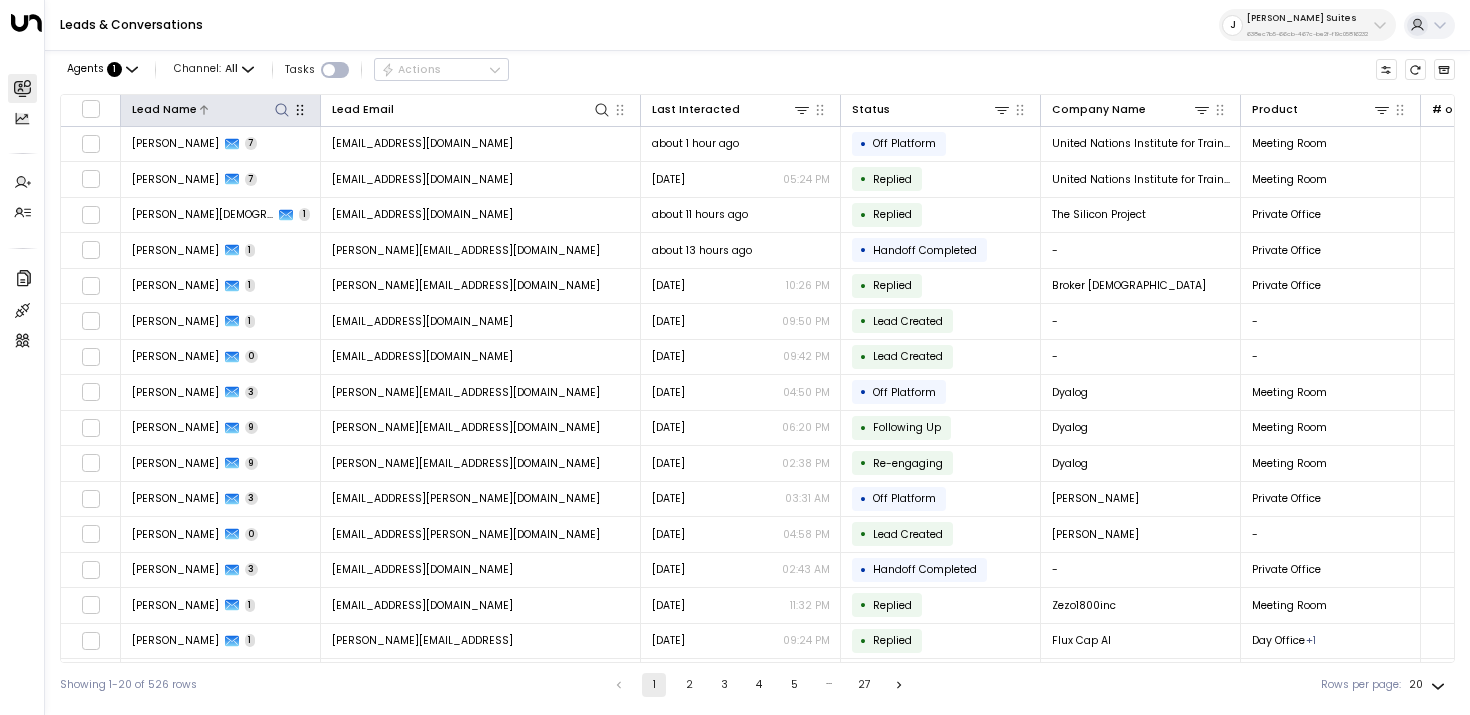 click at bounding box center [281, 109] 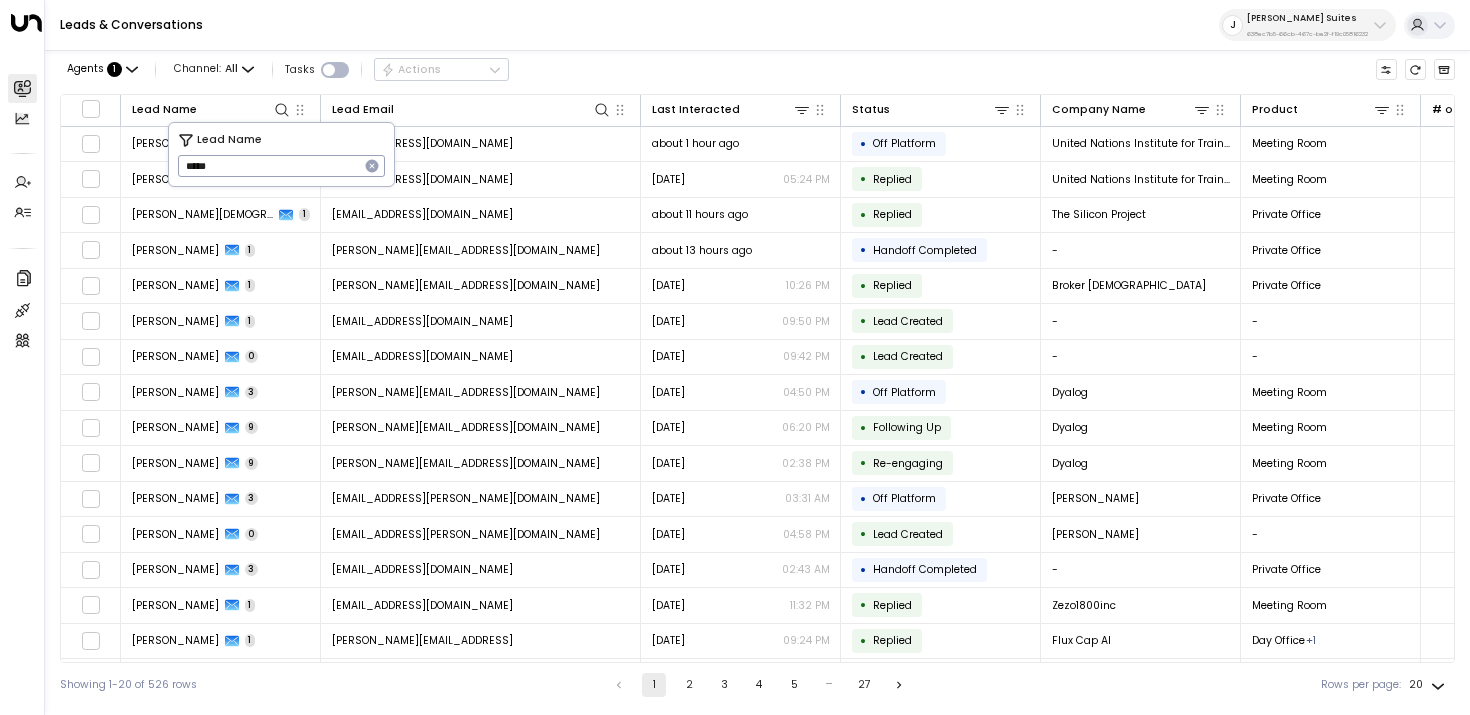 type on "*****" 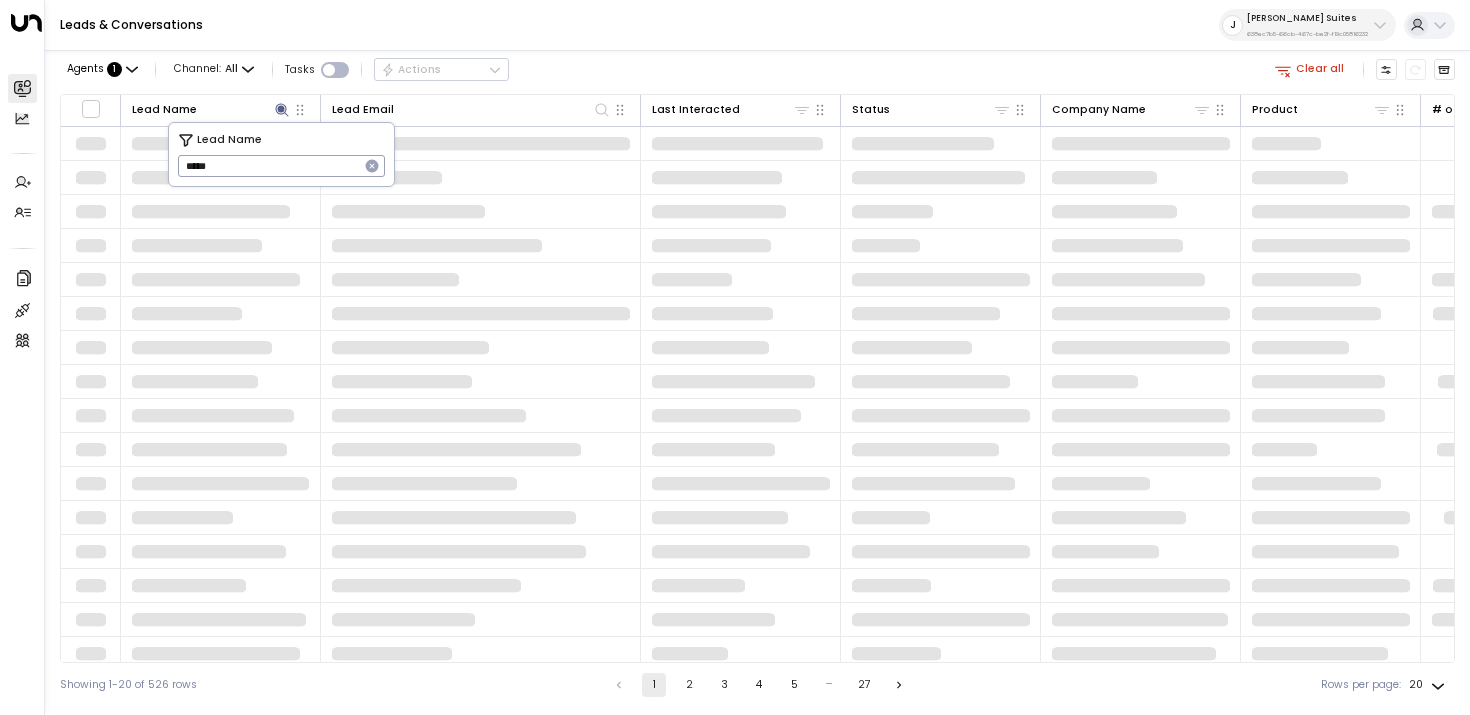 click on "Leads & Conversations J Jay Suites 638ec7b5-66cb-467c-be2f-f19c05816232" at bounding box center [757, 25] 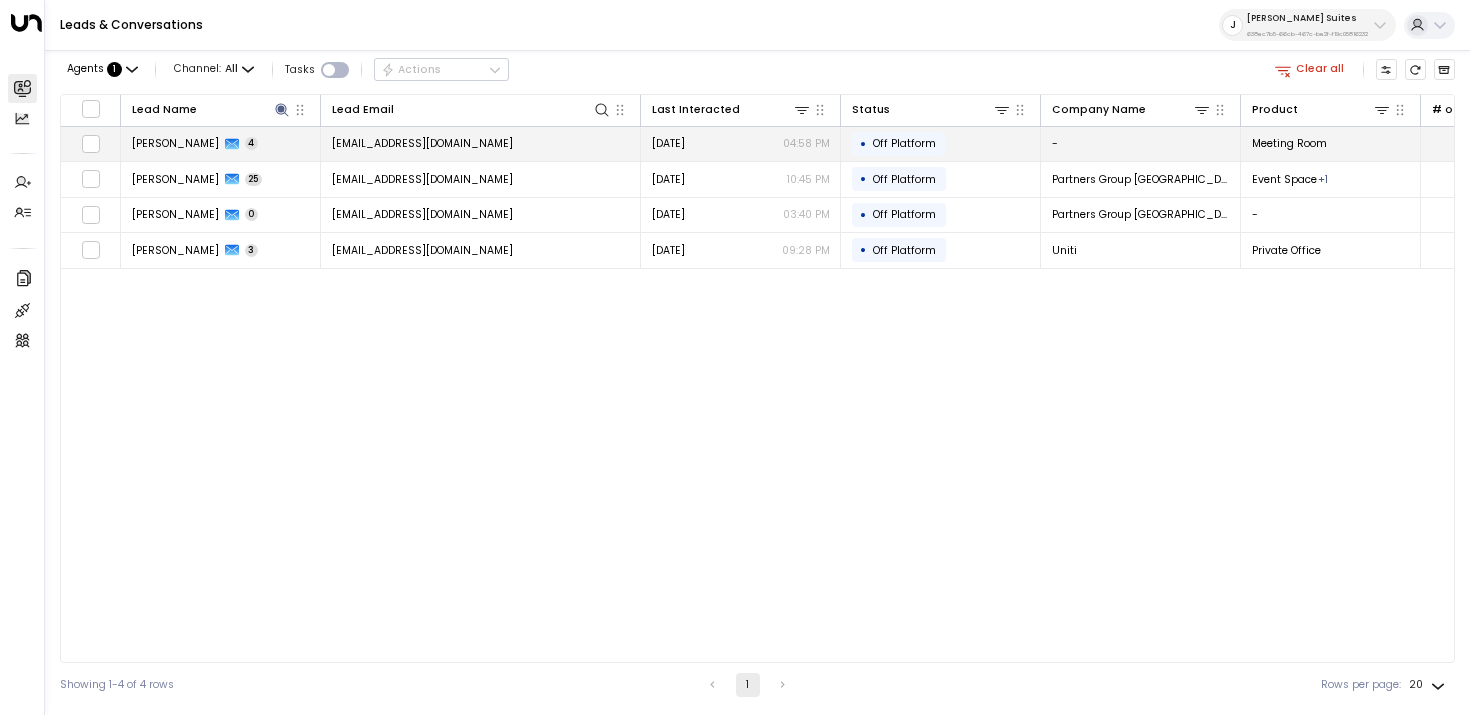 click on "[EMAIL_ADDRESS][DOMAIN_NAME]" at bounding box center (422, 143) 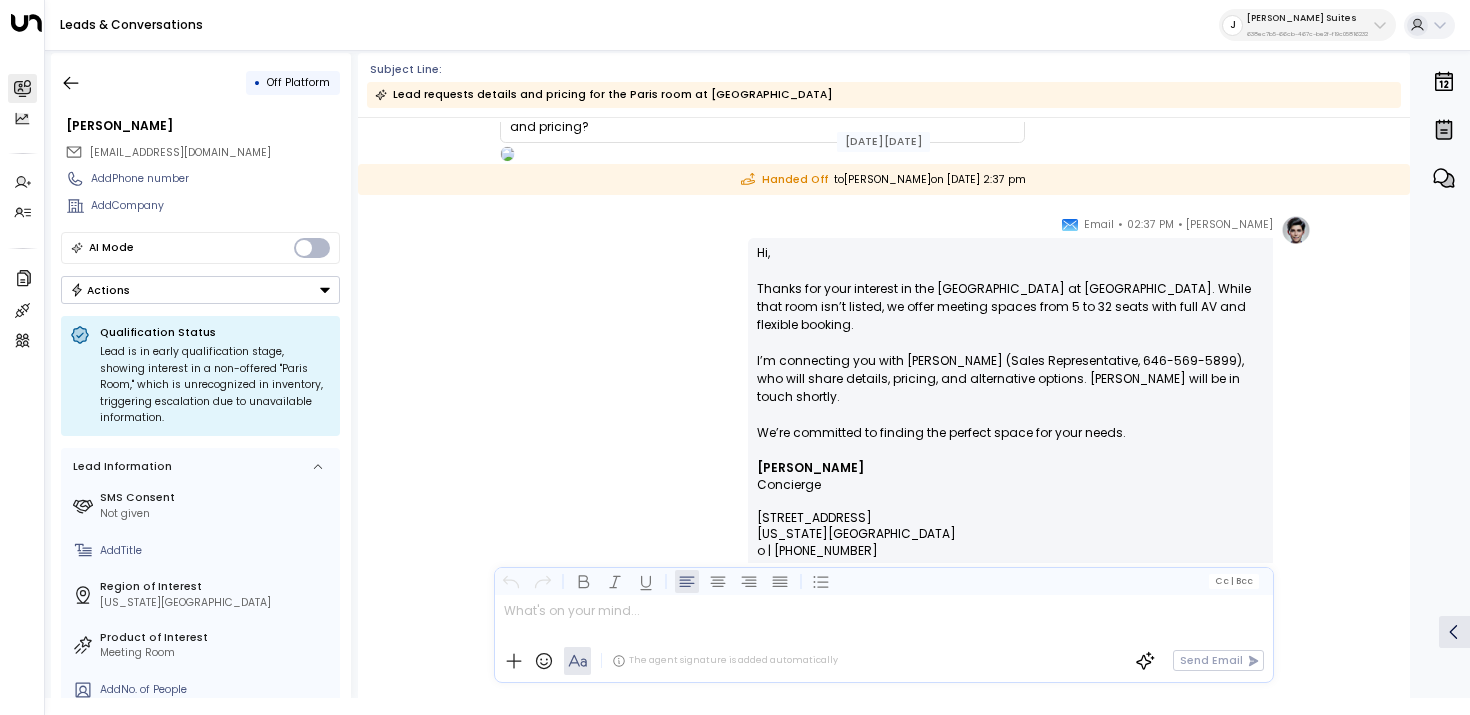 scroll, scrollTop: 762, scrollLeft: 0, axis: vertical 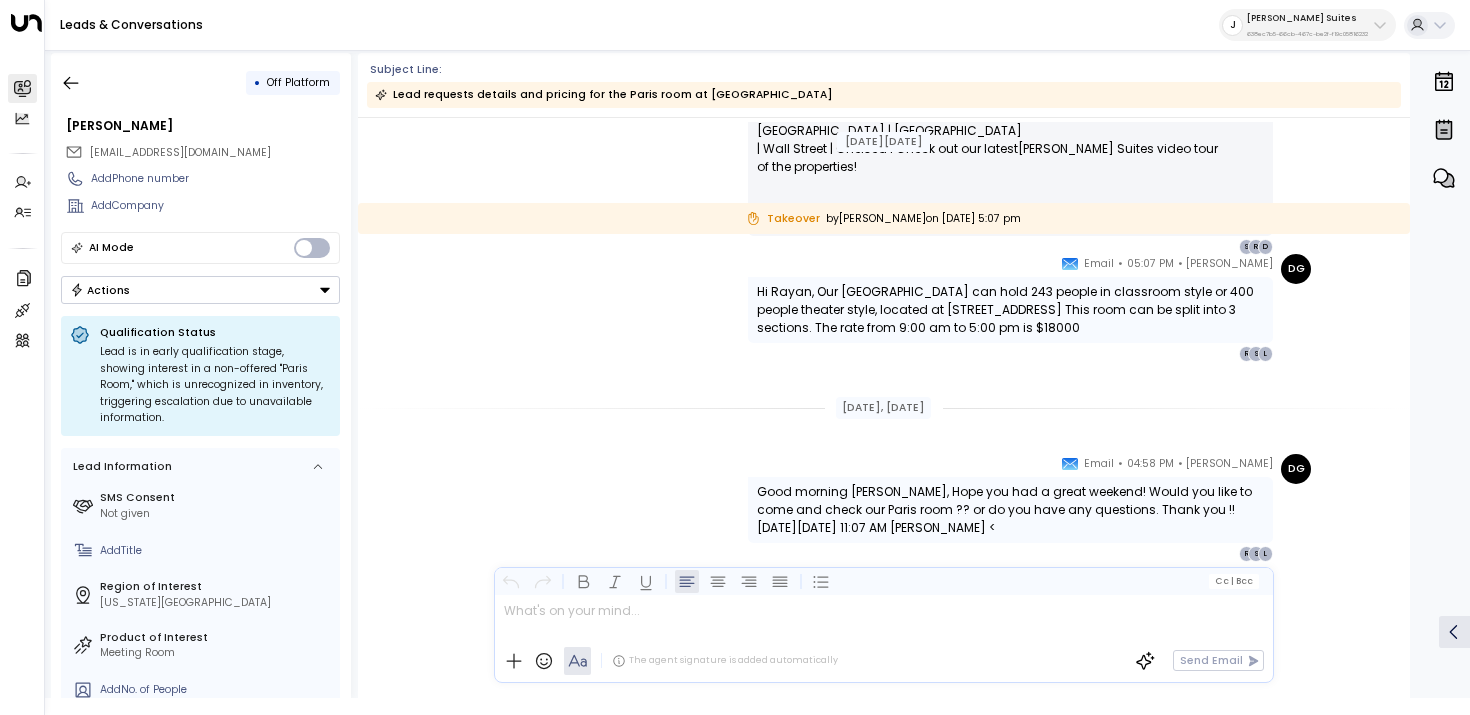 click at bounding box center [883, 617] 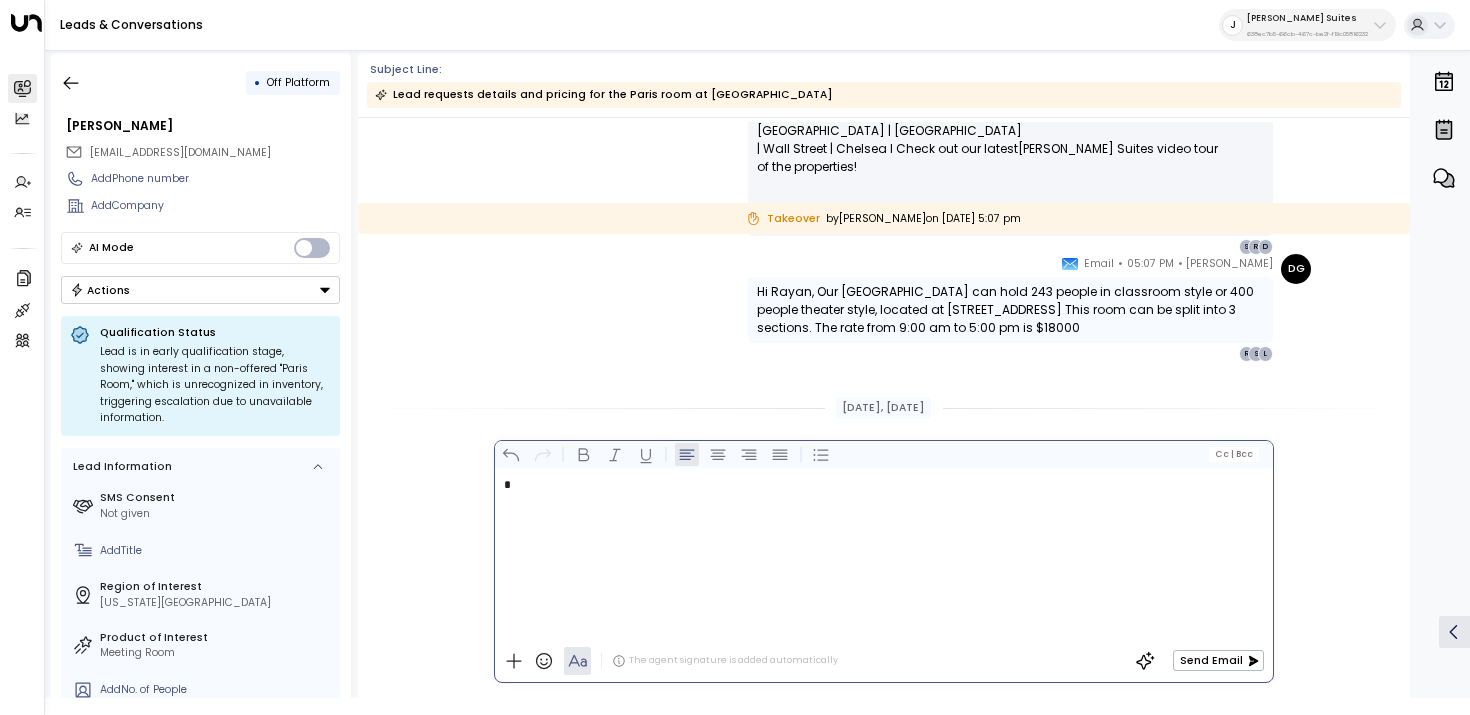 type 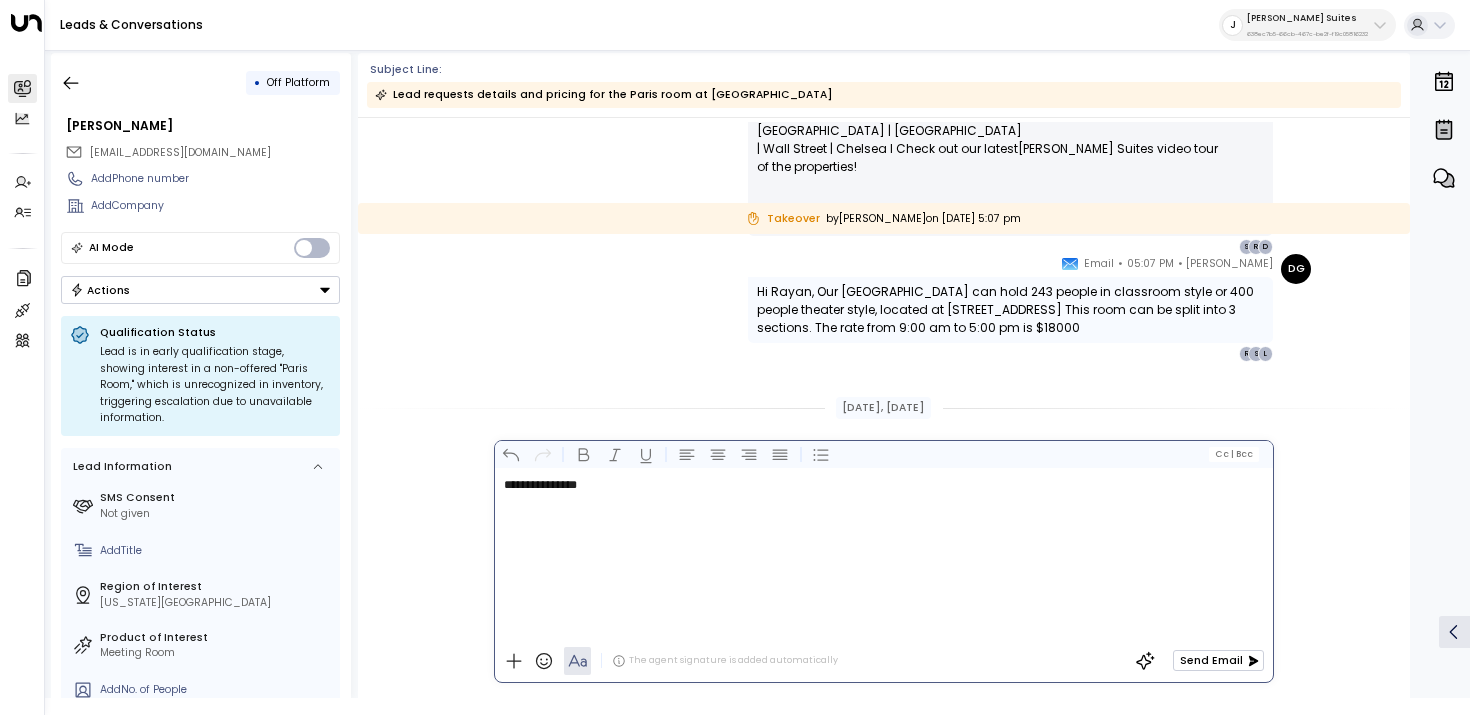 click on "Send Email" at bounding box center [1218, 660] 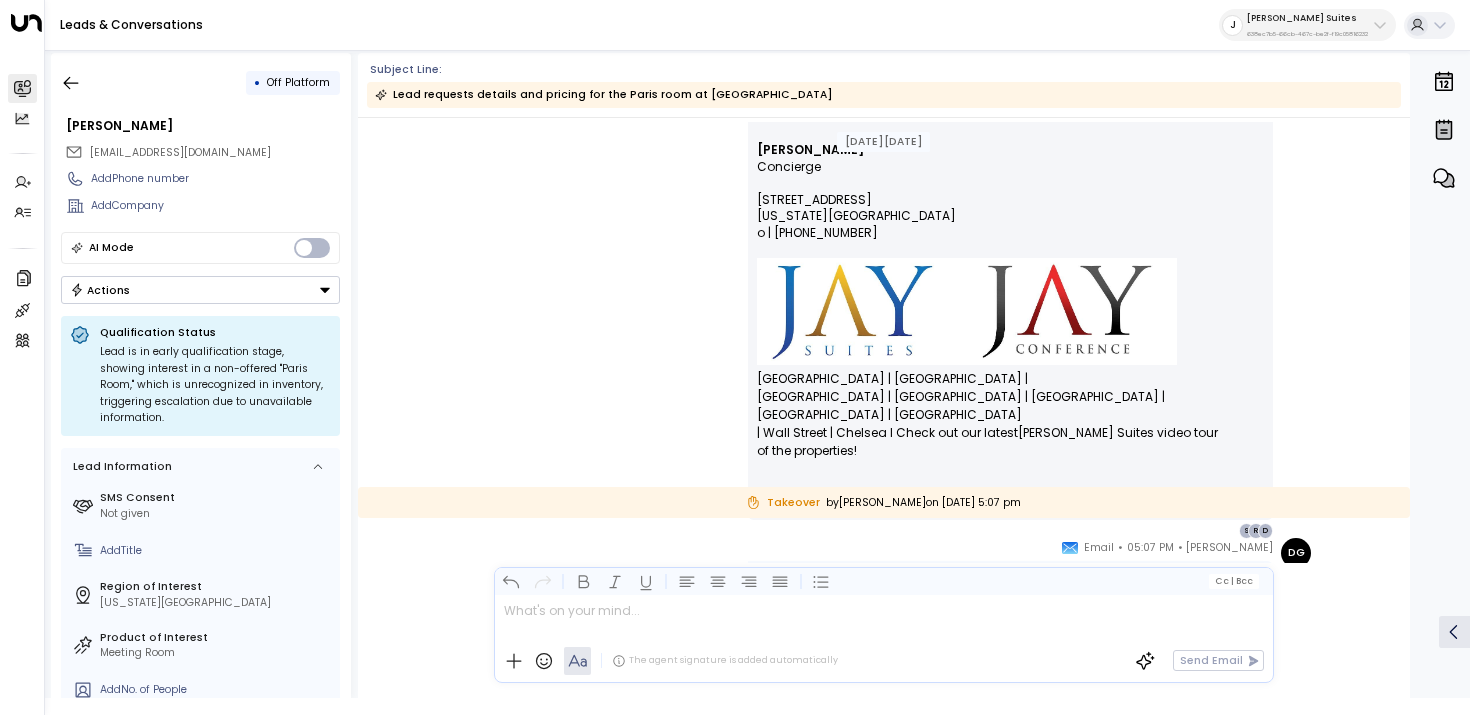 scroll, scrollTop: 762, scrollLeft: 0, axis: vertical 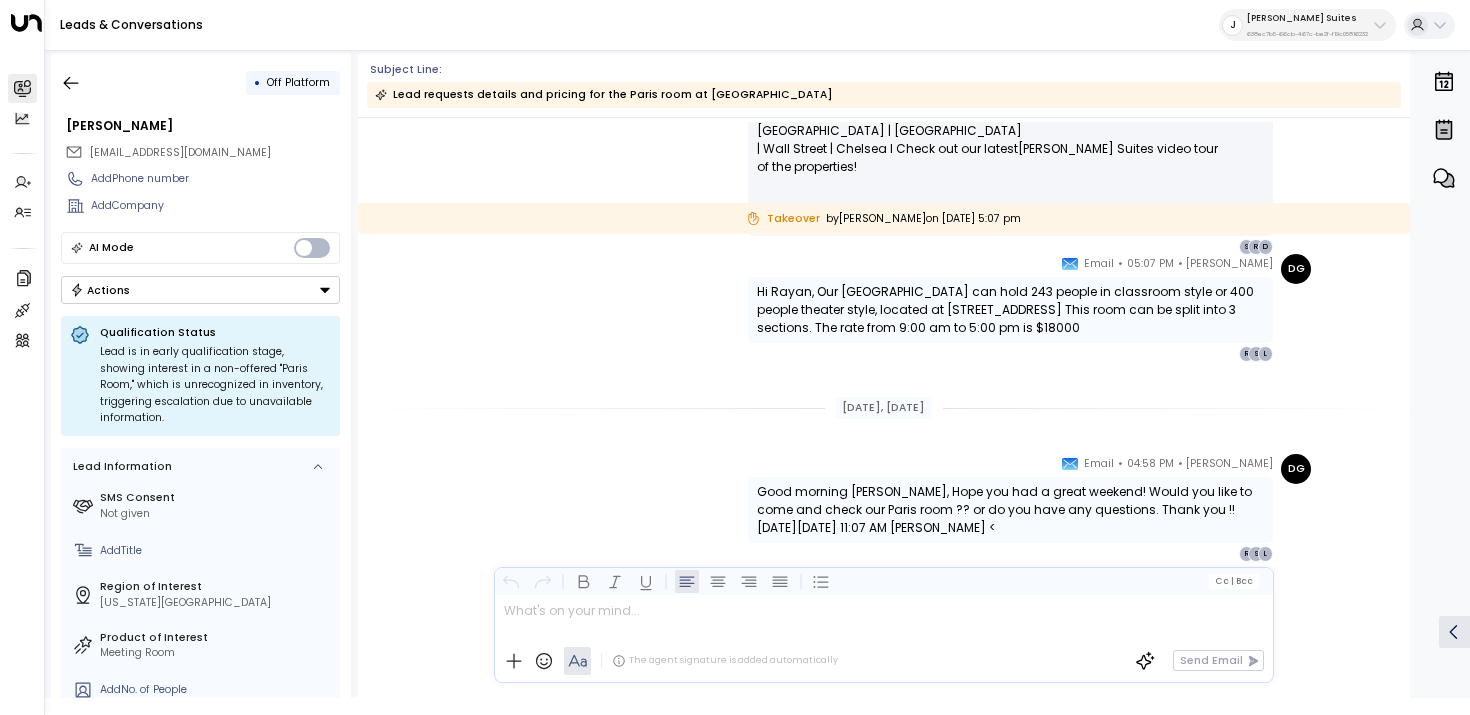 click on "[PERSON_NAME] Suites" at bounding box center [1307, 18] 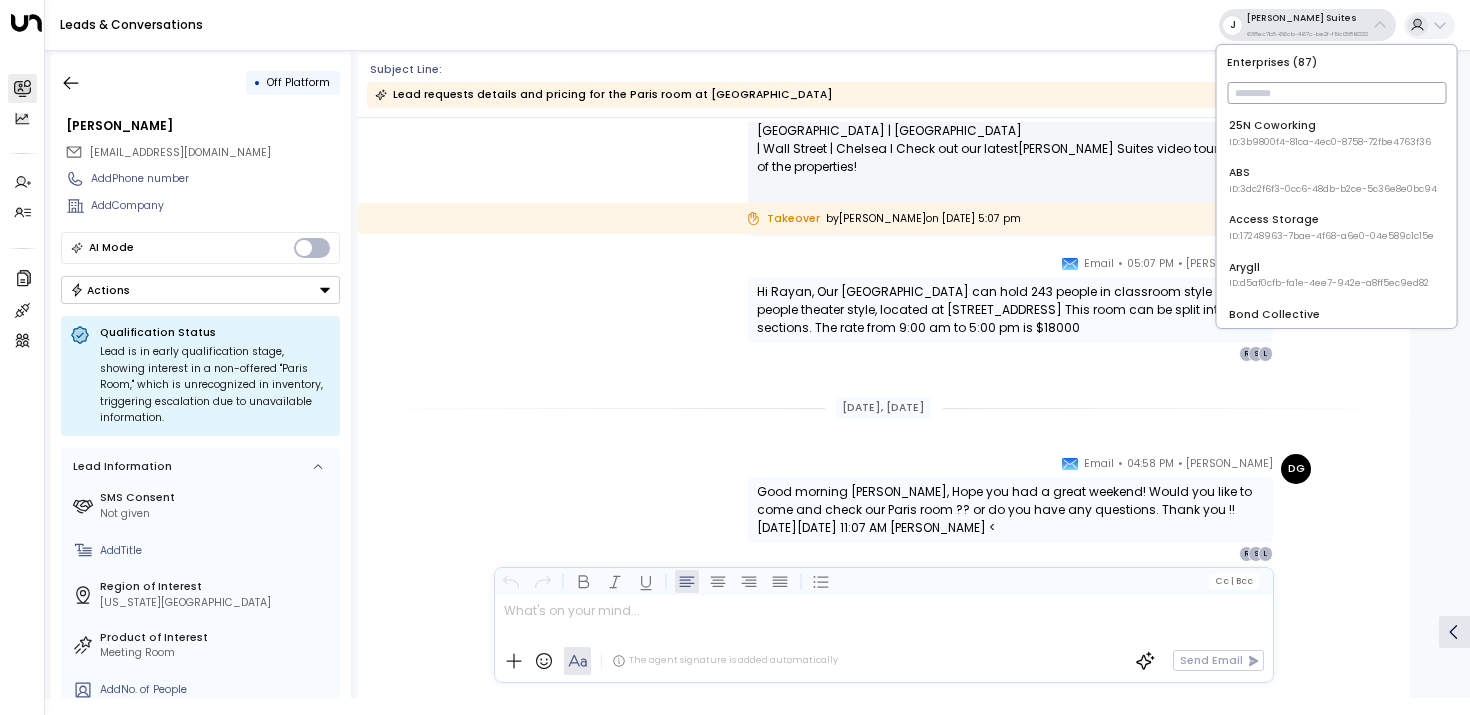 click at bounding box center [1336, 93] 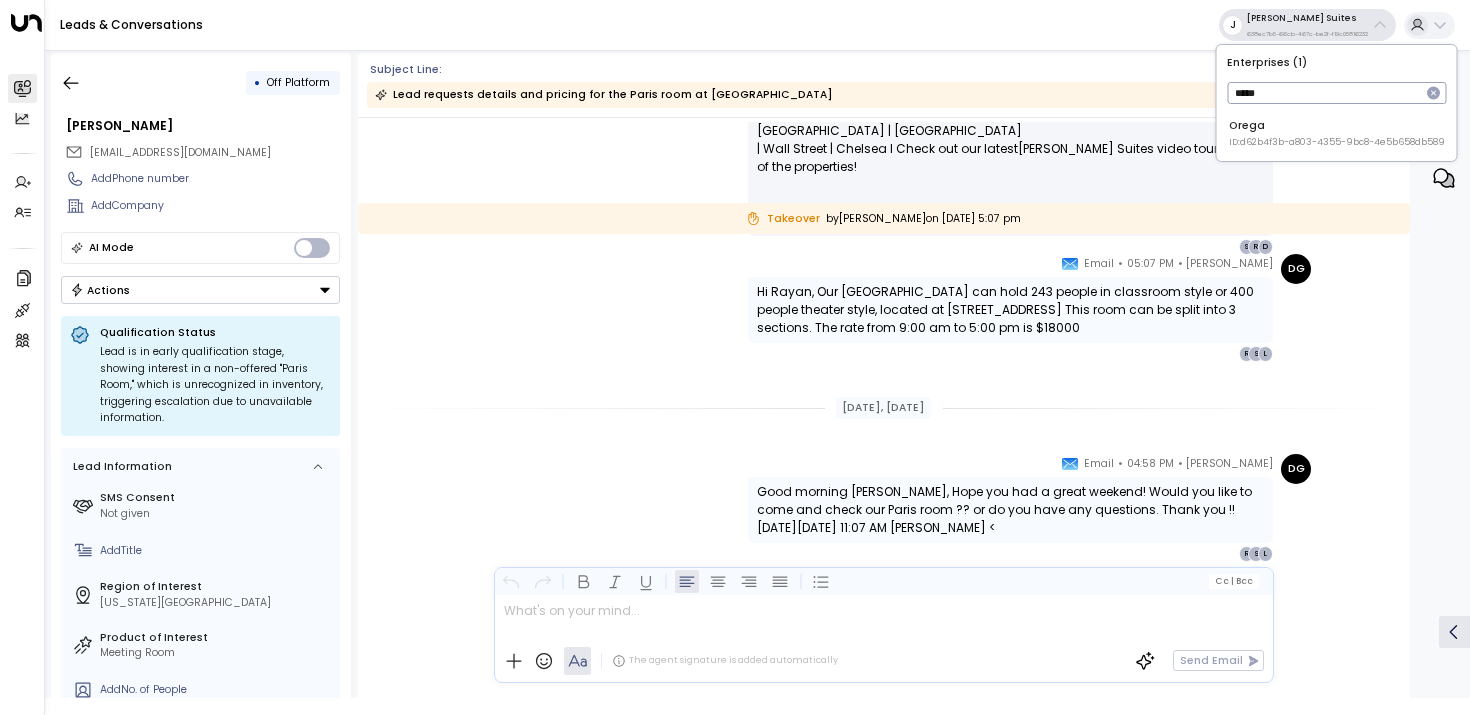 type on "*****" 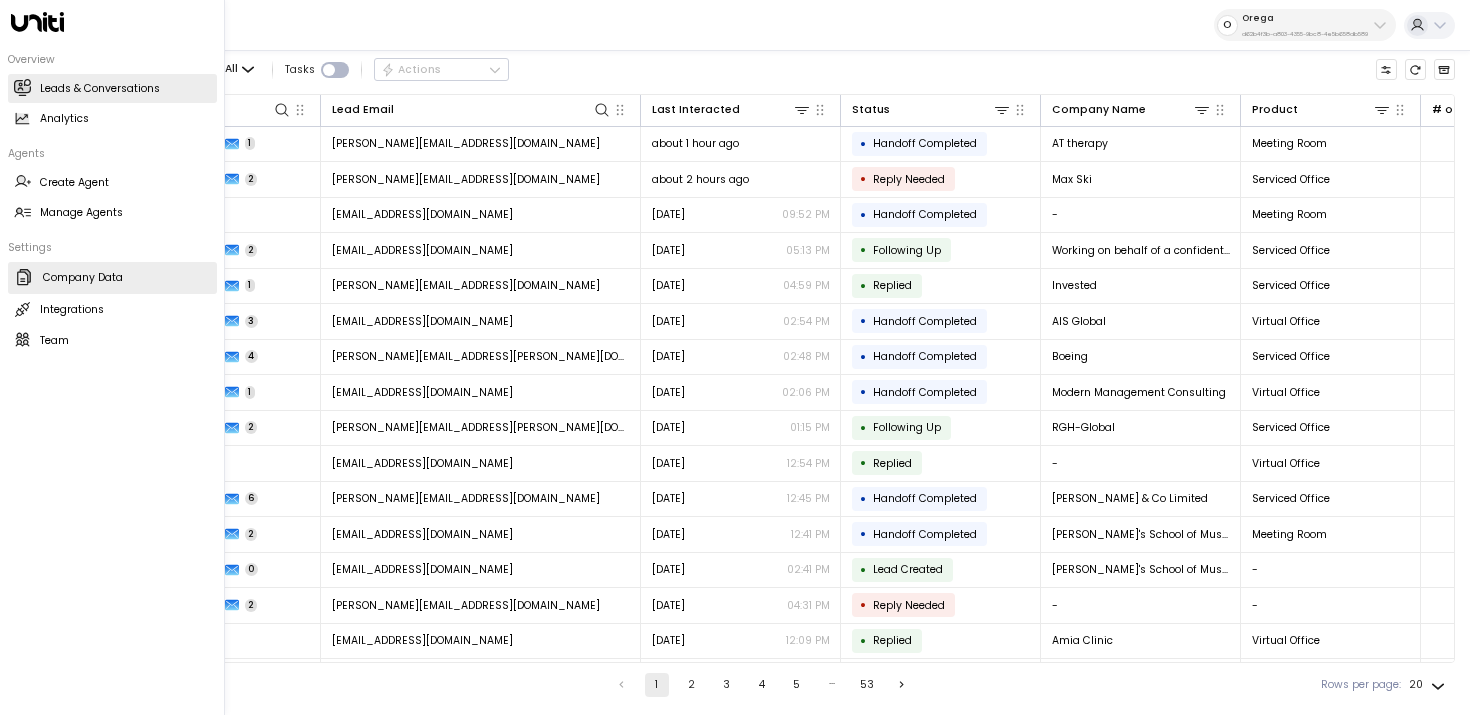 click 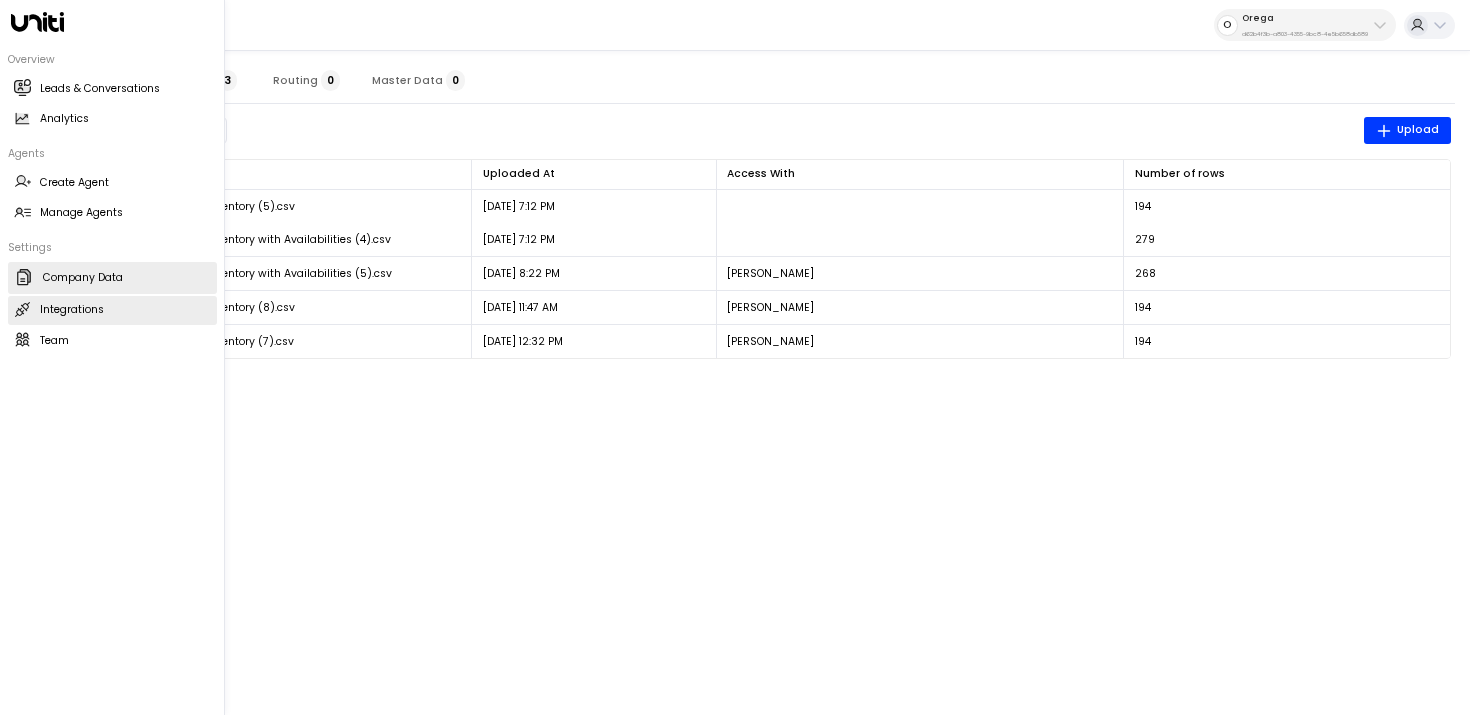 click 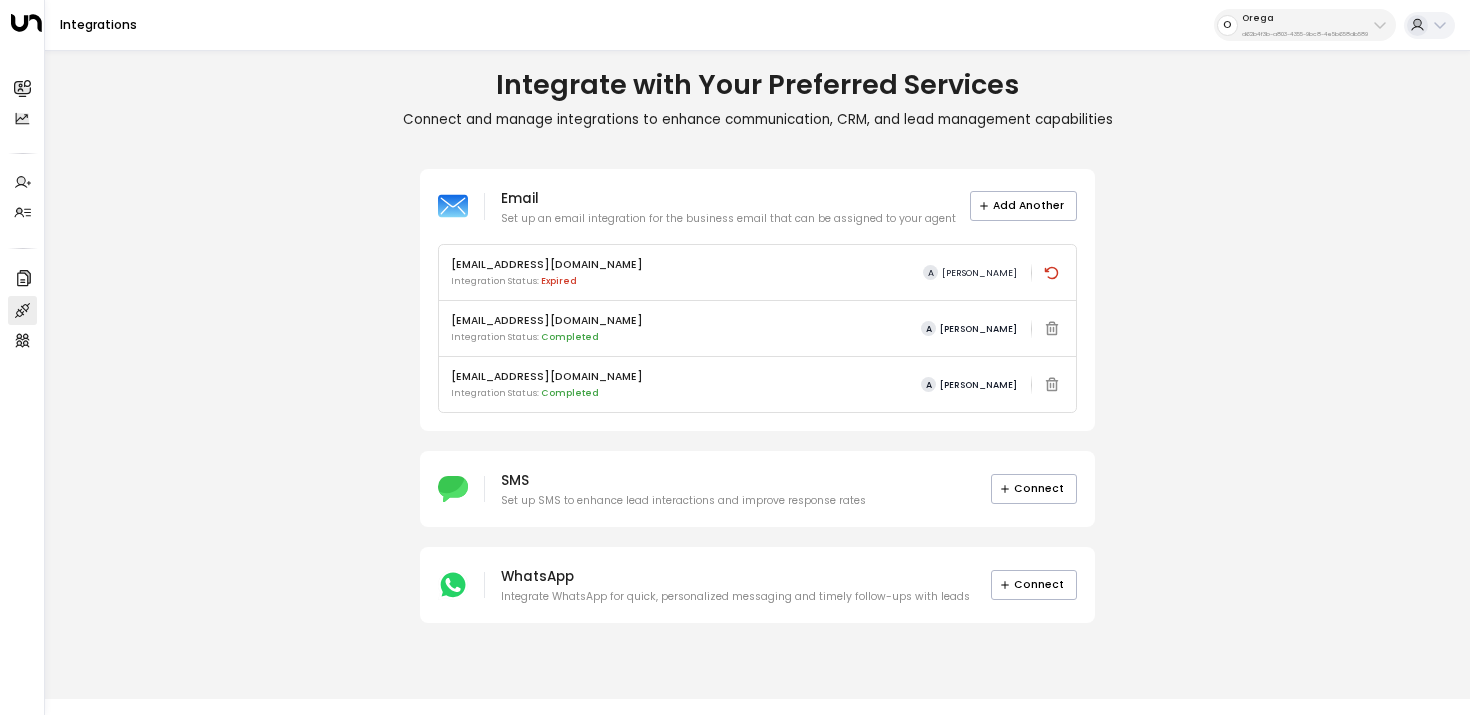 click on "Orega d62b4f3b-a803-4355-9bc8-4e5b658db589" at bounding box center (1305, 25) 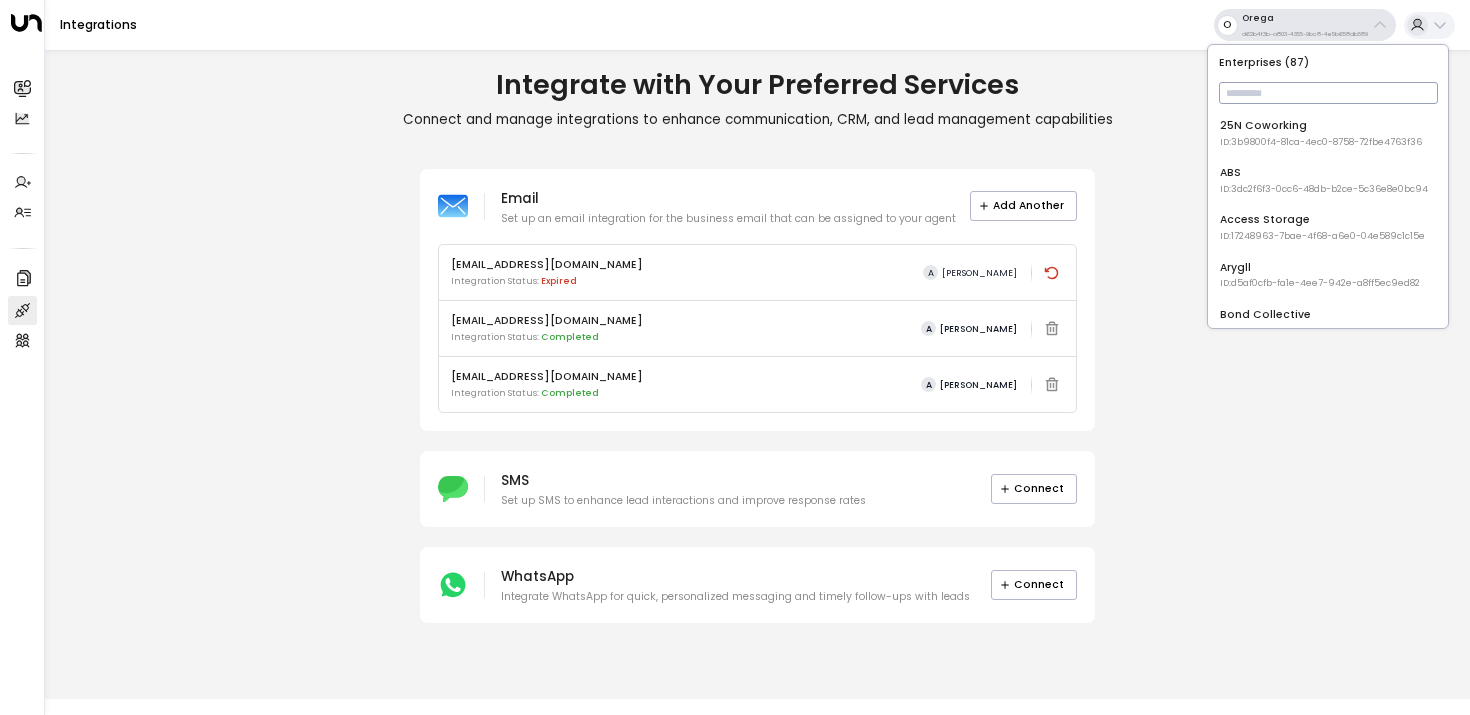 click at bounding box center (1328, 93) 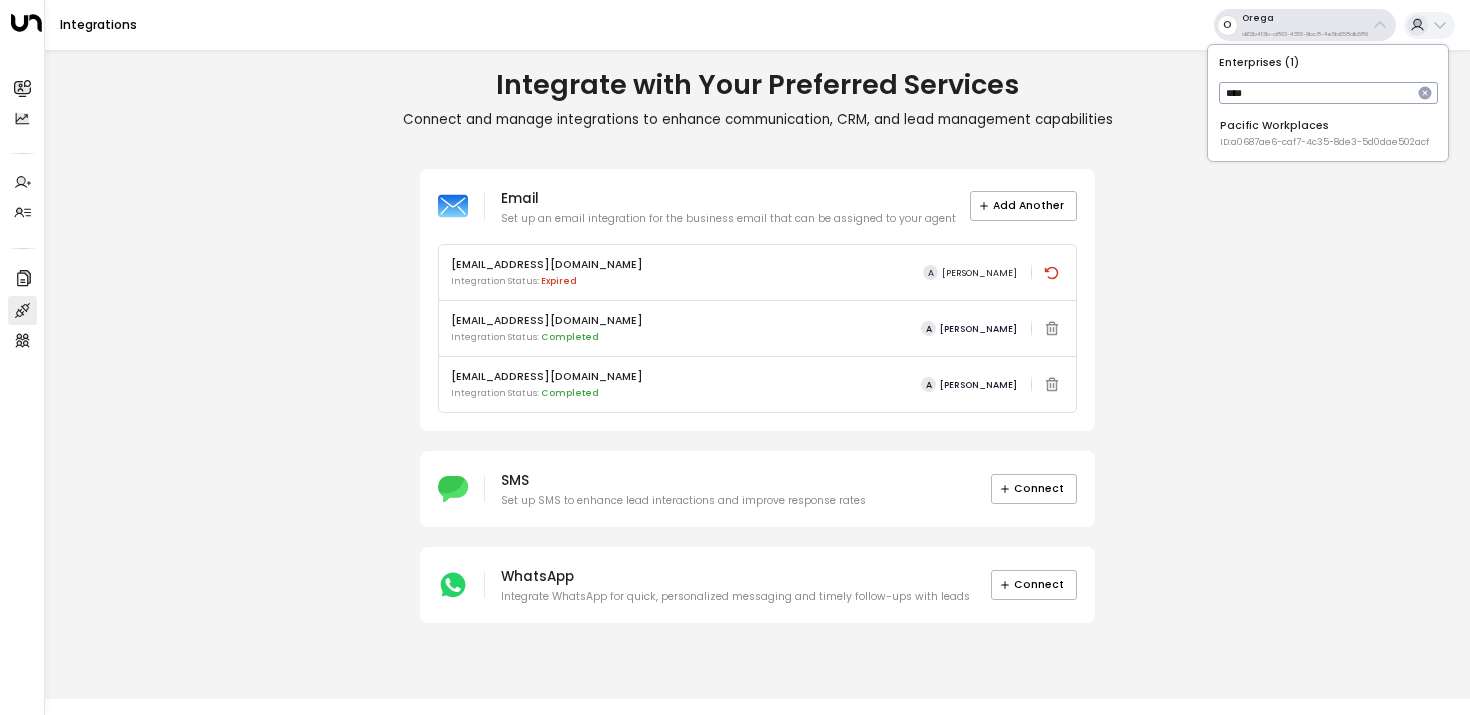 type on "****" 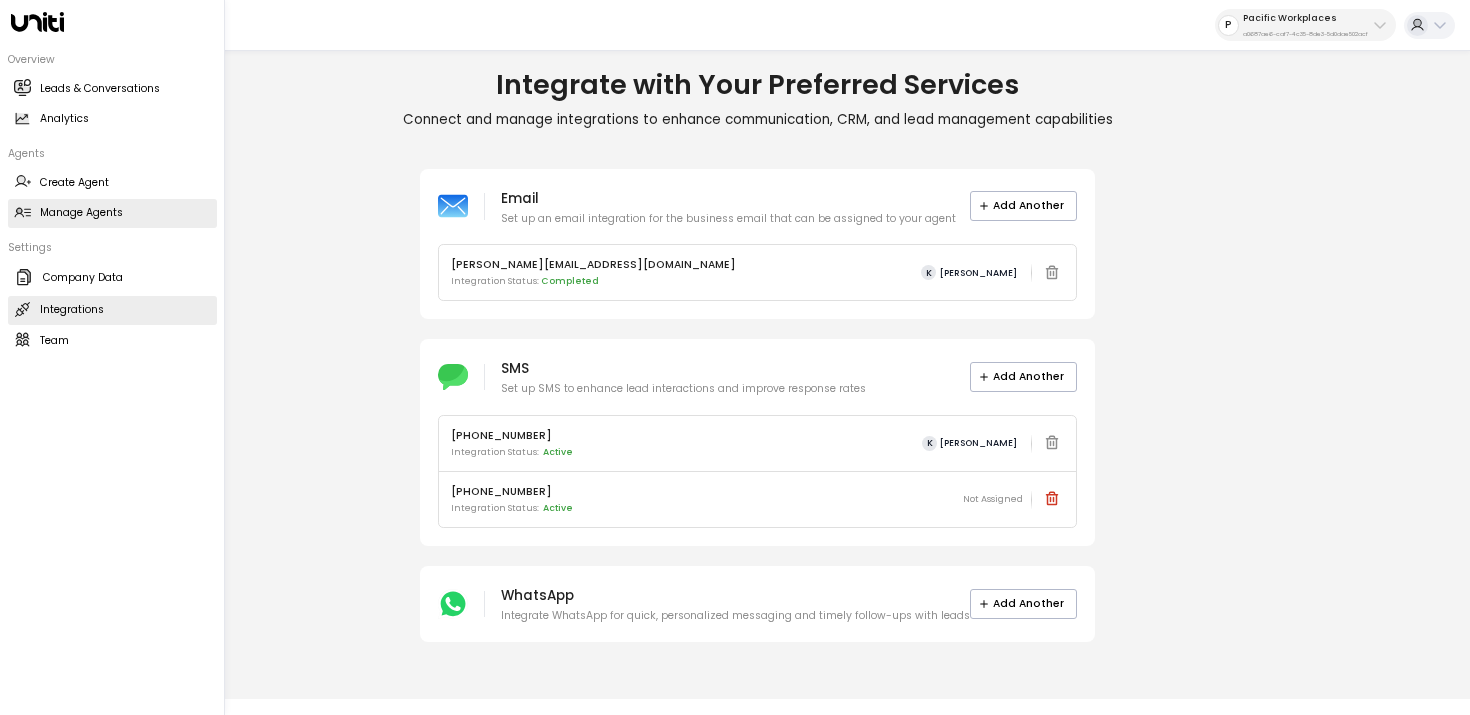 click on "Manage Agents" at bounding box center [81, 213] 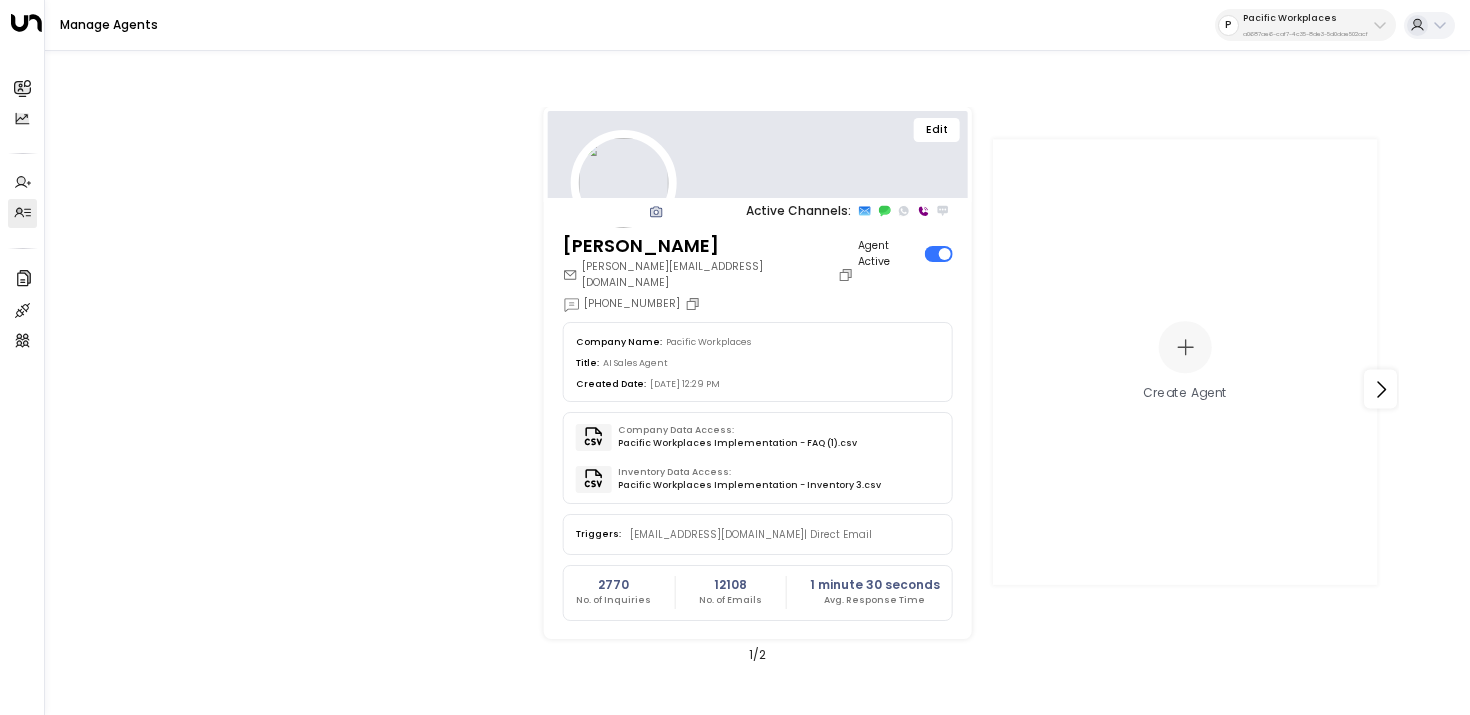 click on "Edit" at bounding box center [937, 130] 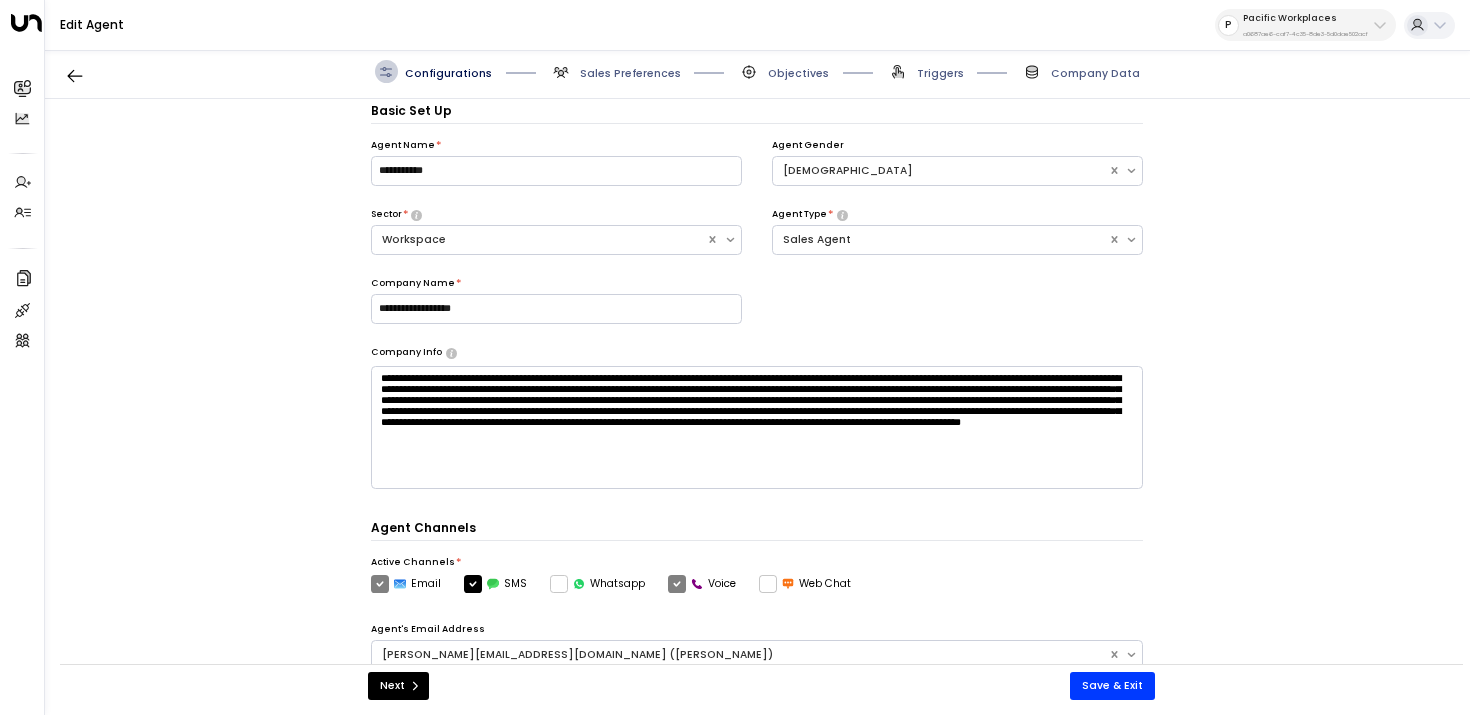 scroll, scrollTop: 22, scrollLeft: 0, axis: vertical 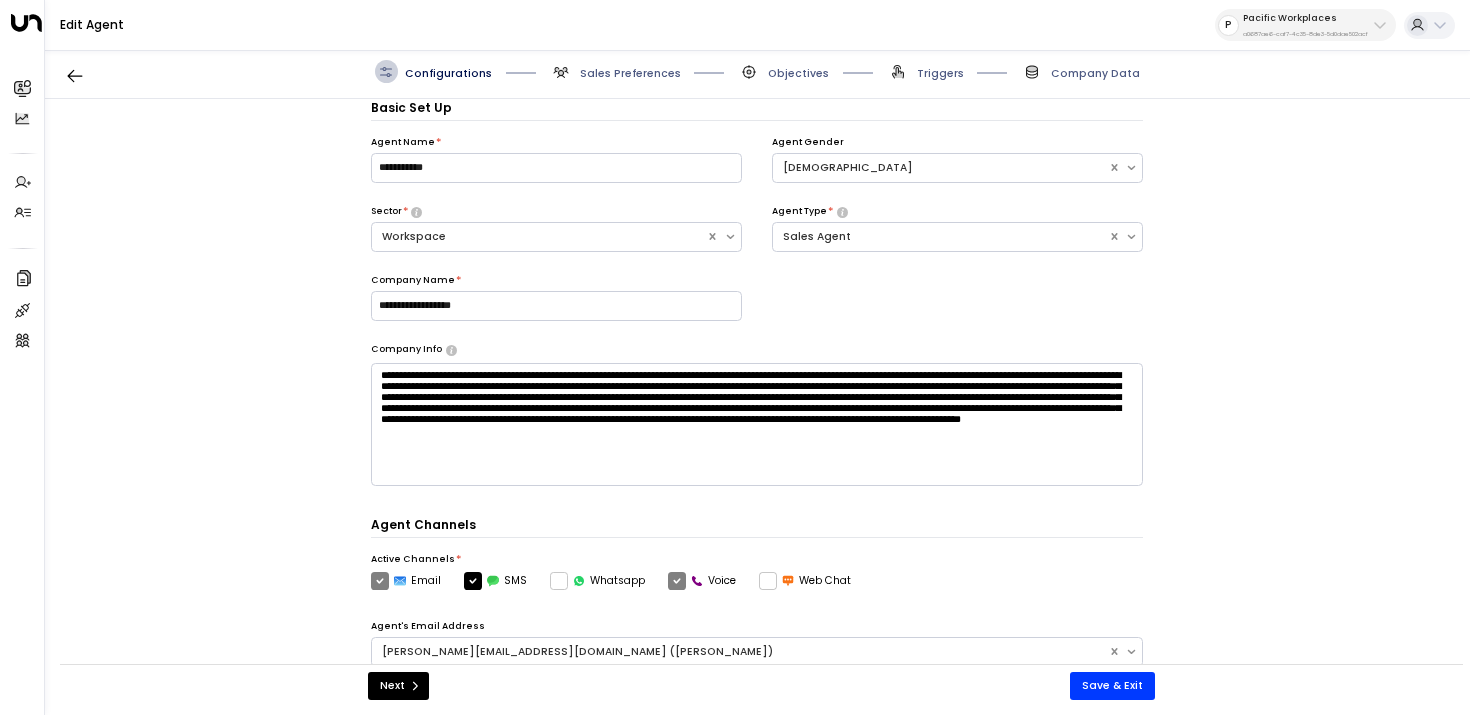 click on "Triggers" at bounding box center (940, 73) 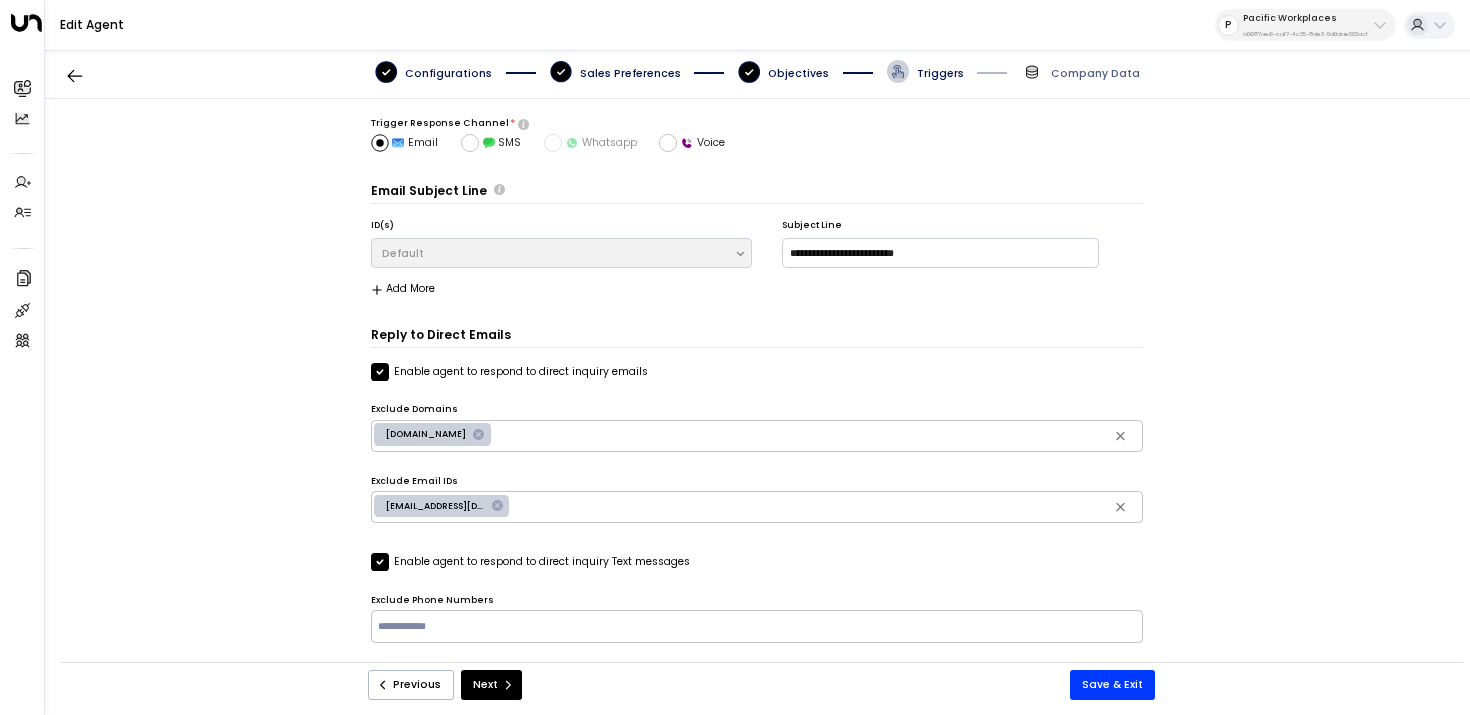 scroll, scrollTop: 0, scrollLeft: 0, axis: both 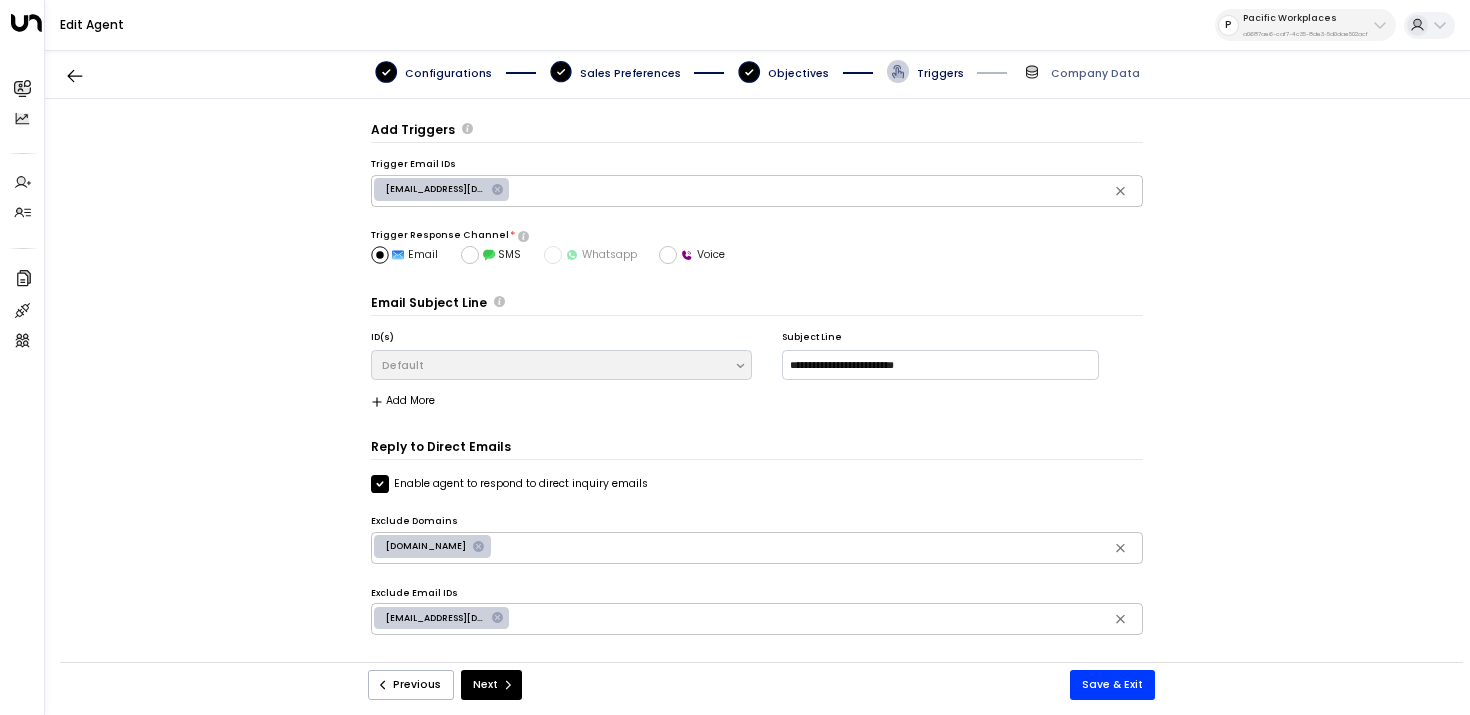 click on "Objectives" at bounding box center (798, 73) 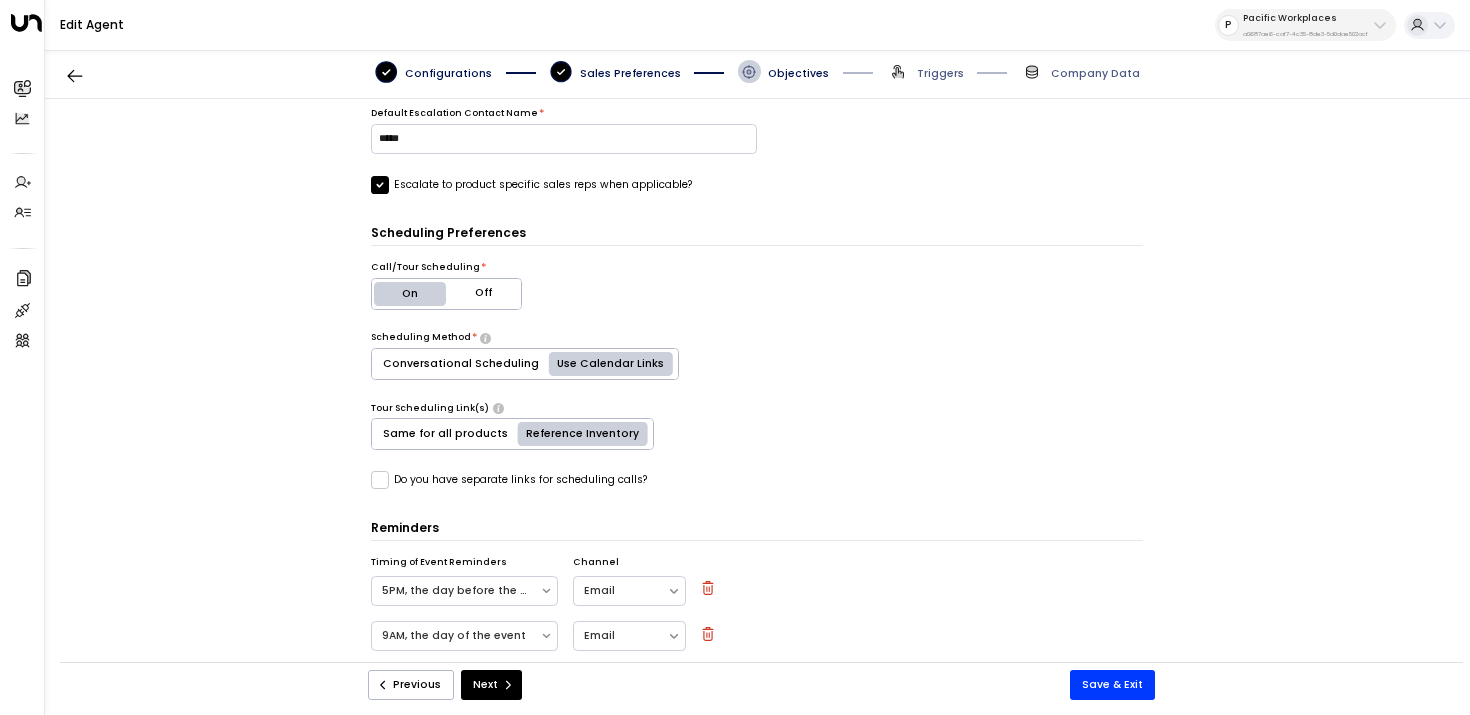 scroll, scrollTop: 1648, scrollLeft: 0, axis: vertical 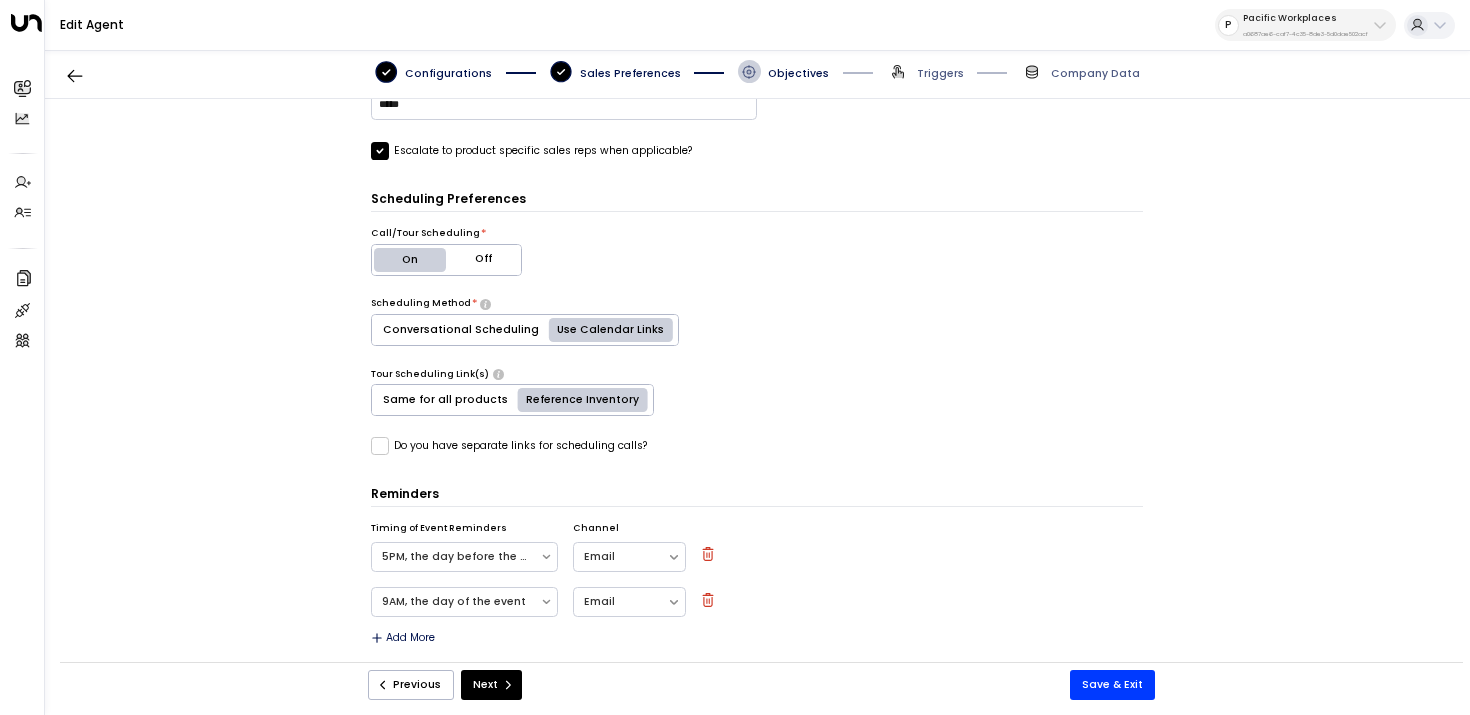 click on "Sales Preferences" at bounding box center [615, 71] 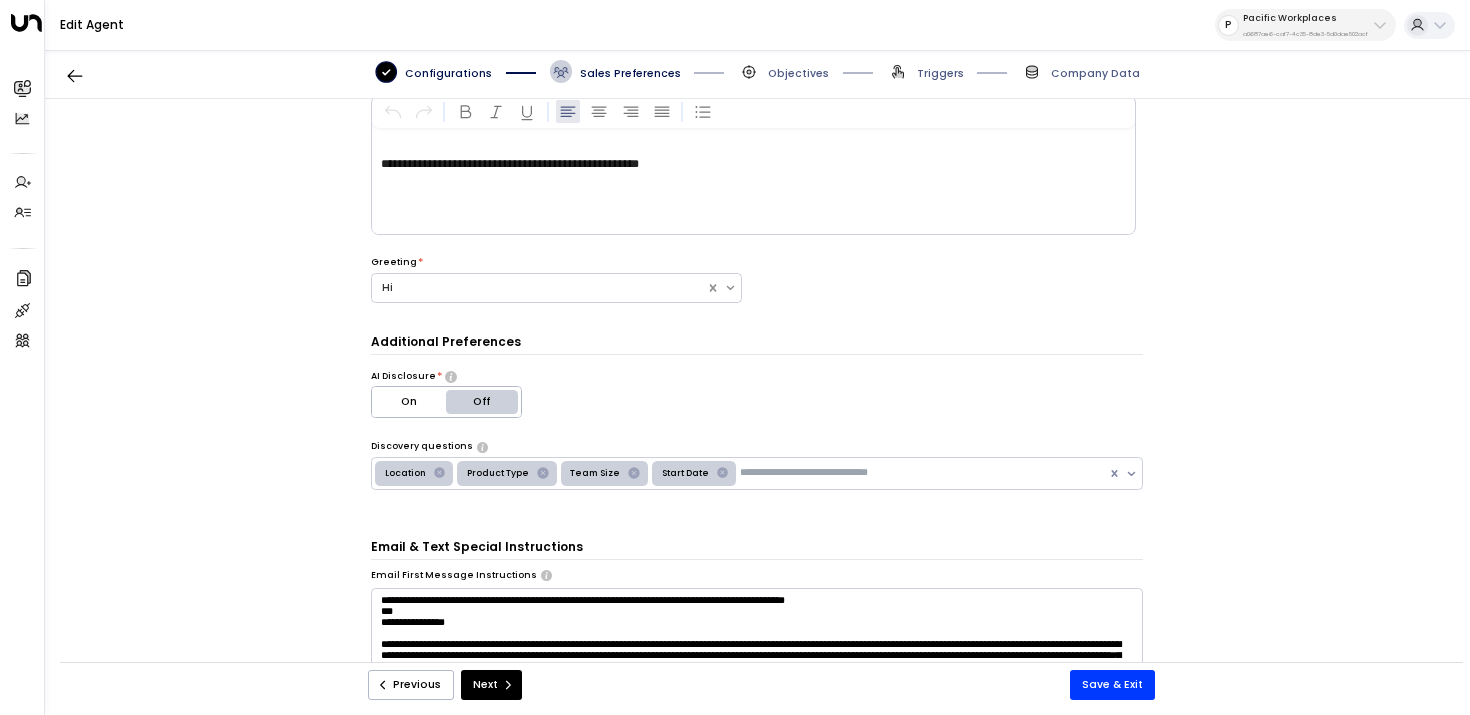 scroll, scrollTop: 0, scrollLeft: 0, axis: both 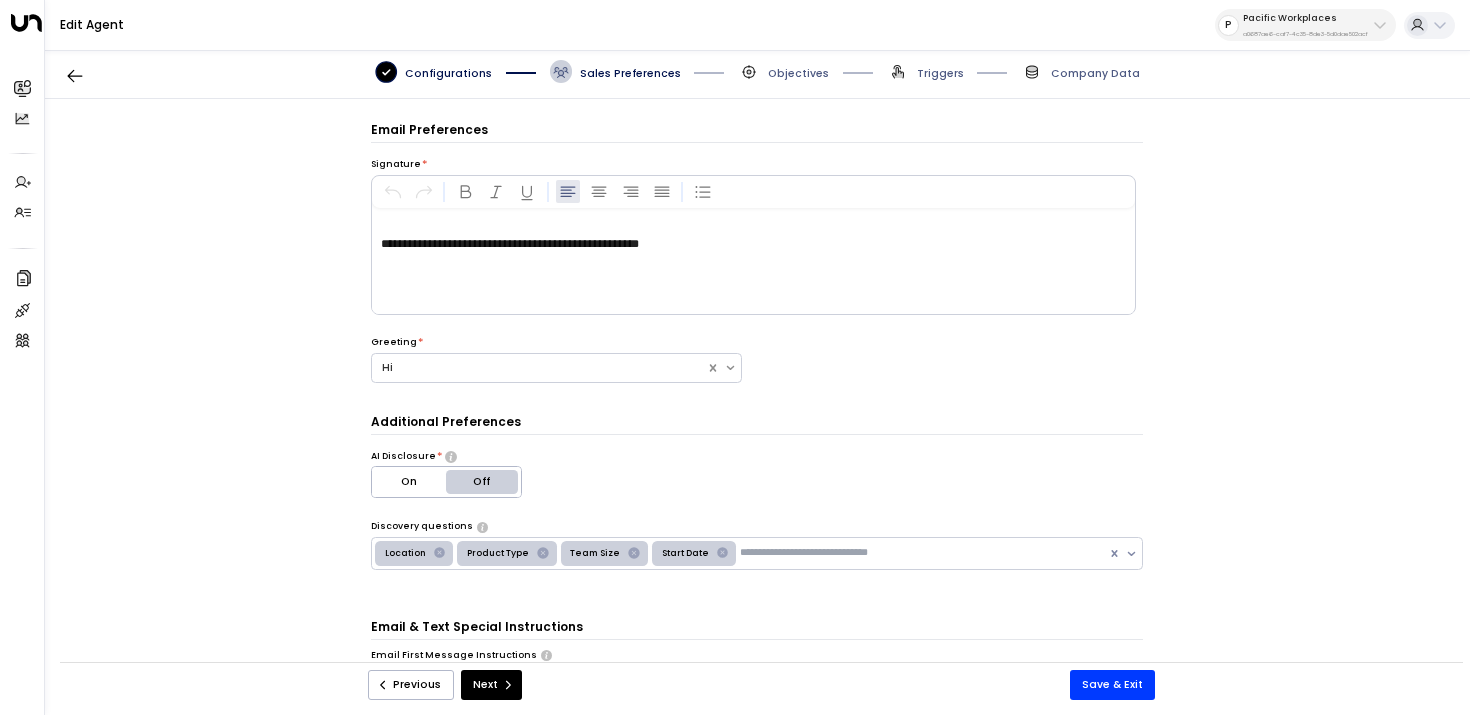 click on "Configurations" at bounding box center (433, 71) 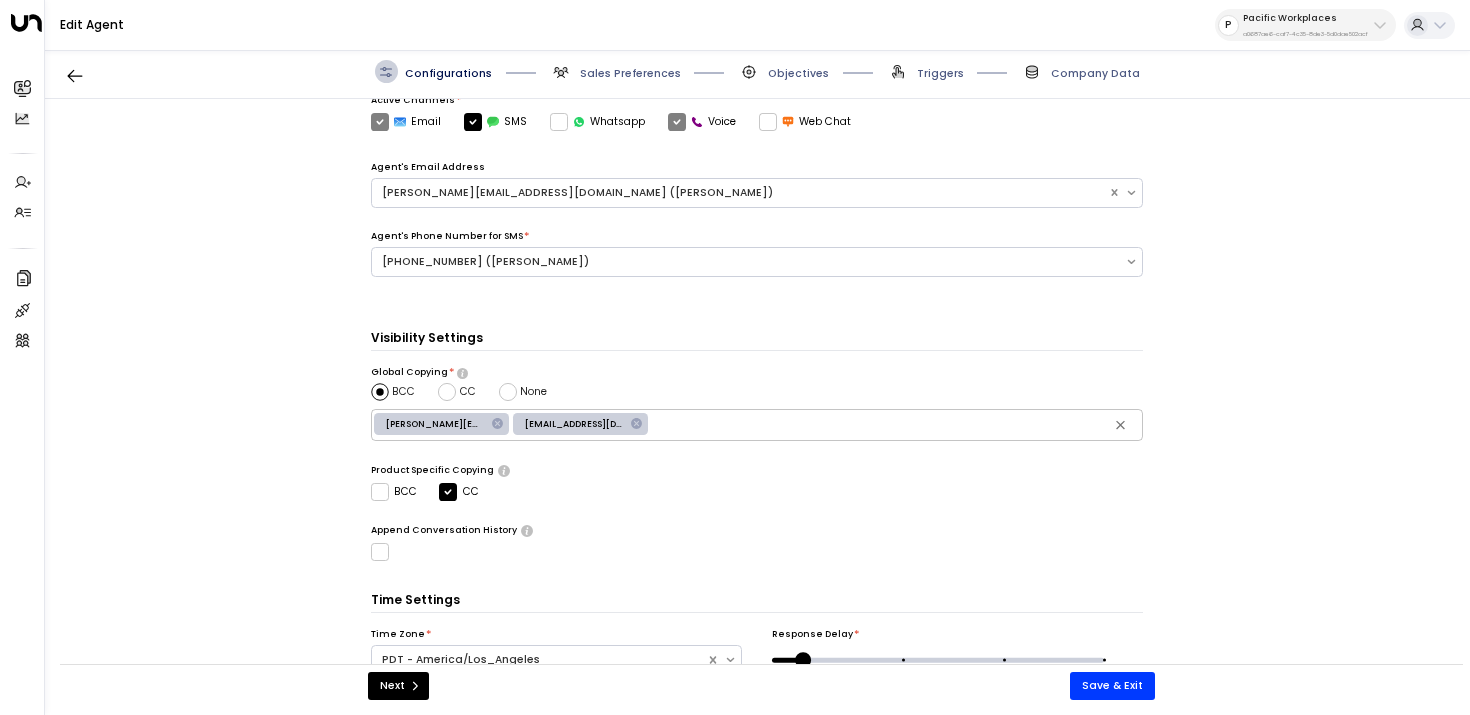 scroll, scrollTop: 463, scrollLeft: 0, axis: vertical 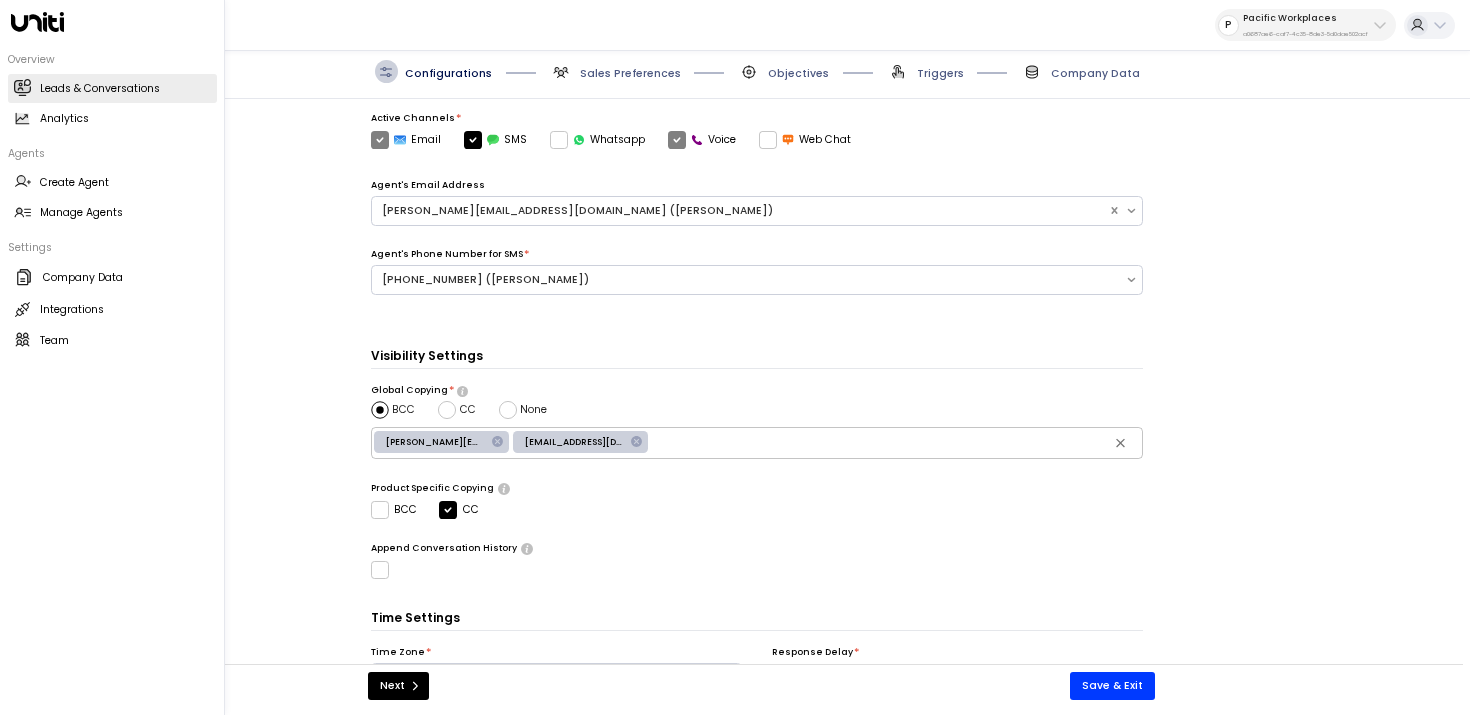 click 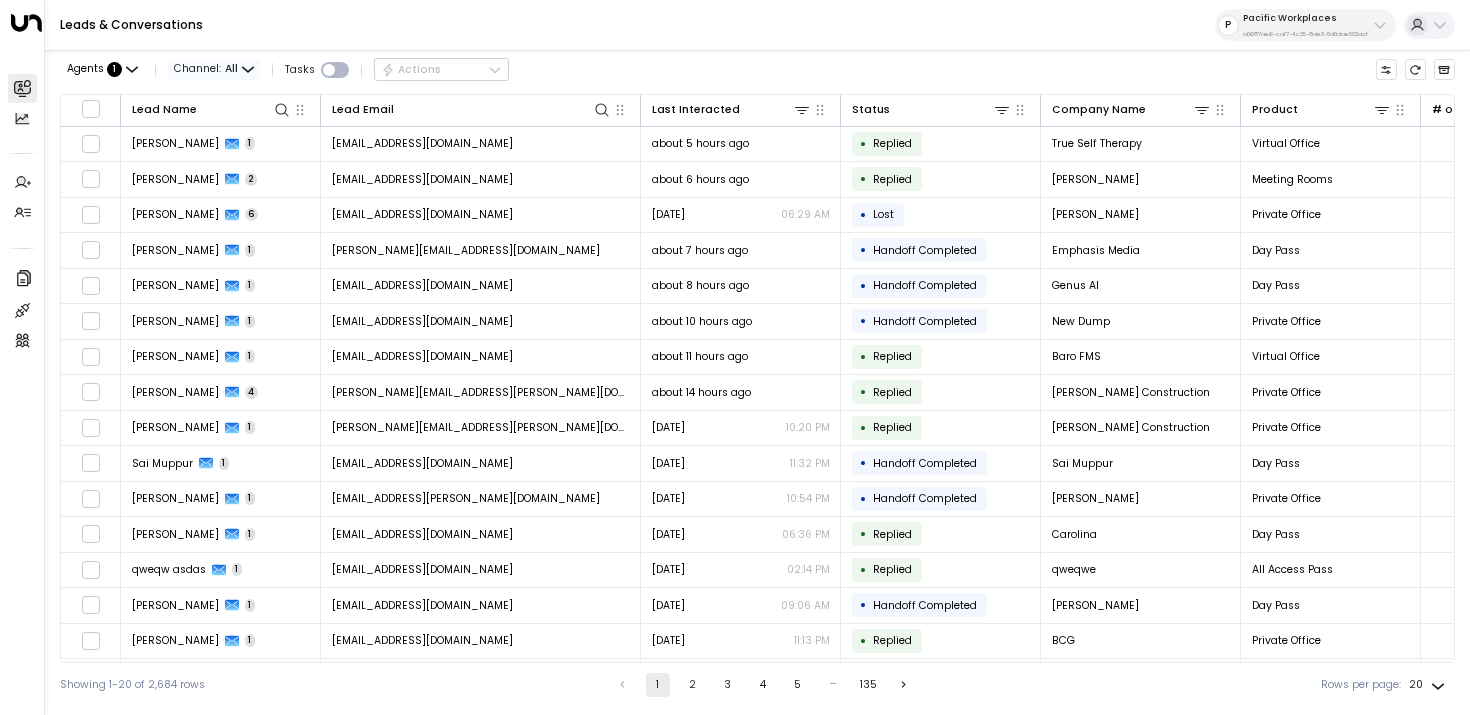 click on "All" at bounding box center (231, 69) 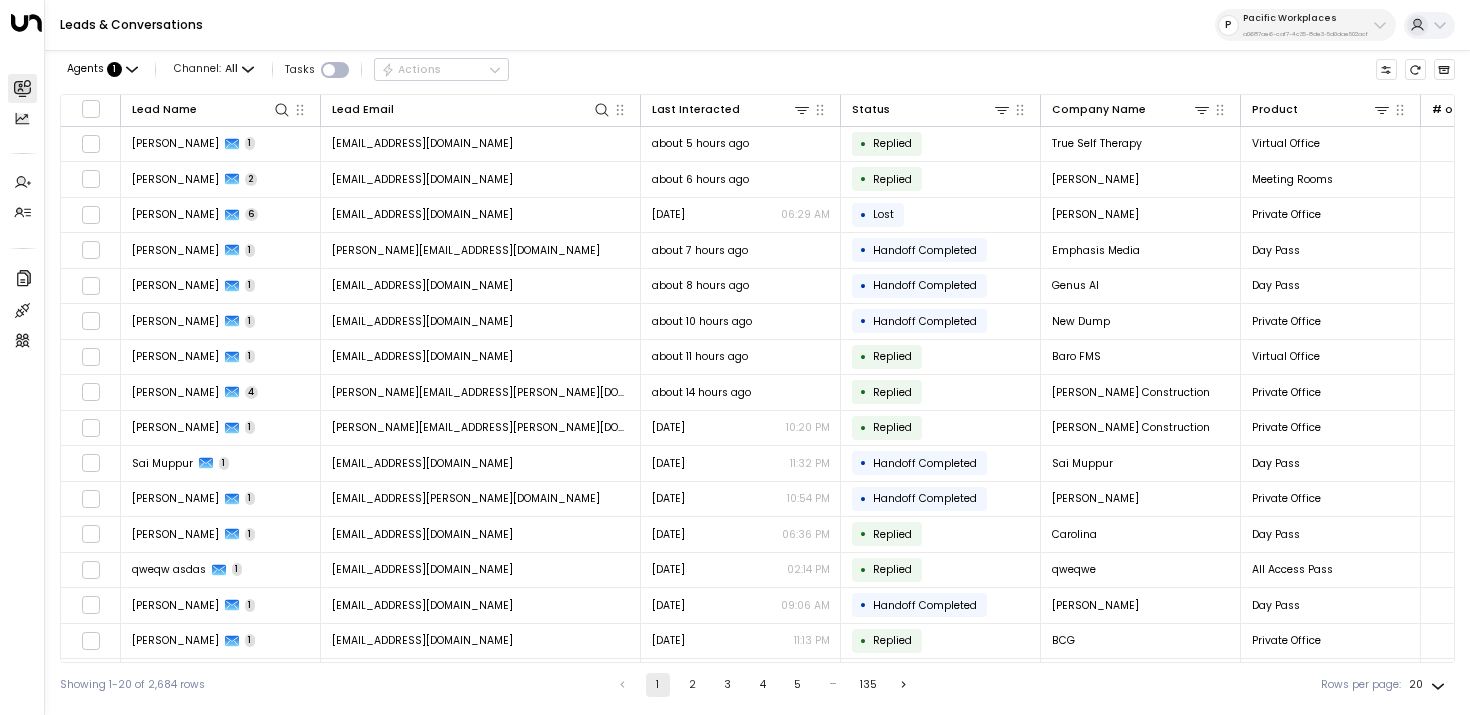 click on "Voice" at bounding box center (207, 165) 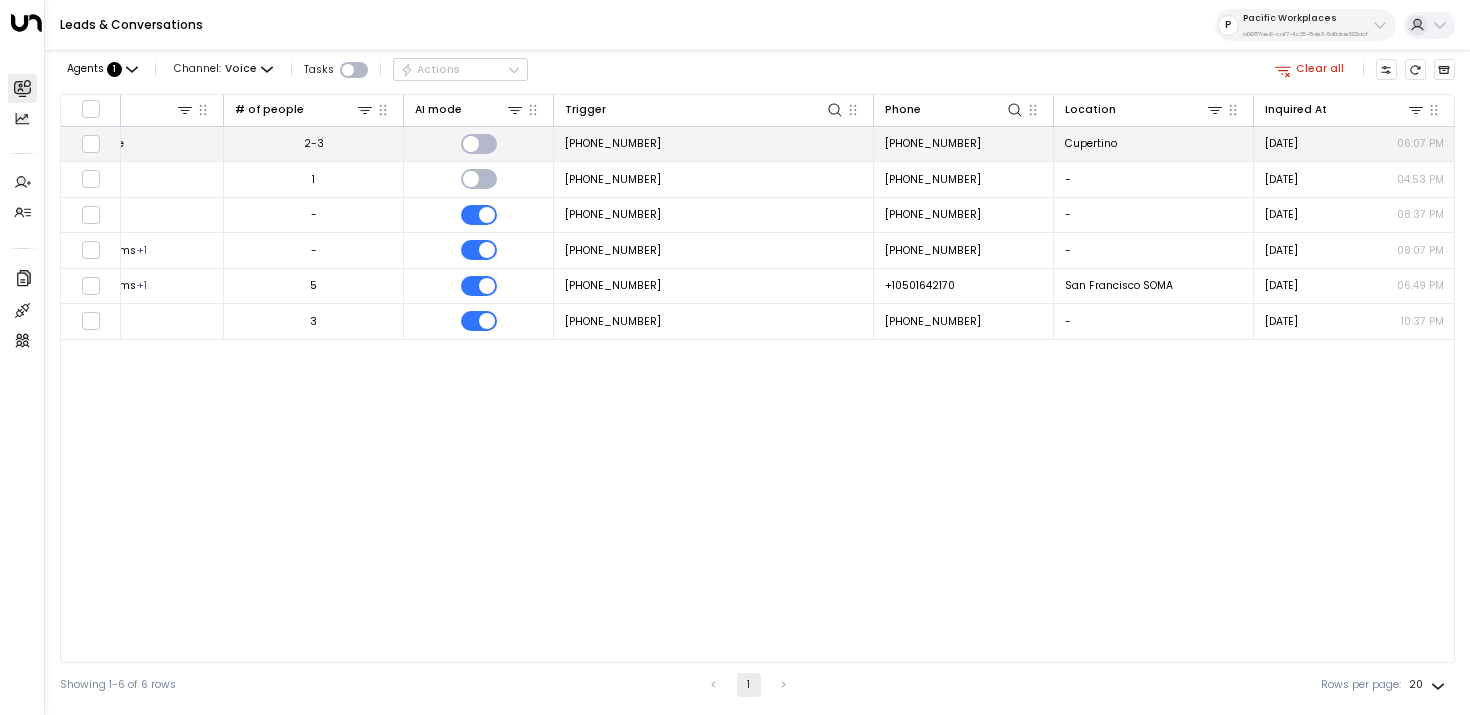 scroll, scrollTop: 0, scrollLeft: 0, axis: both 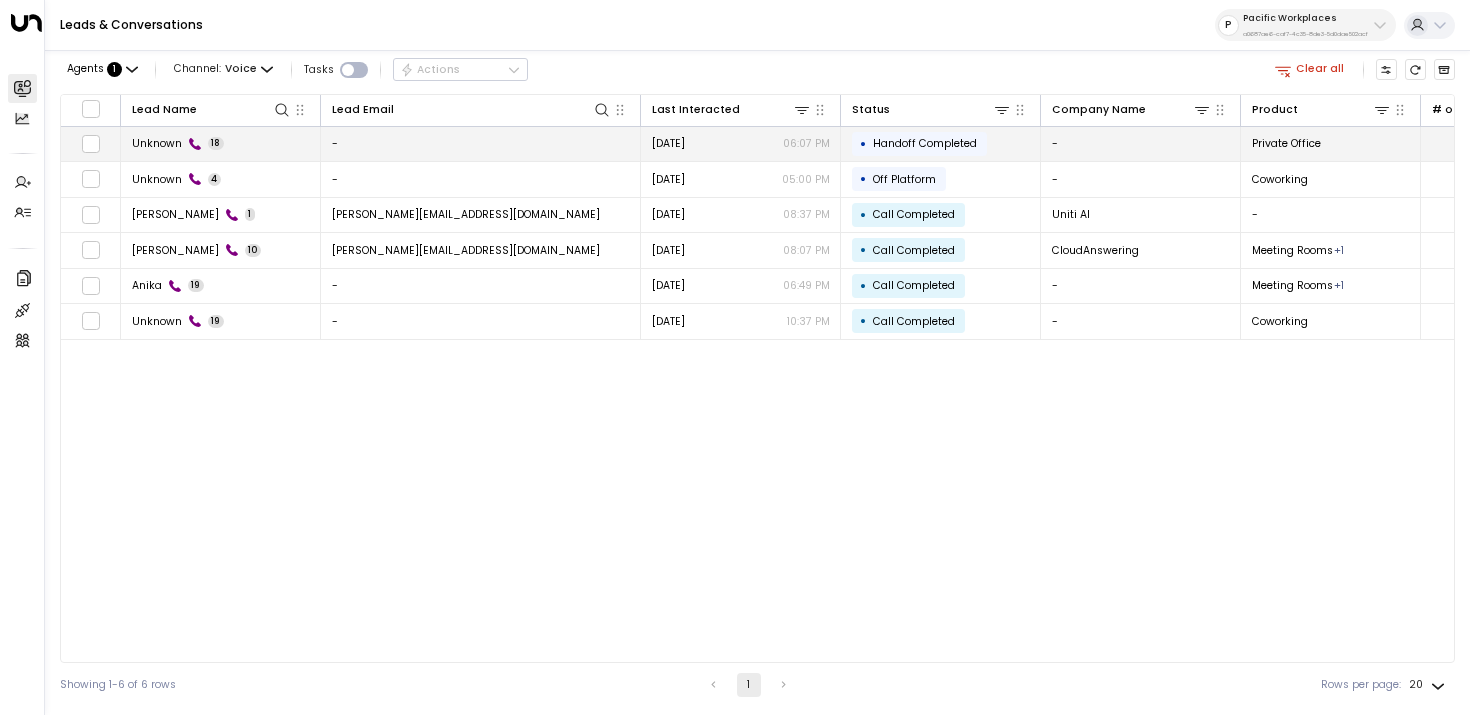 click on "Unknown 18" at bounding box center (221, 144) 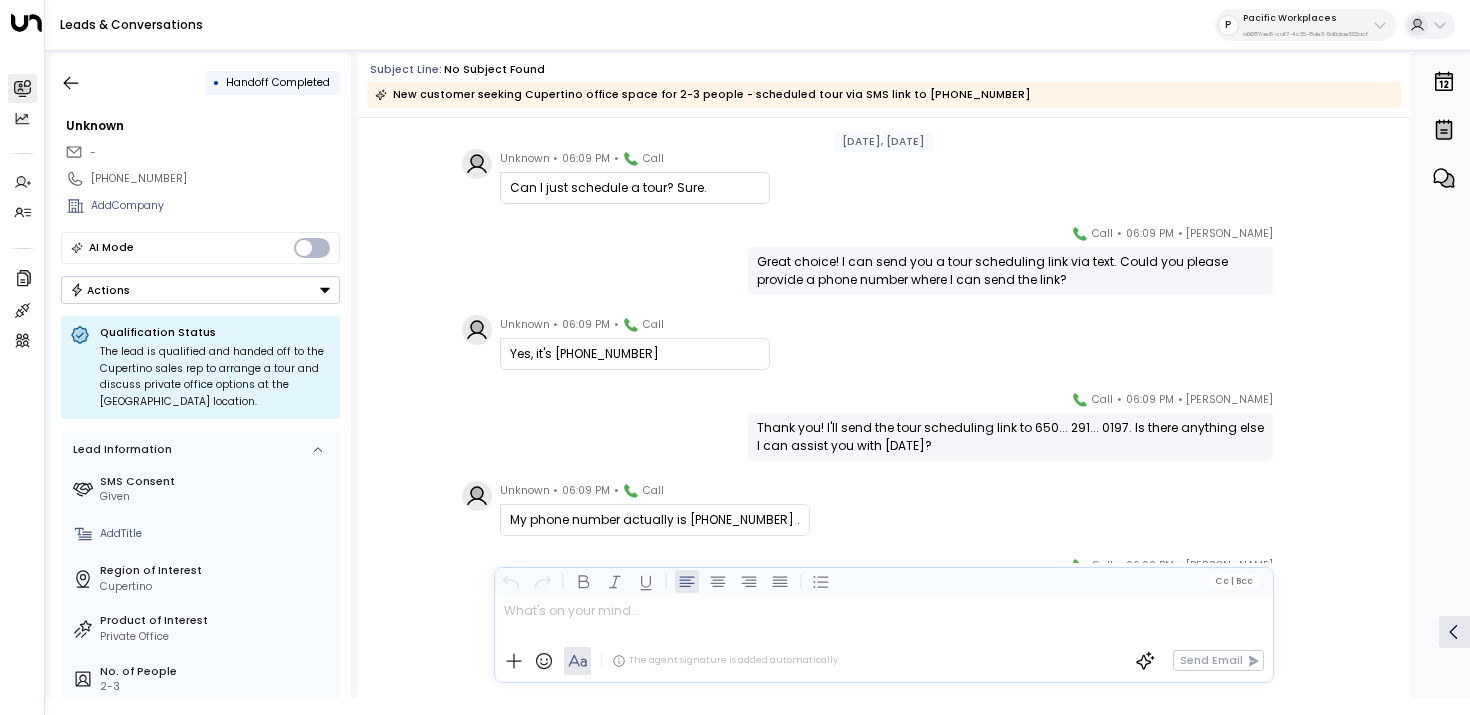 scroll, scrollTop: 1169, scrollLeft: 0, axis: vertical 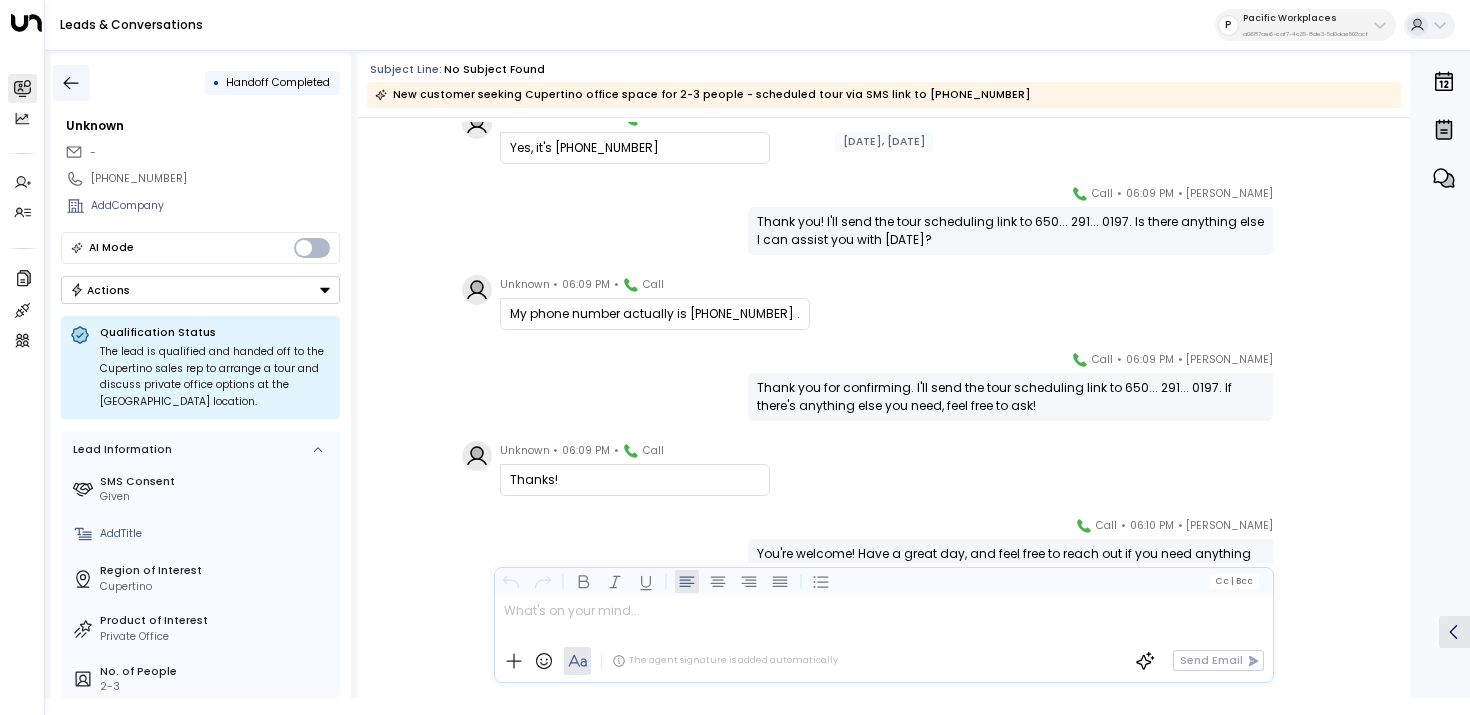 click 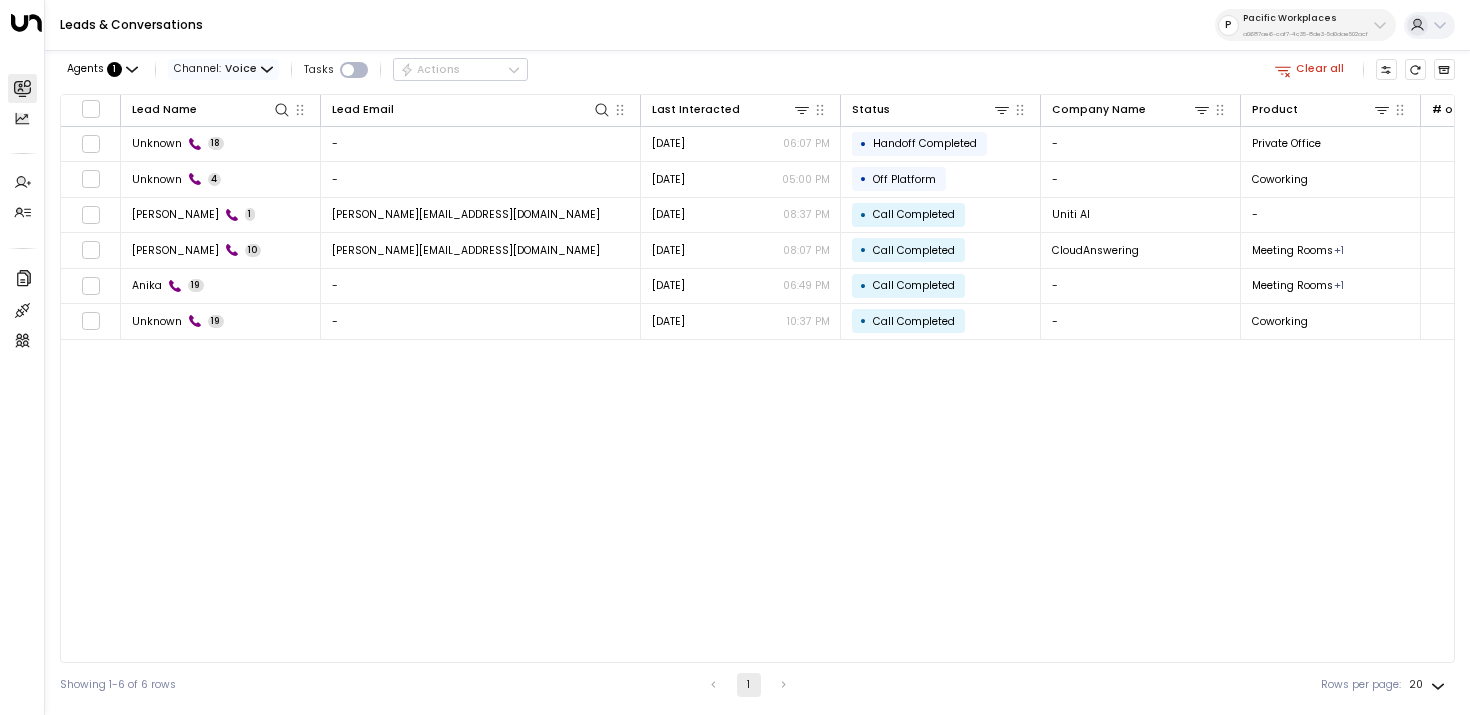 click on "Voice" at bounding box center [241, 69] 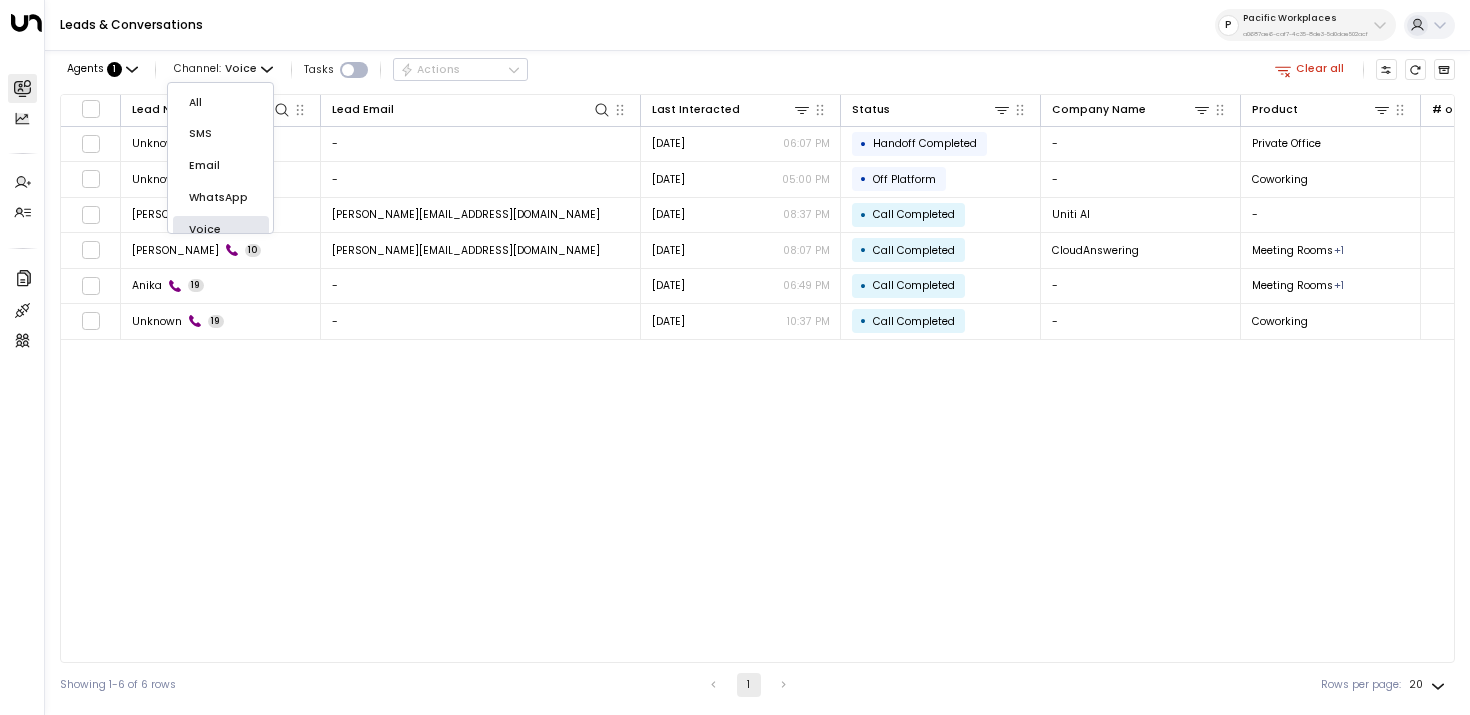 click on "SMS" at bounding box center [221, 134] 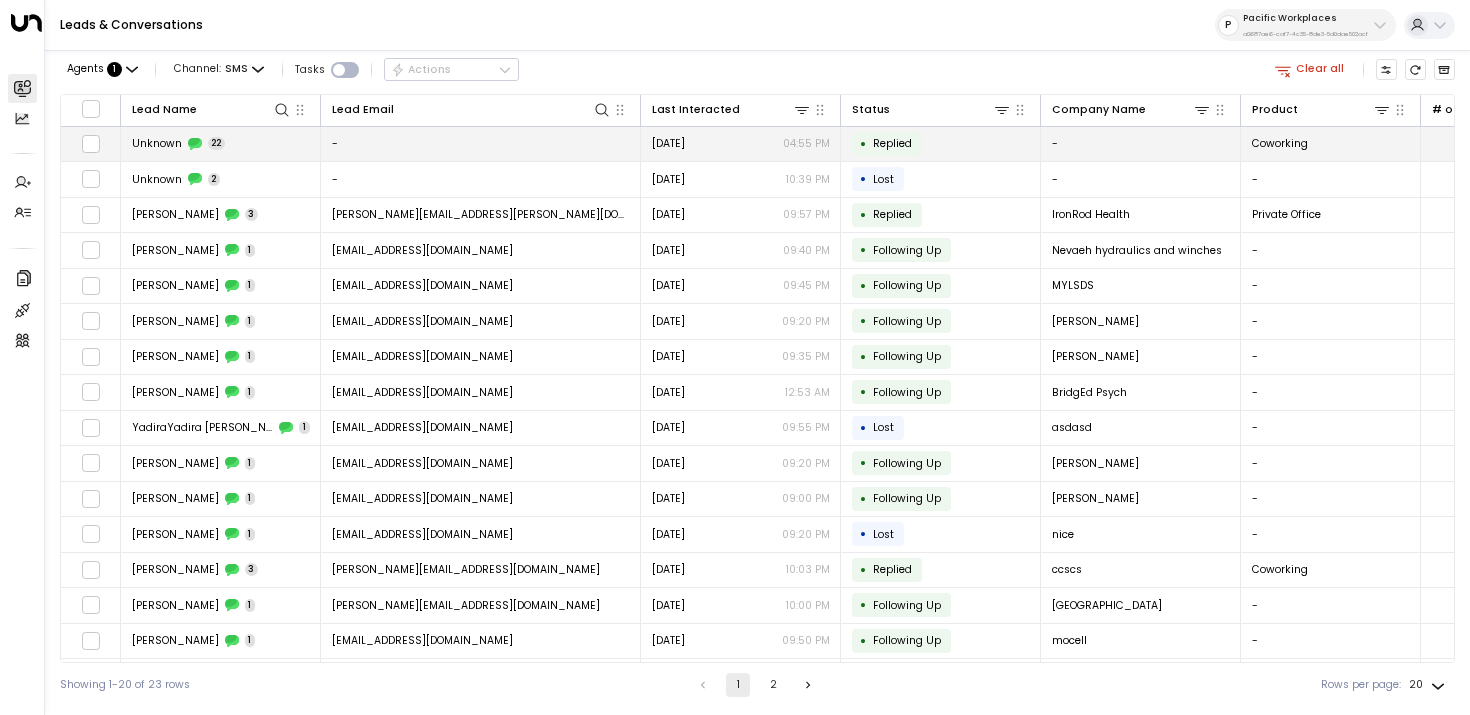 click on "Unknown 22" at bounding box center [221, 144] 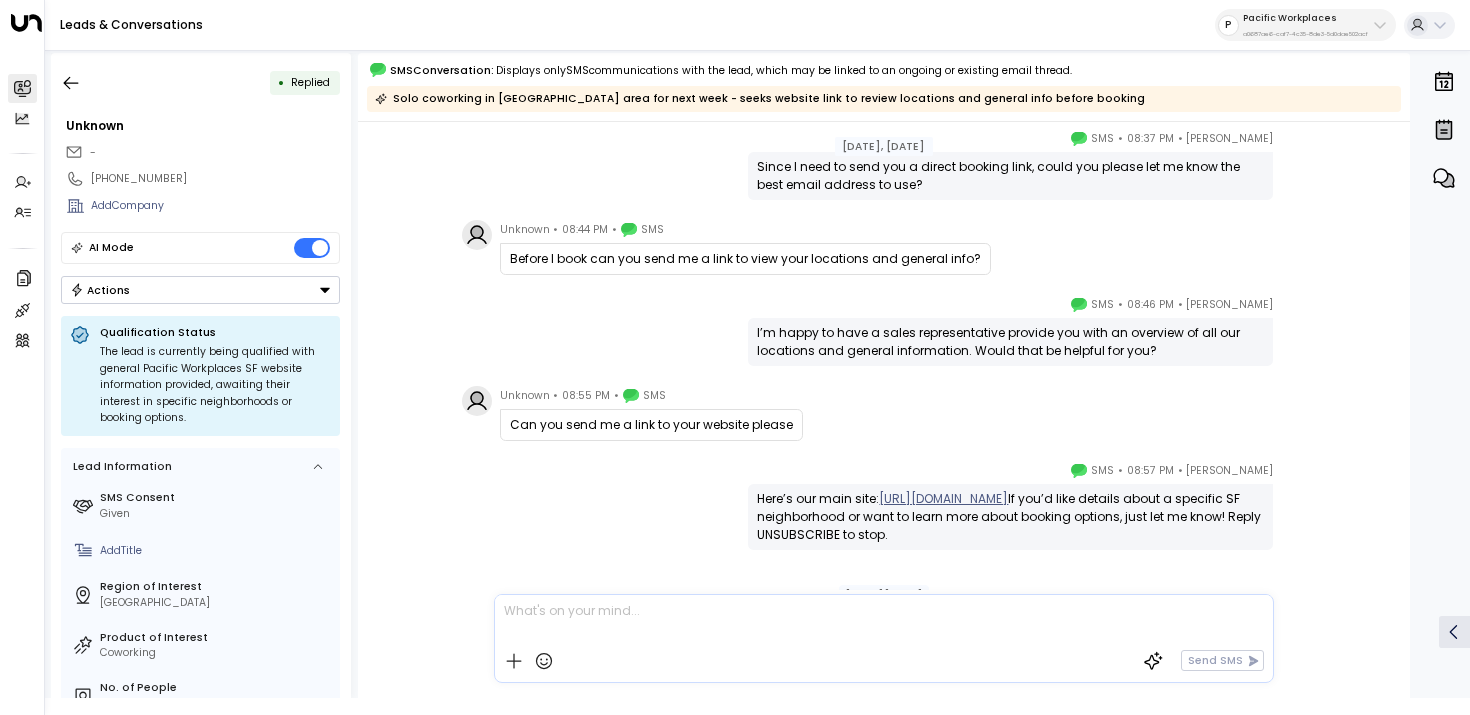 scroll, scrollTop: 3157, scrollLeft: 0, axis: vertical 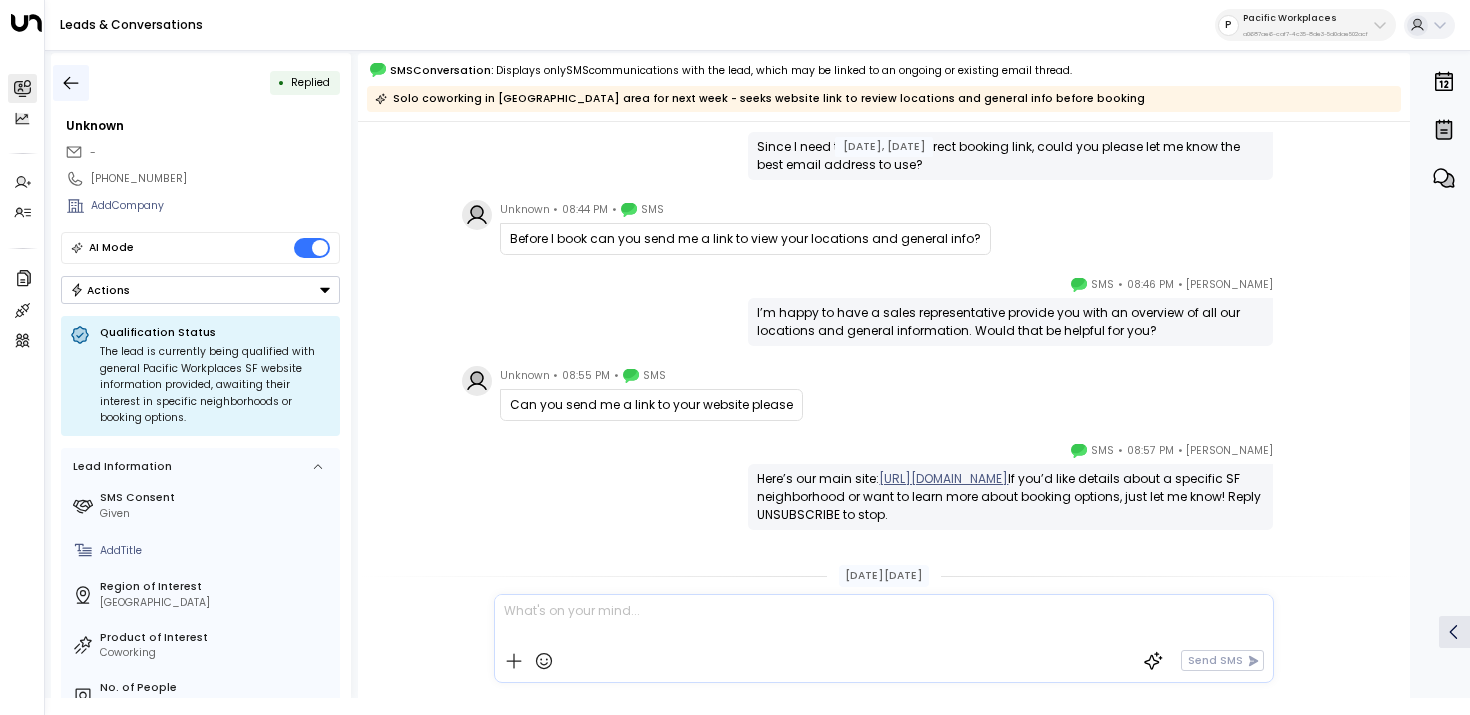 click 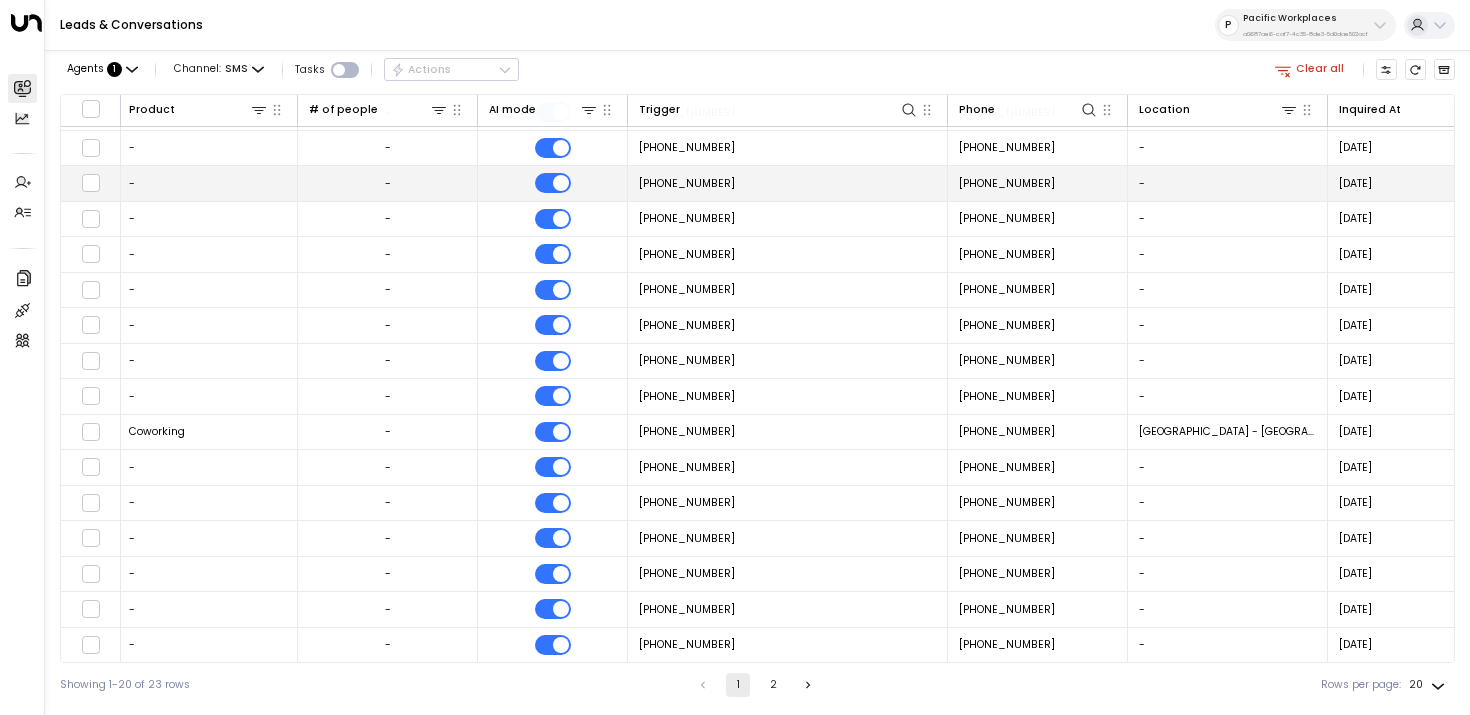 scroll, scrollTop: 179, scrollLeft: 1123, axis: both 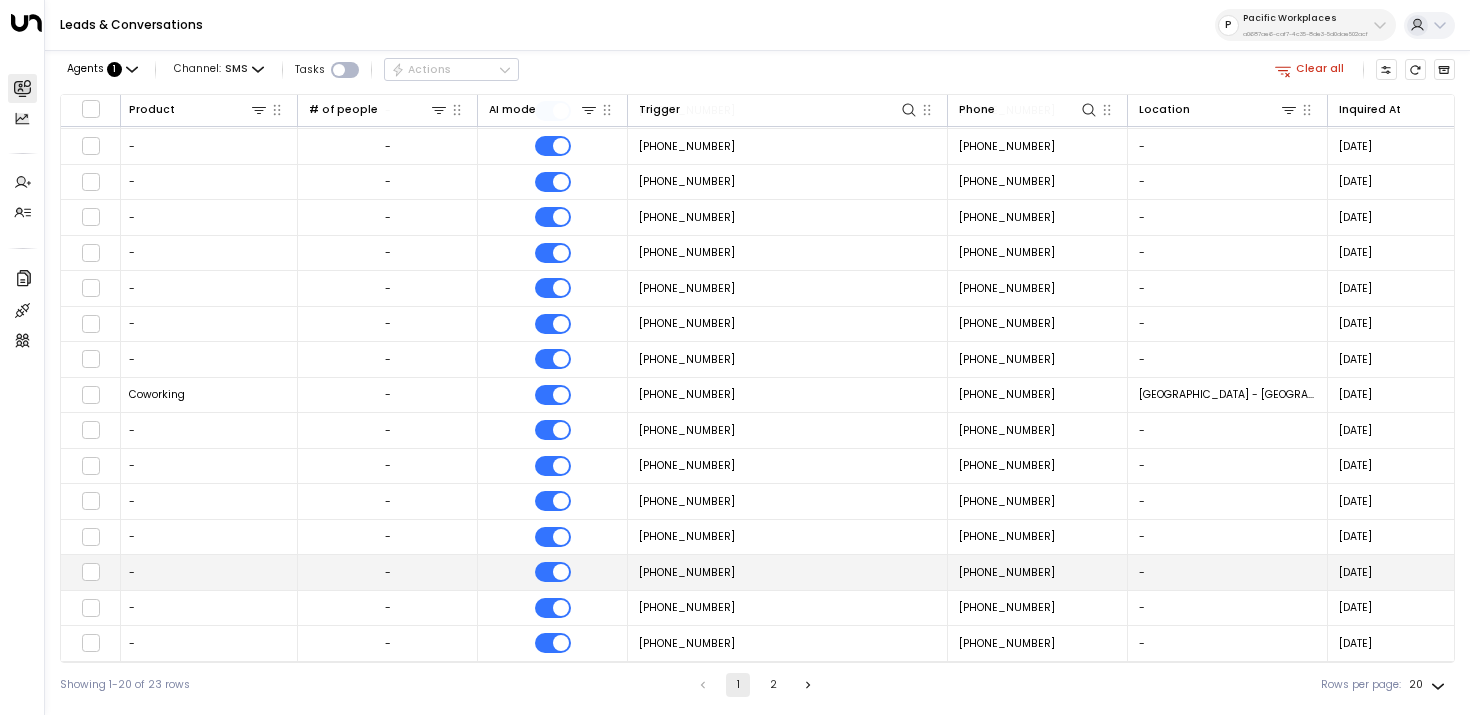 click on "[PHONE_NUMBER]" at bounding box center (788, 572) 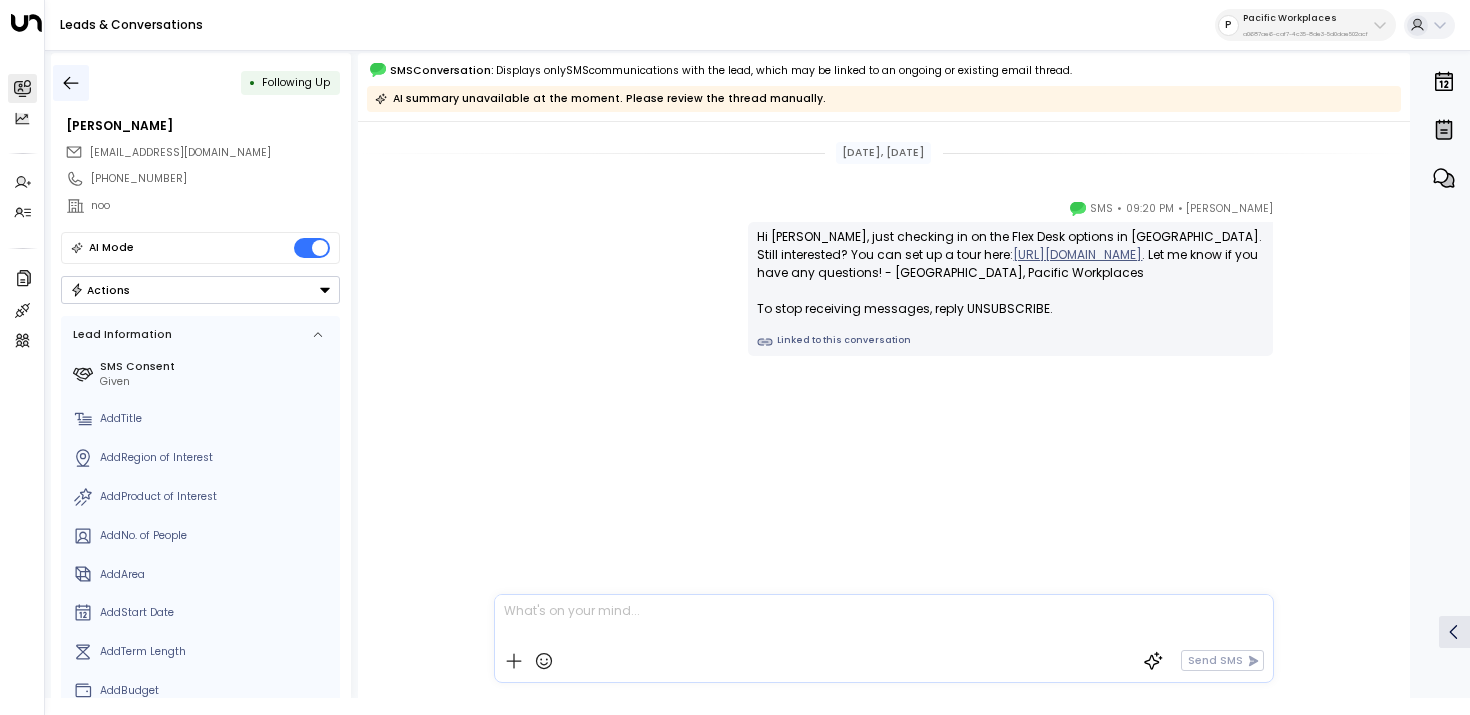 click at bounding box center (71, 83) 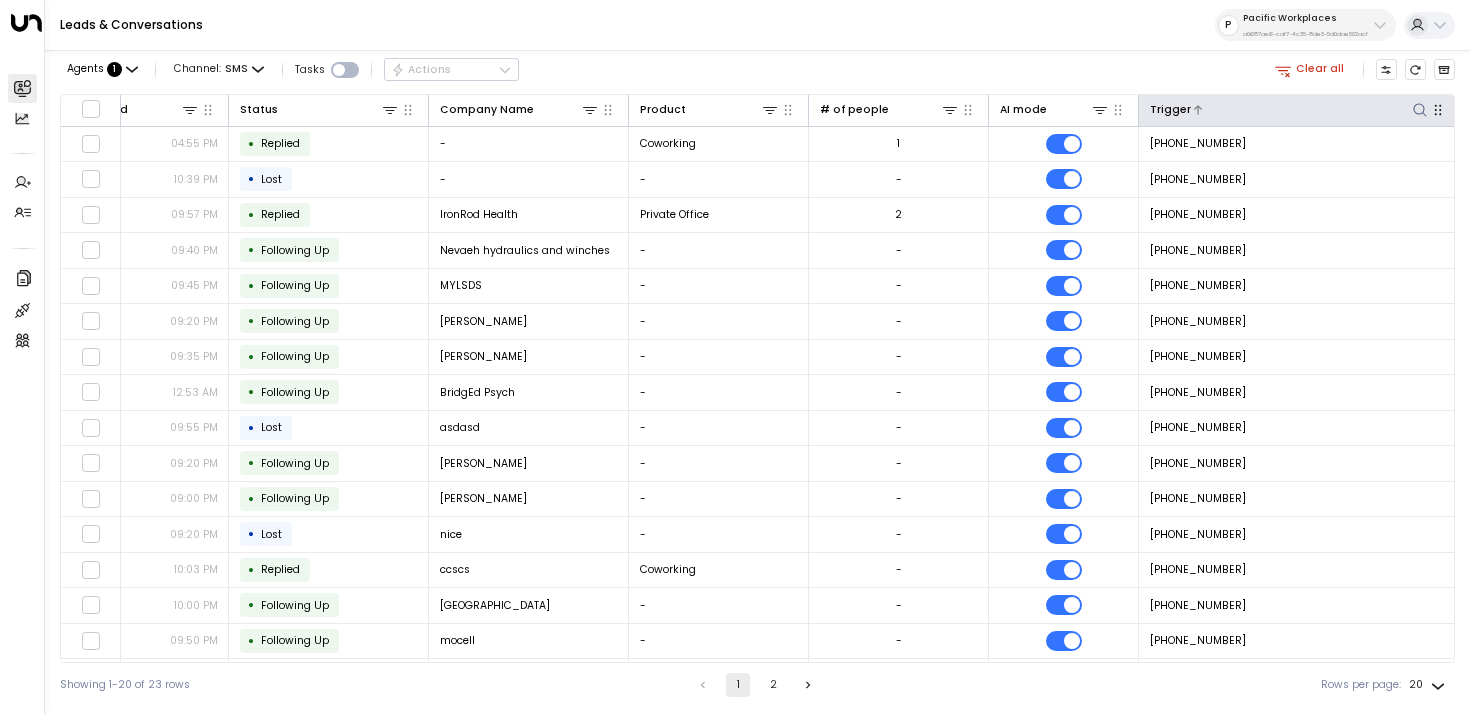 scroll, scrollTop: 0, scrollLeft: 837, axis: horizontal 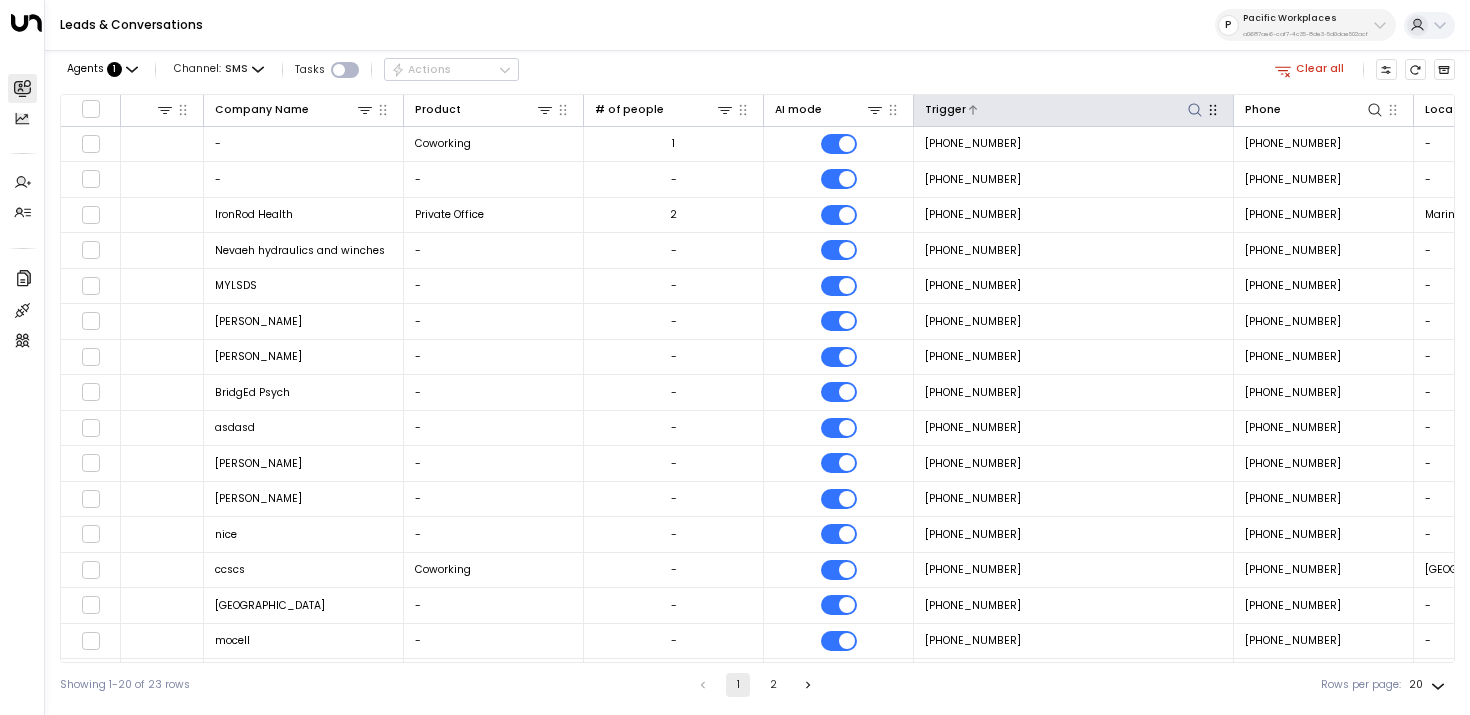 click 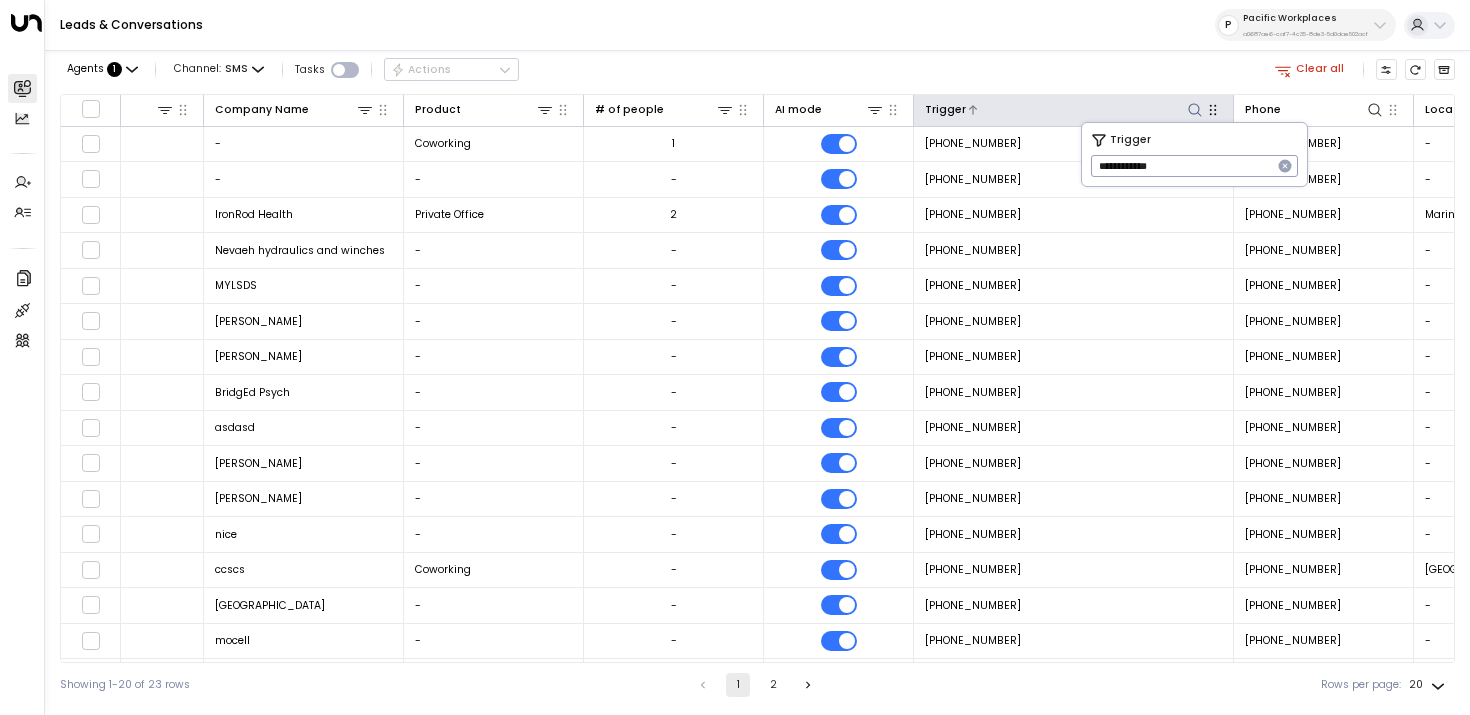 type on "**********" 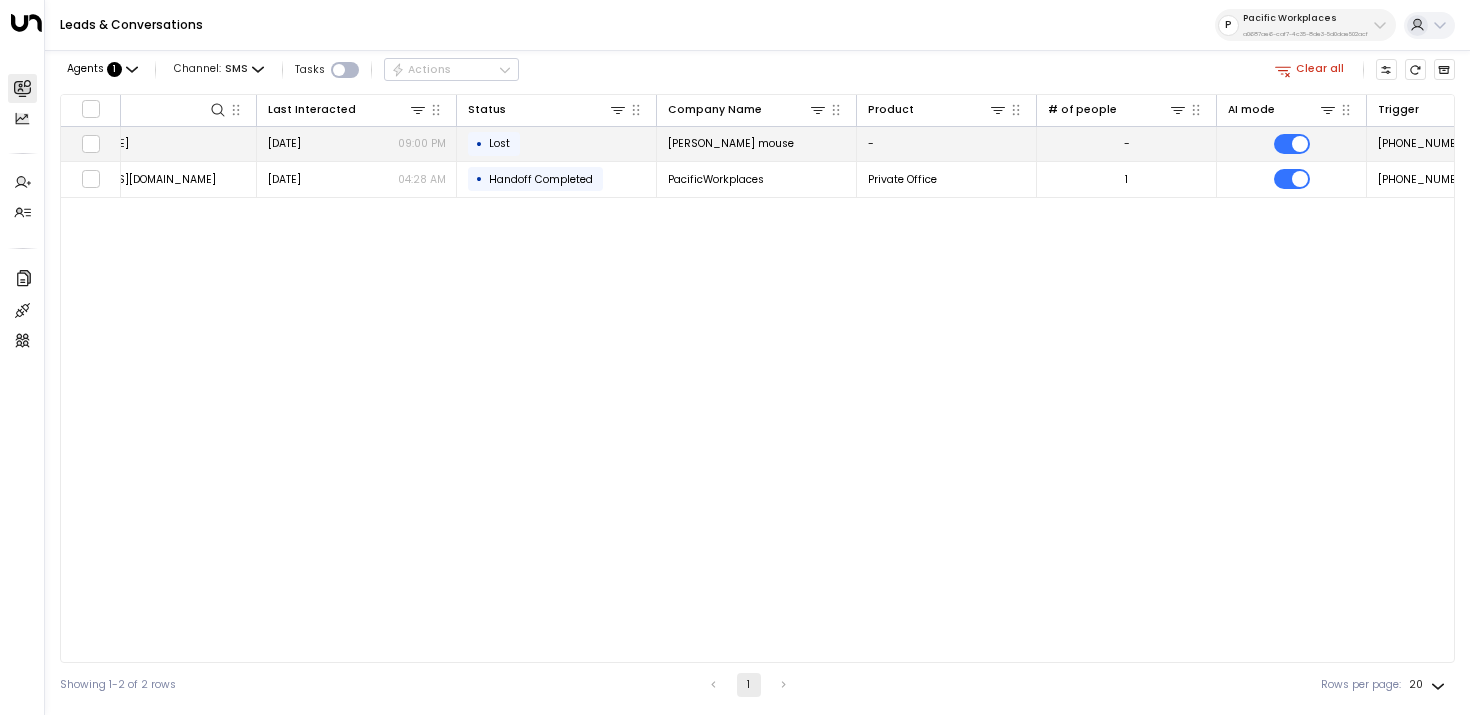 scroll, scrollTop: 0, scrollLeft: 390, axis: horizontal 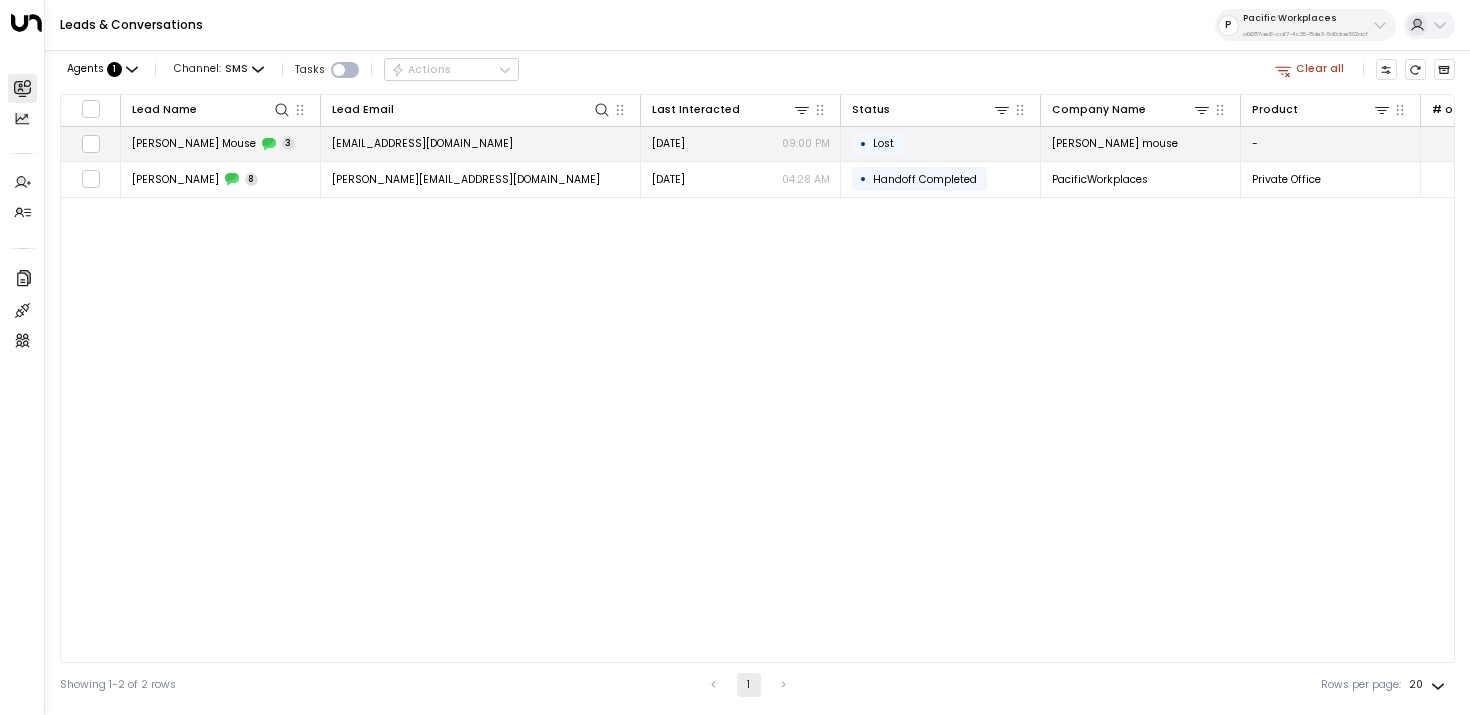 click on "[EMAIL_ADDRESS][DOMAIN_NAME]" at bounding box center (481, 144) 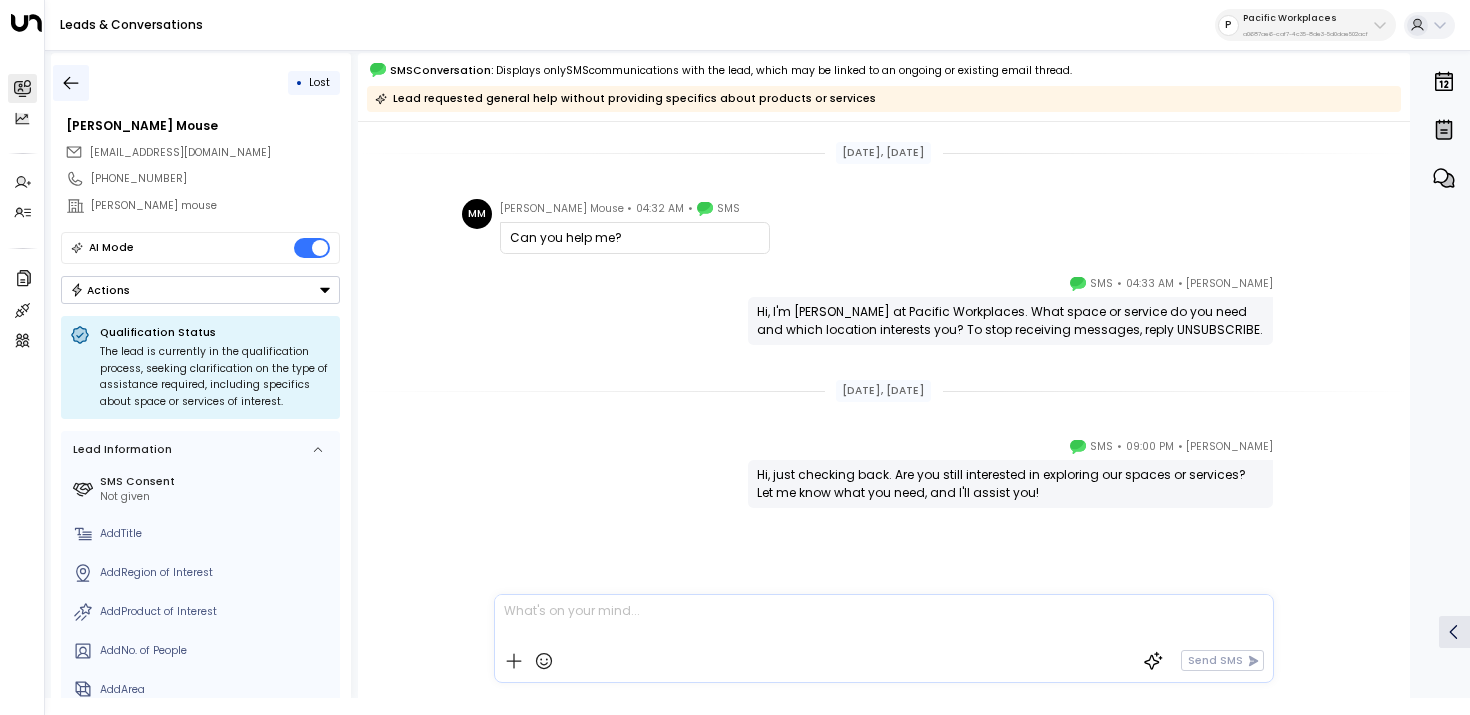 click 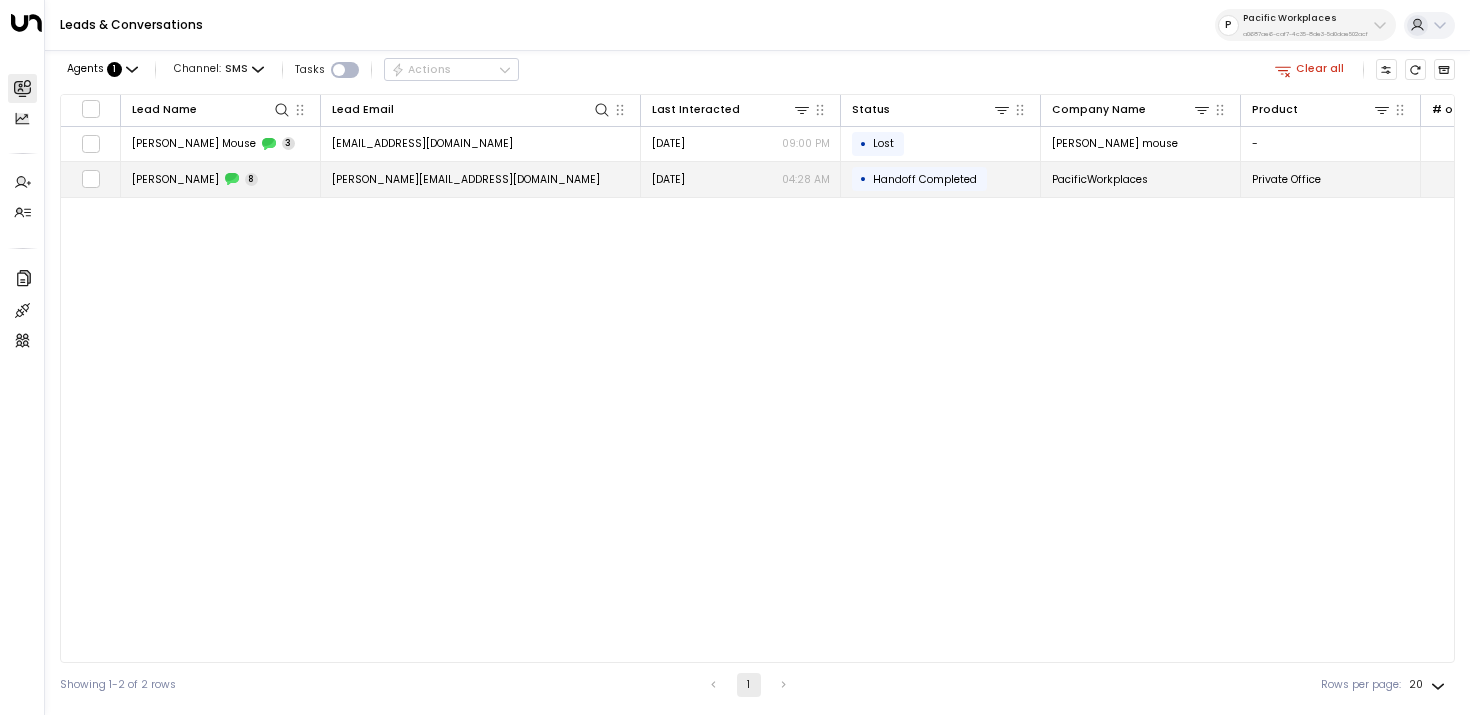 click on "[PERSON_NAME] 8" at bounding box center (221, 179) 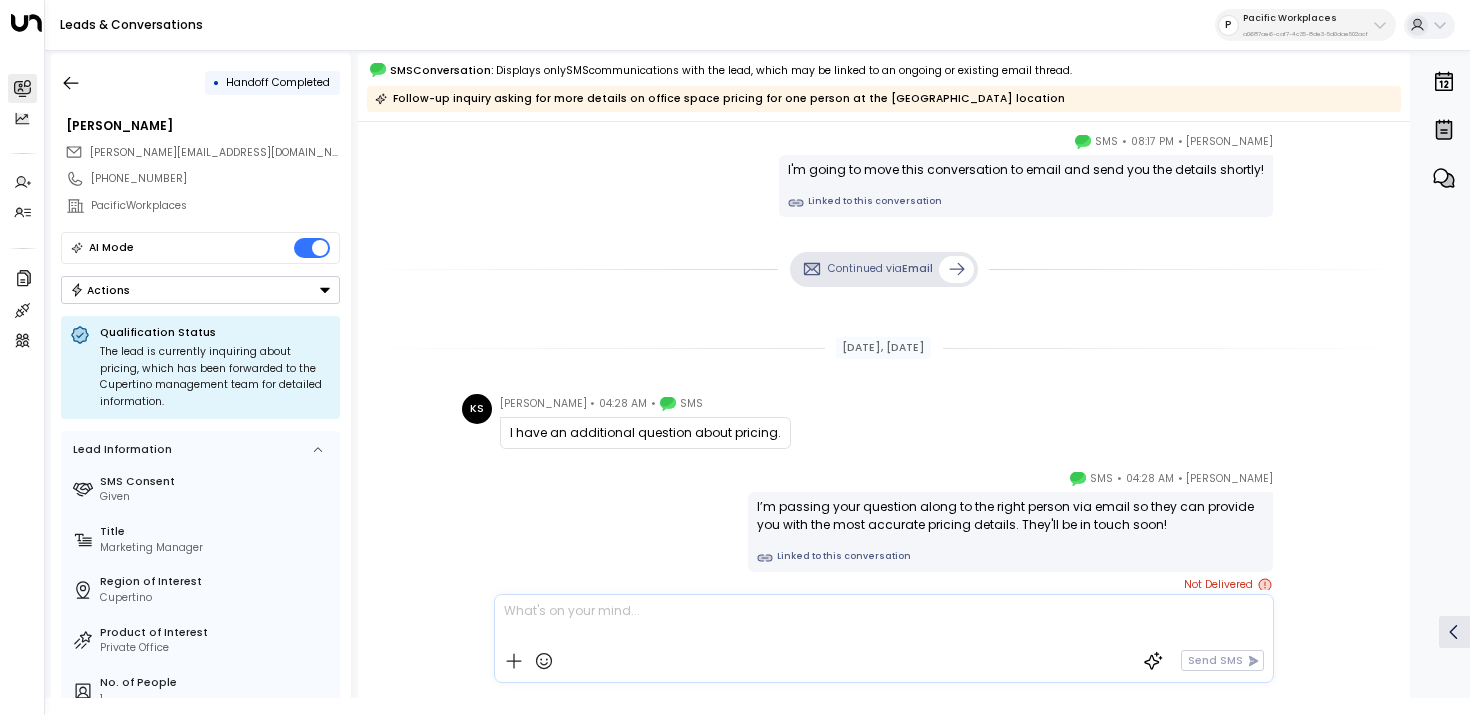 scroll, scrollTop: 515, scrollLeft: 0, axis: vertical 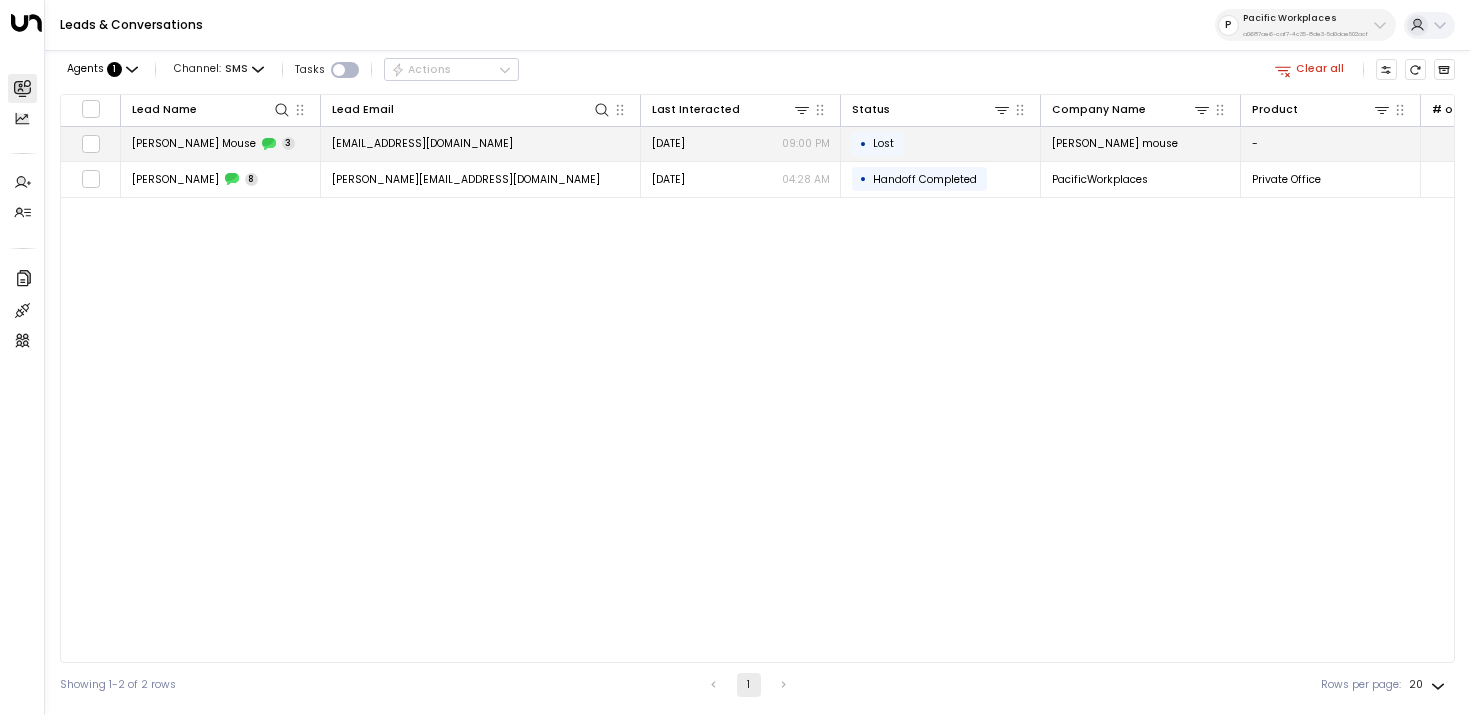 click on "[PERSON_NAME] Mouse 3" at bounding box center (221, 144) 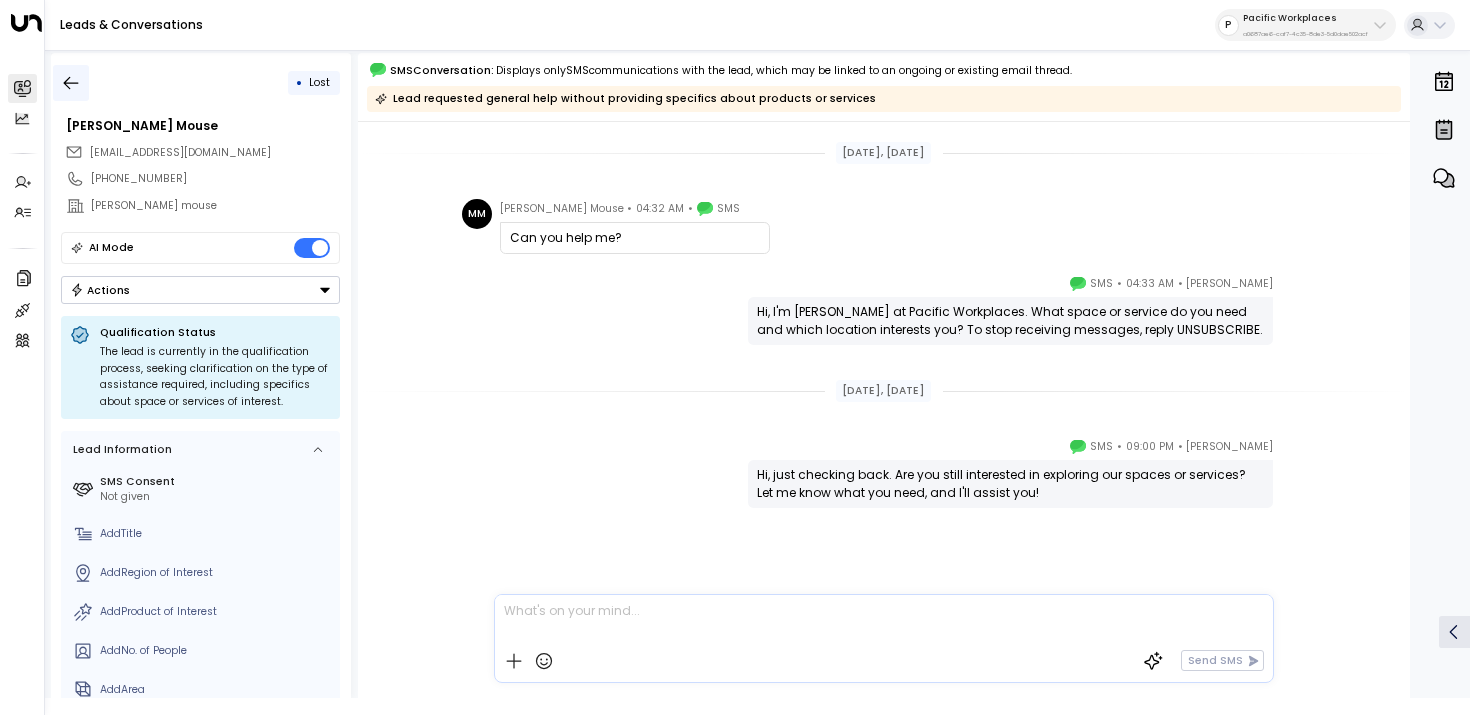 click at bounding box center [71, 83] 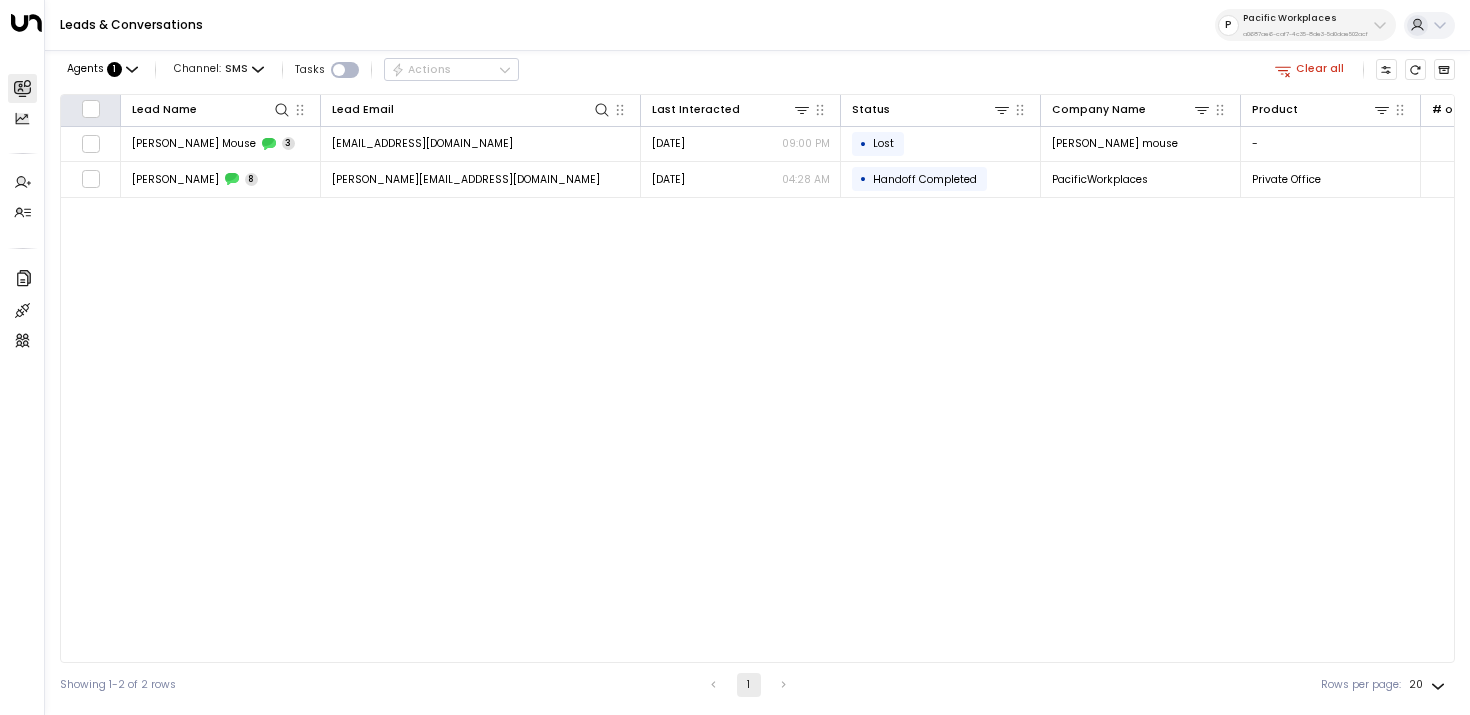 click at bounding box center [91, 111] 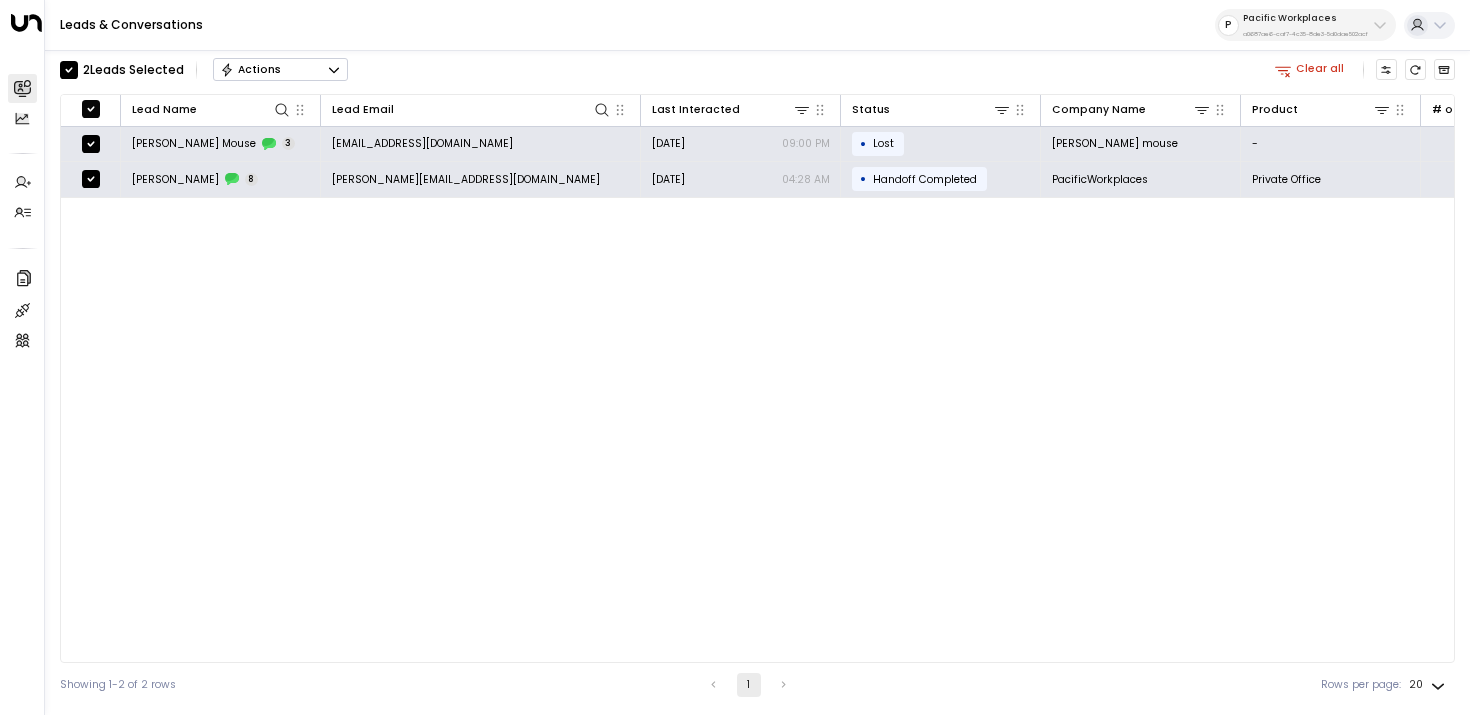 click on "Actions" at bounding box center (280, 70) 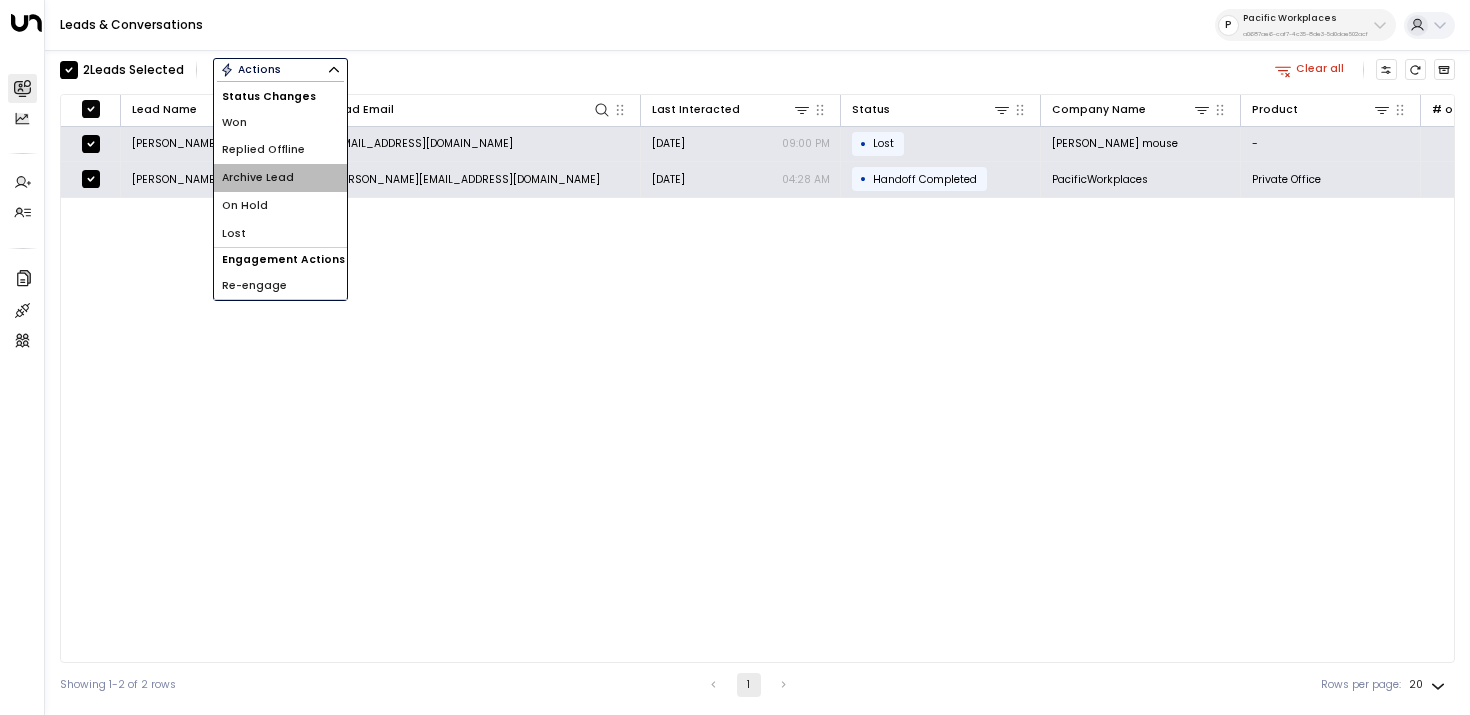 click on "Archive Lead" at bounding box center [258, 178] 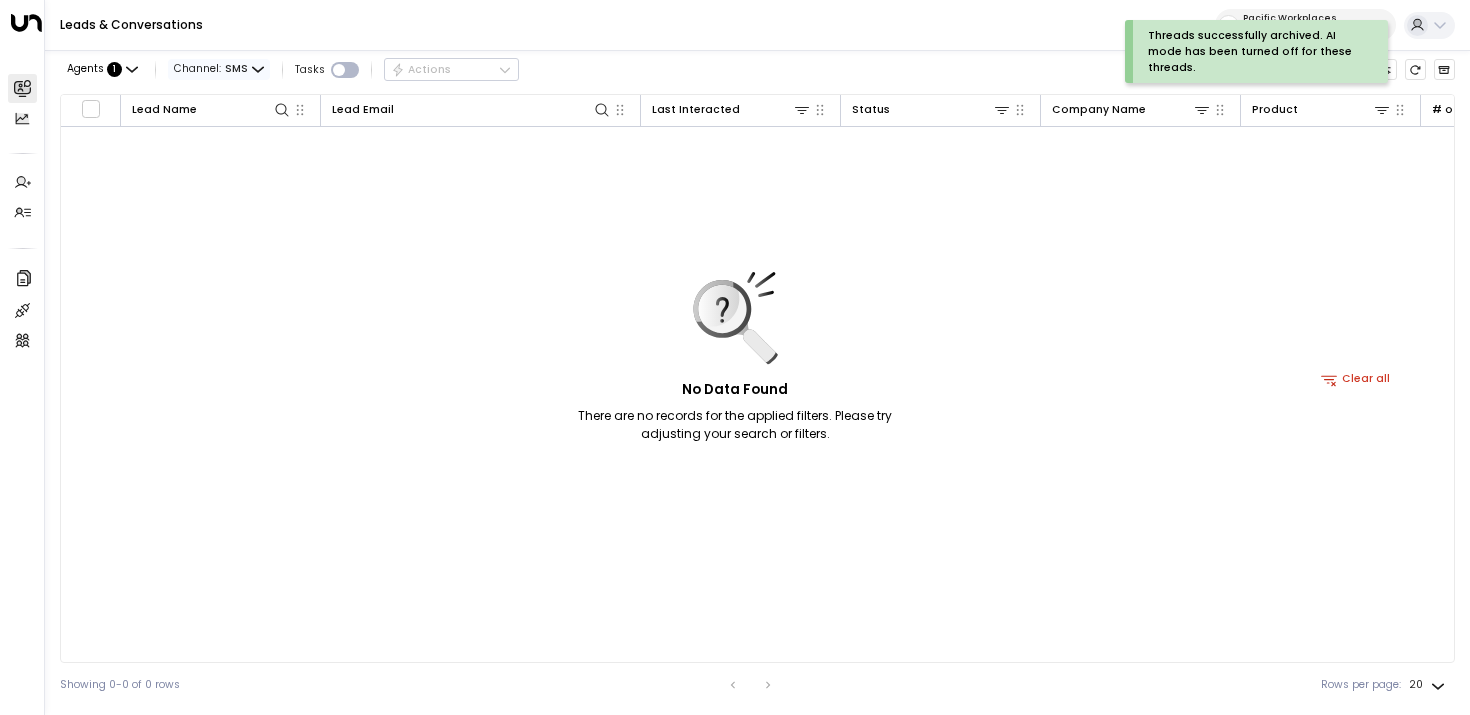 click on "SMS" at bounding box center (236, 69) 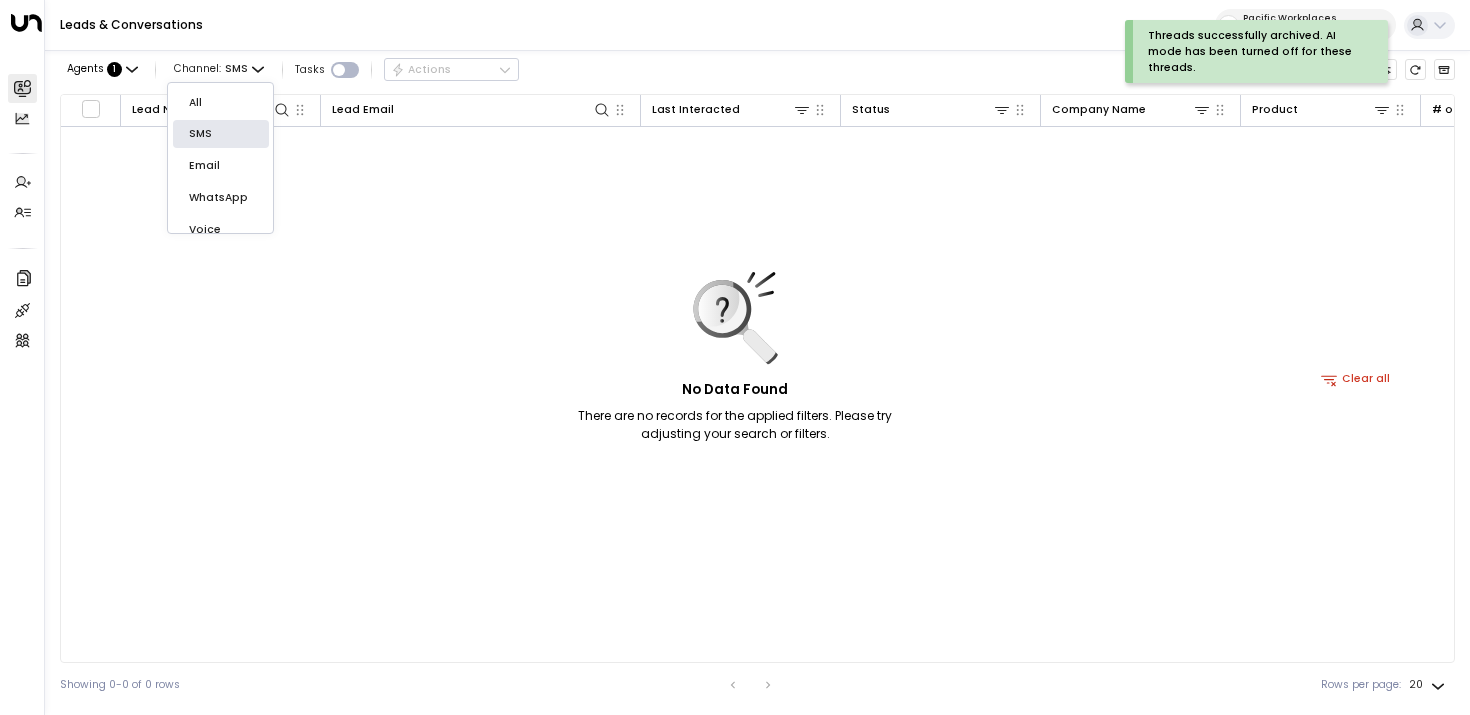 scroll, scrollTop: 28, scrollLeft: 0, axis: vertical 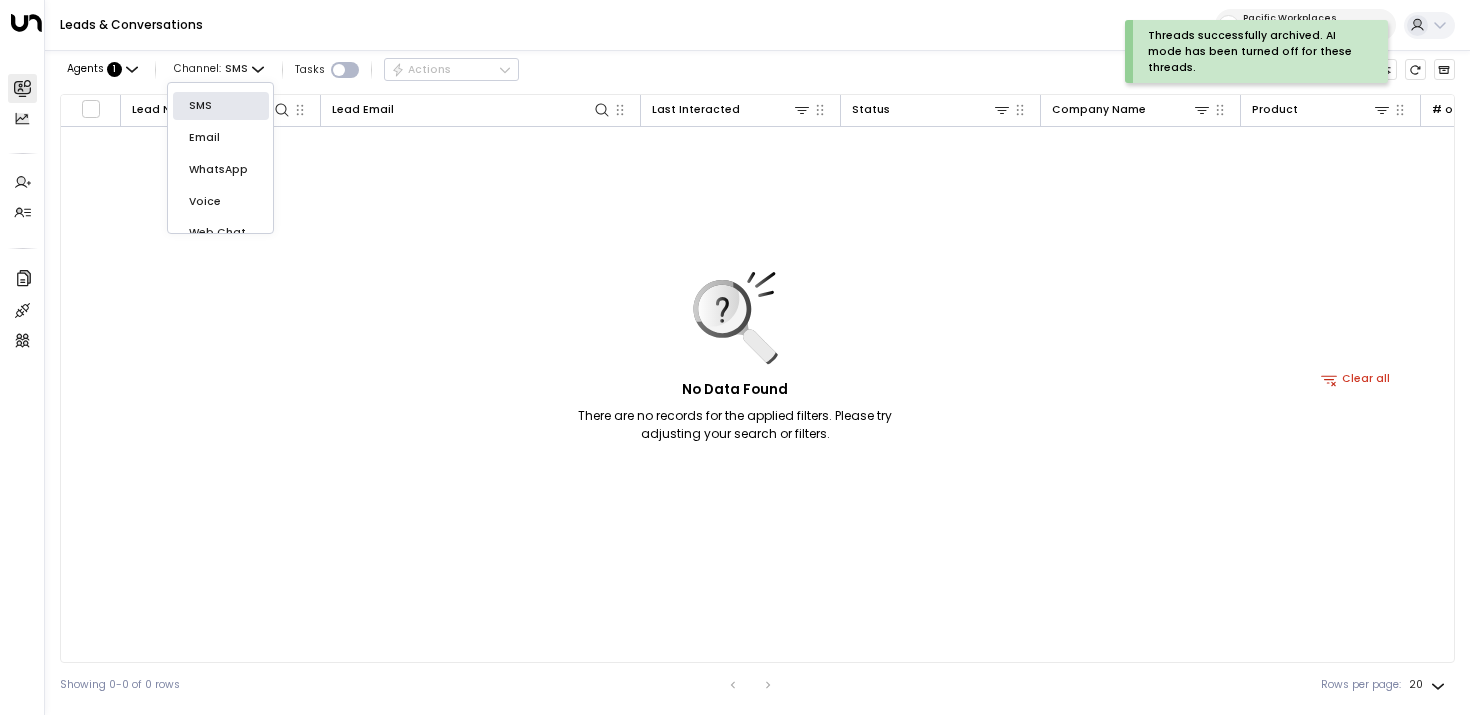 click on "Voice" at bounding box center [221, 202] 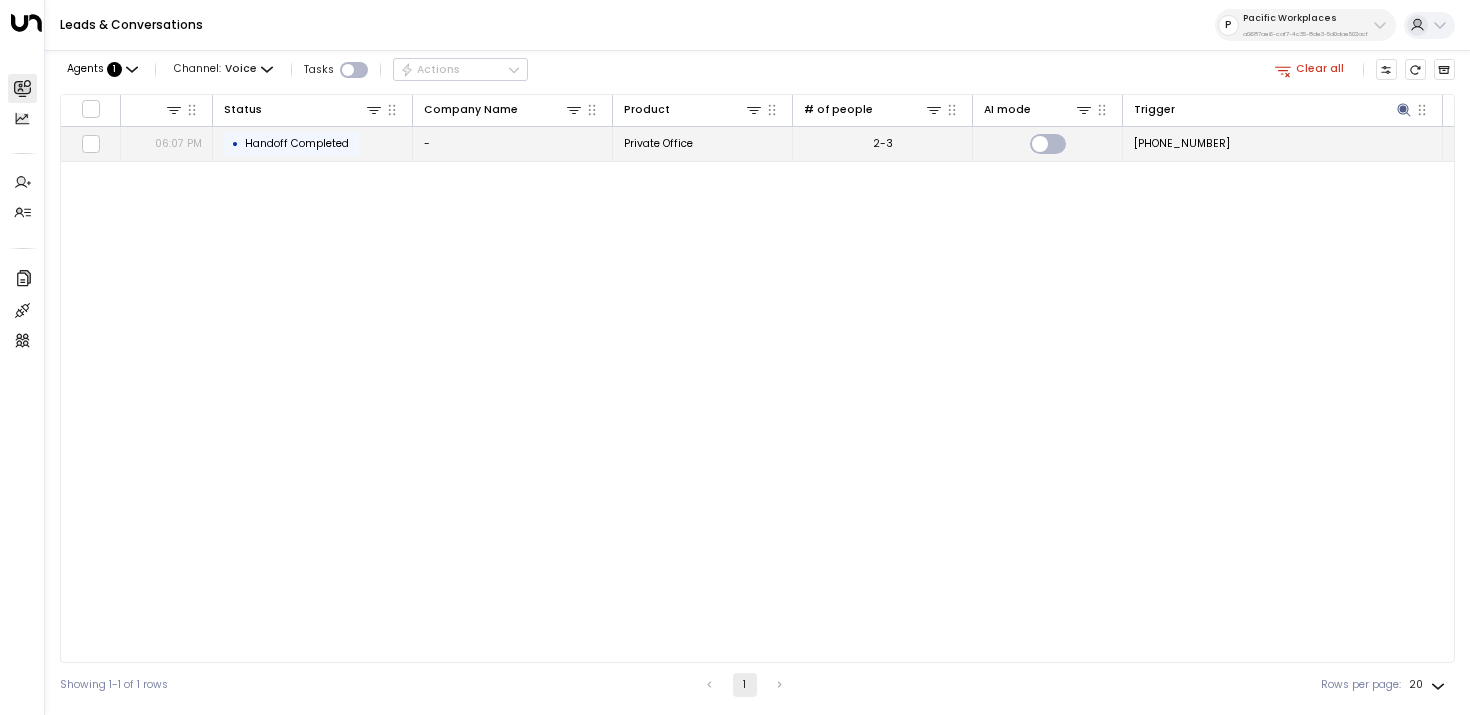 scroll, scrollTop: 0, scrollLeft: 0, axis: both 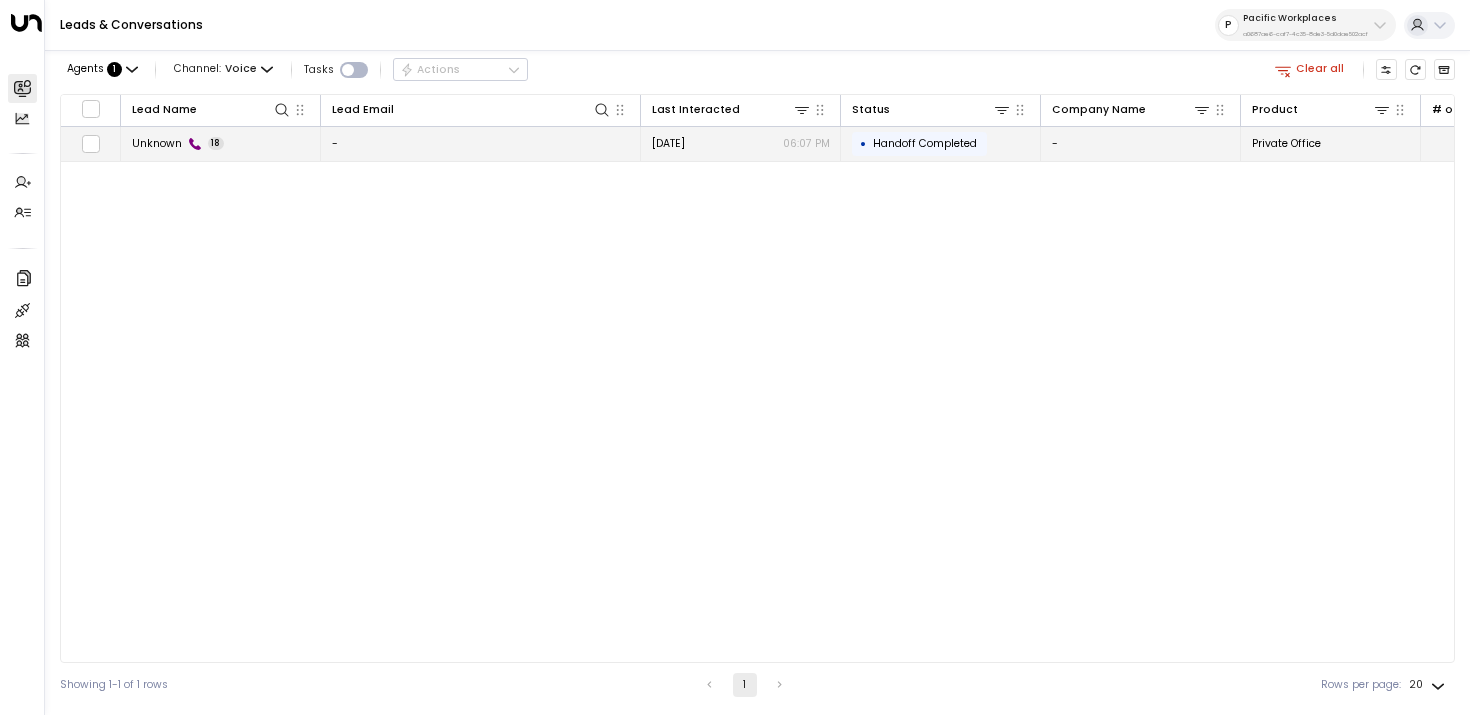 click on "-" at bounding box center [481, 144] 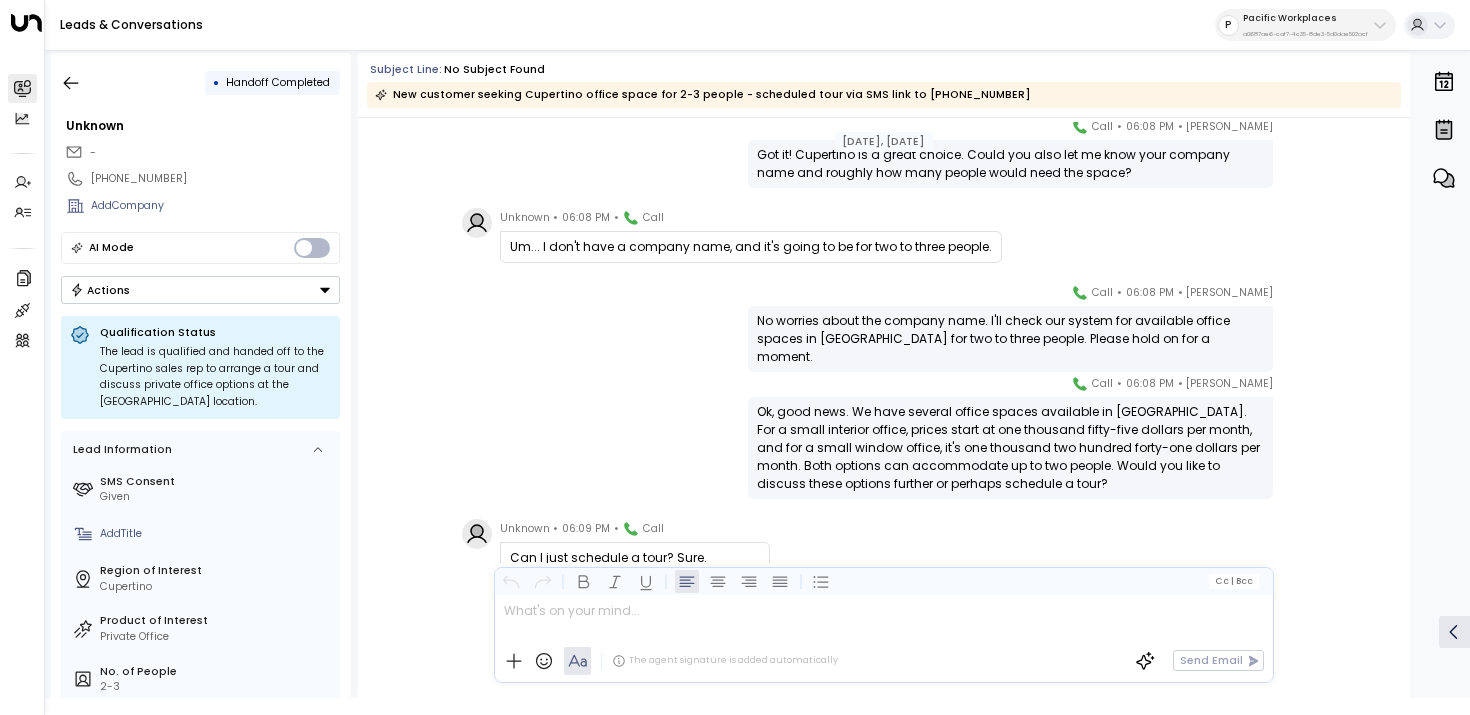 scroll, scrollTop: 482, scrollLeft: 0, axis: vertical 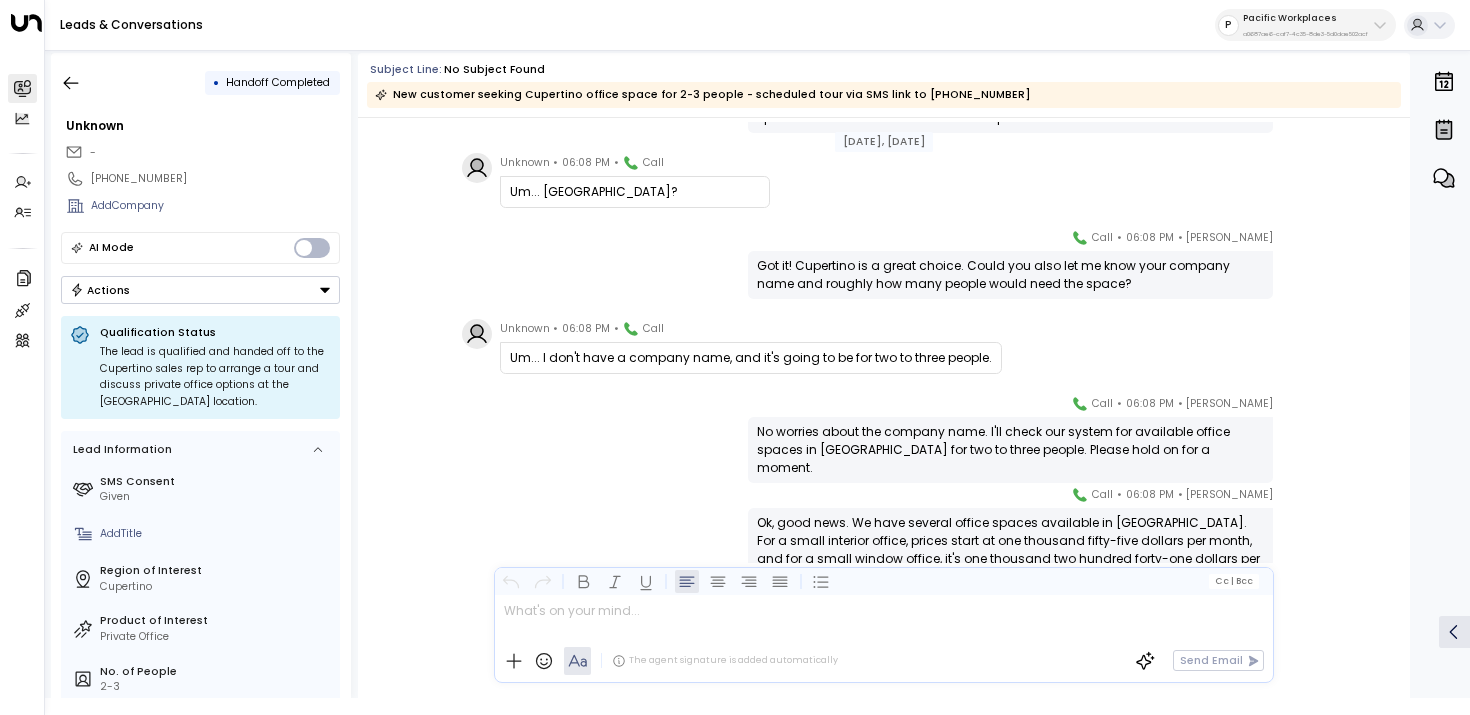 click on "• Handoff Completed" at bounding box center (200, 83) 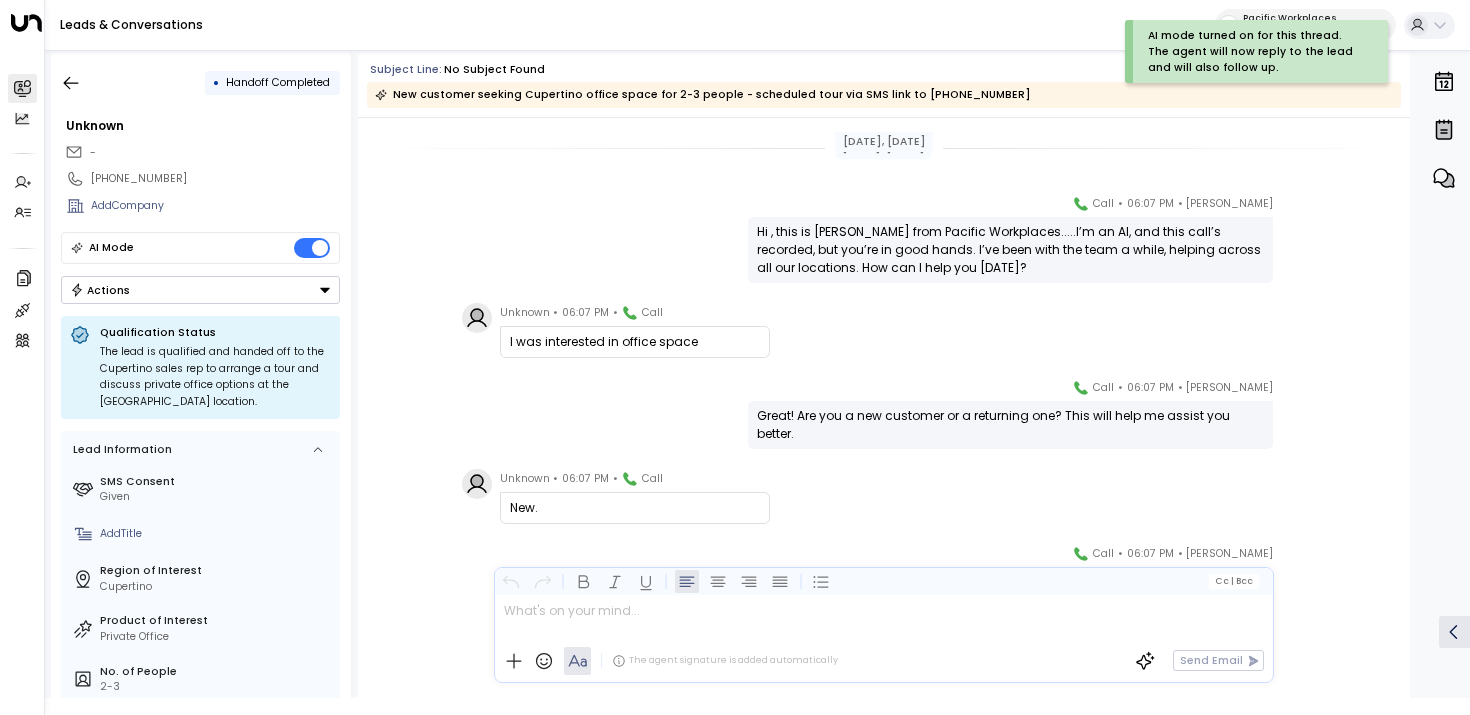 scroll, scrollTop: 1194, scrollLeft: 0, axis: vertical 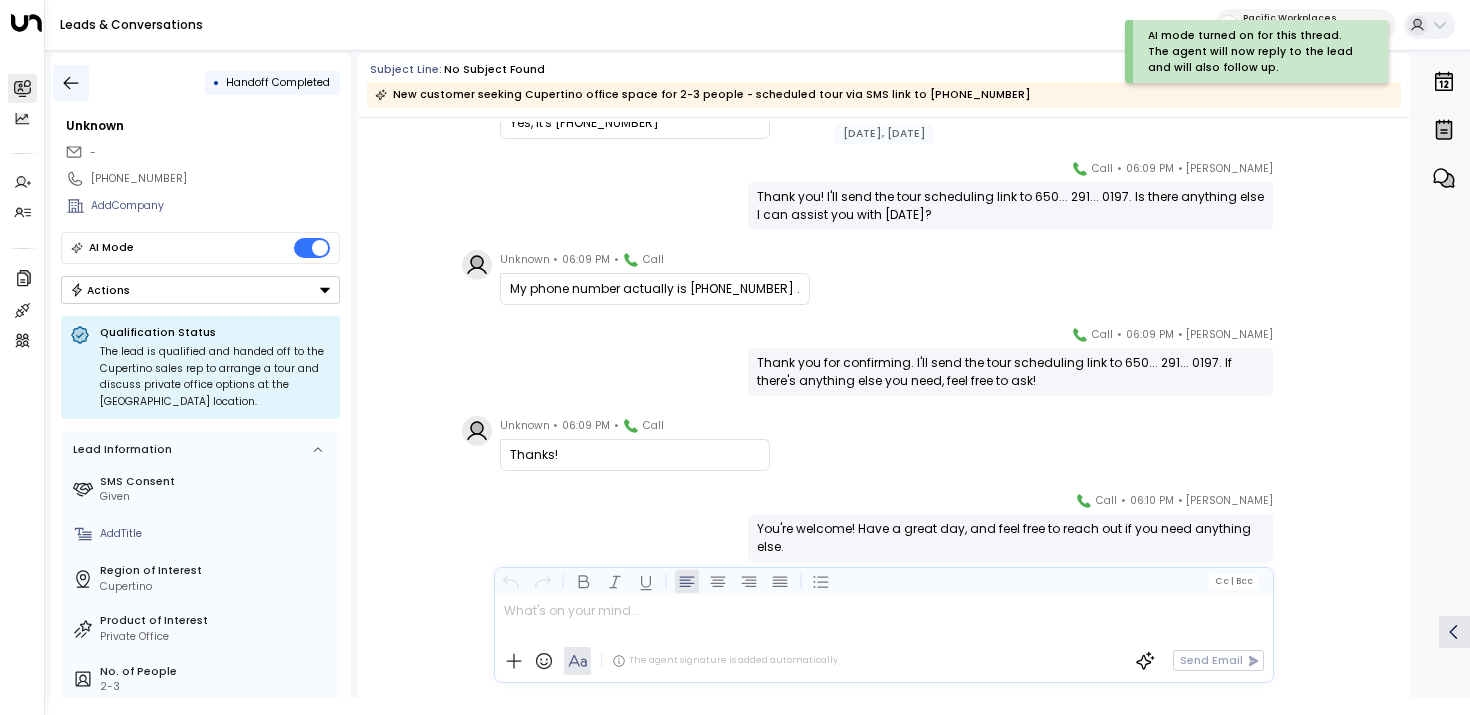 click 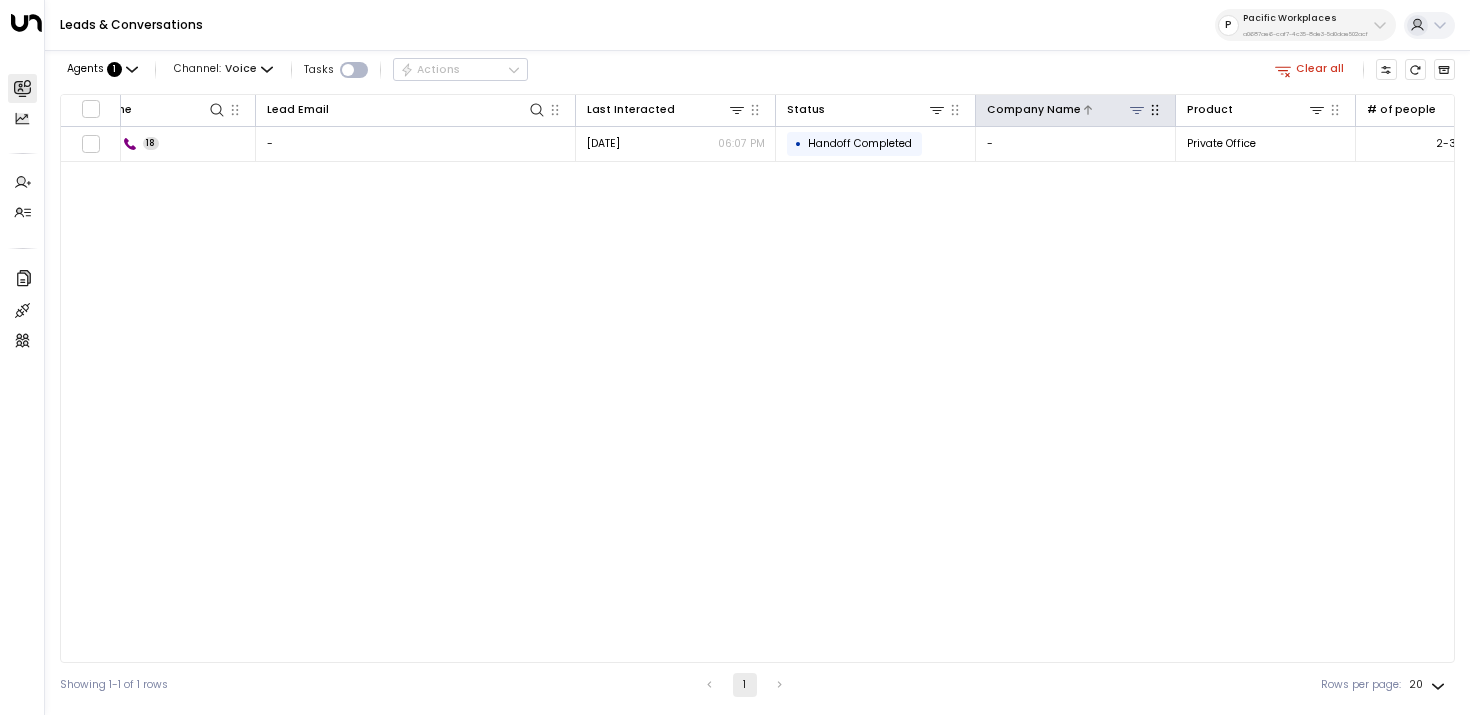 scroll, scrollTop: 0, scrollLeft: 0, axis: both 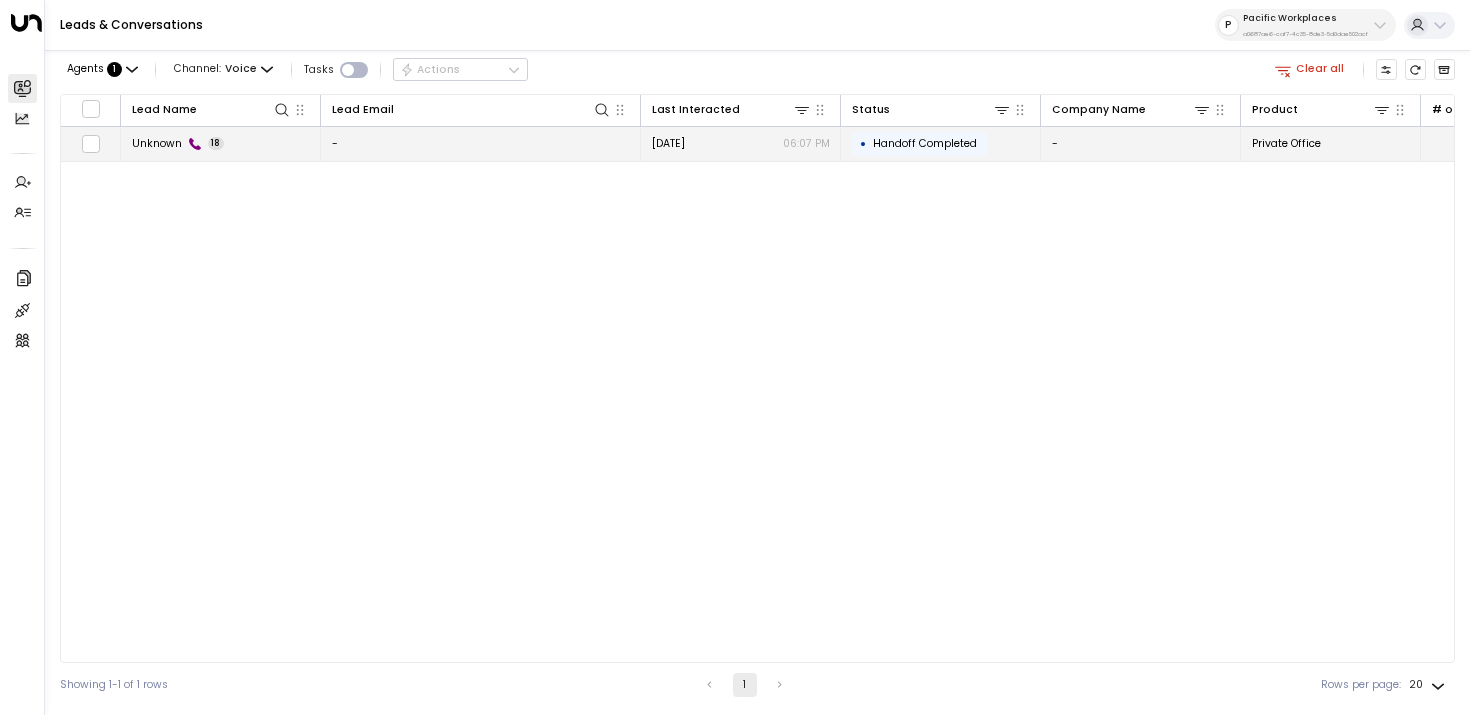 click on "-" at bounding box center (481, 144) 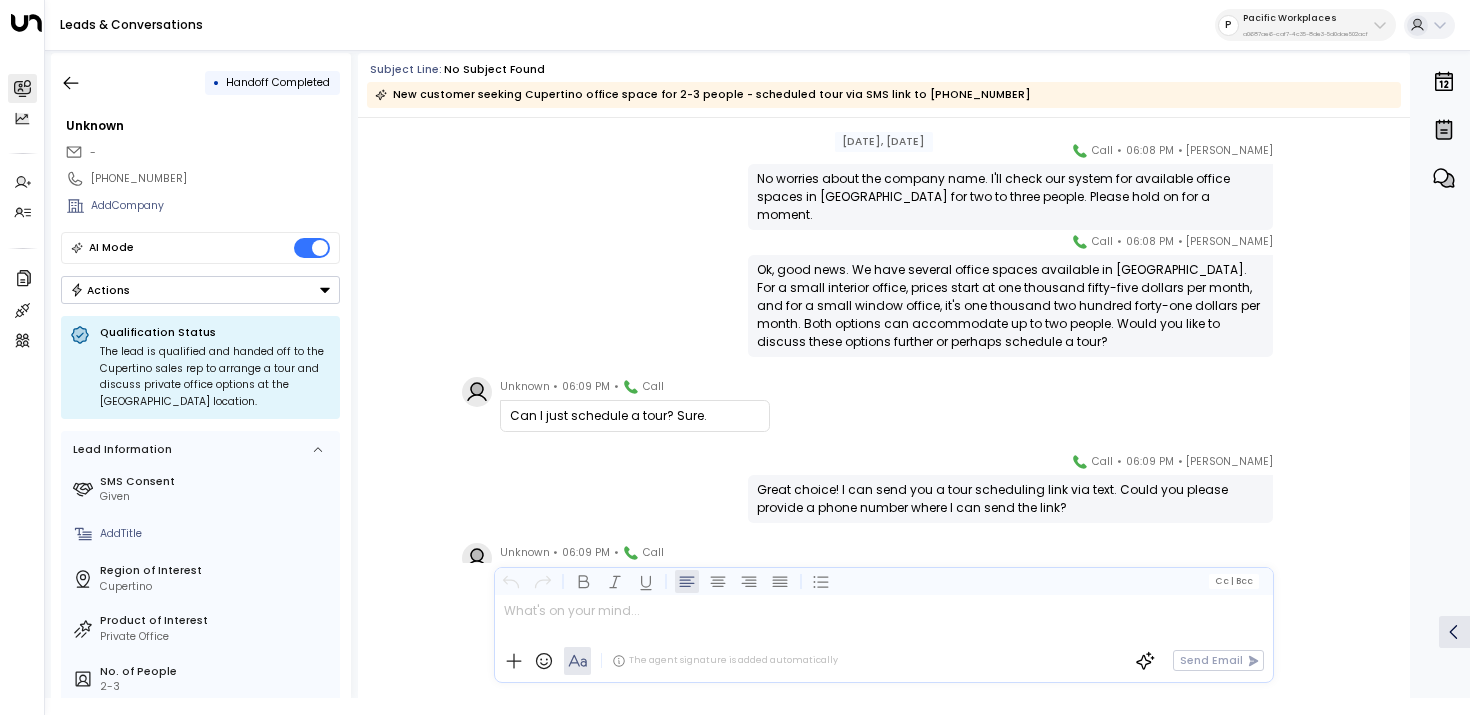 scroll, scrollTop: 1194, scrollLeft: 0, axis: vertical 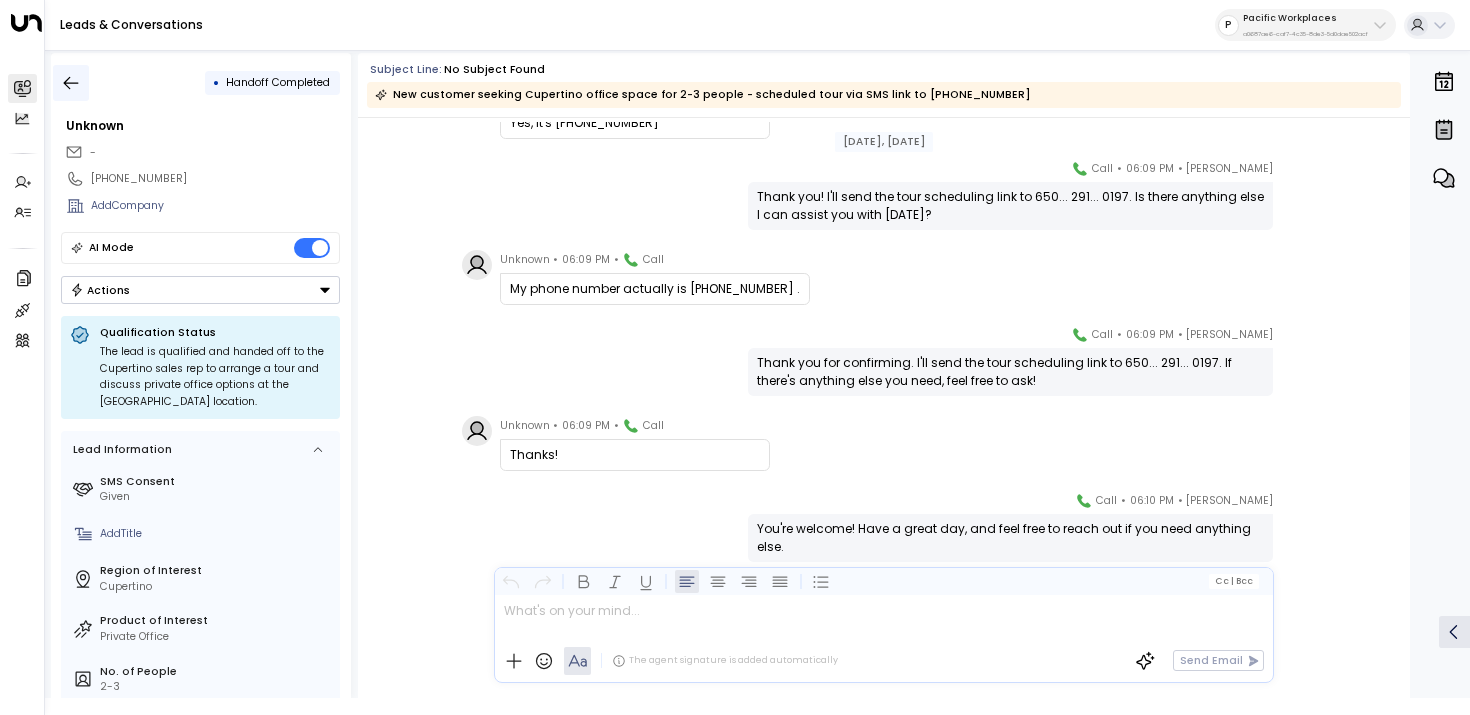 click at bounding box center [71, 83] 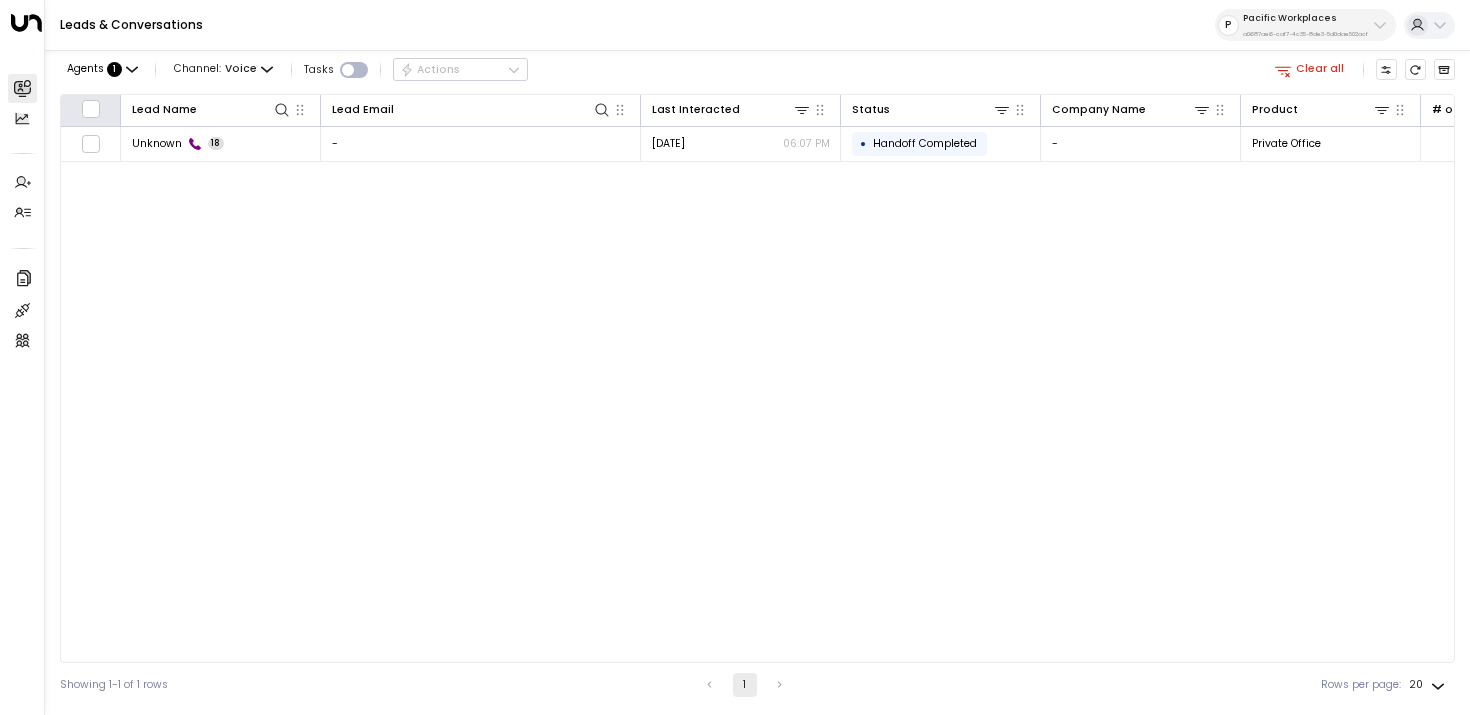 click at bounding box center [91, 109] 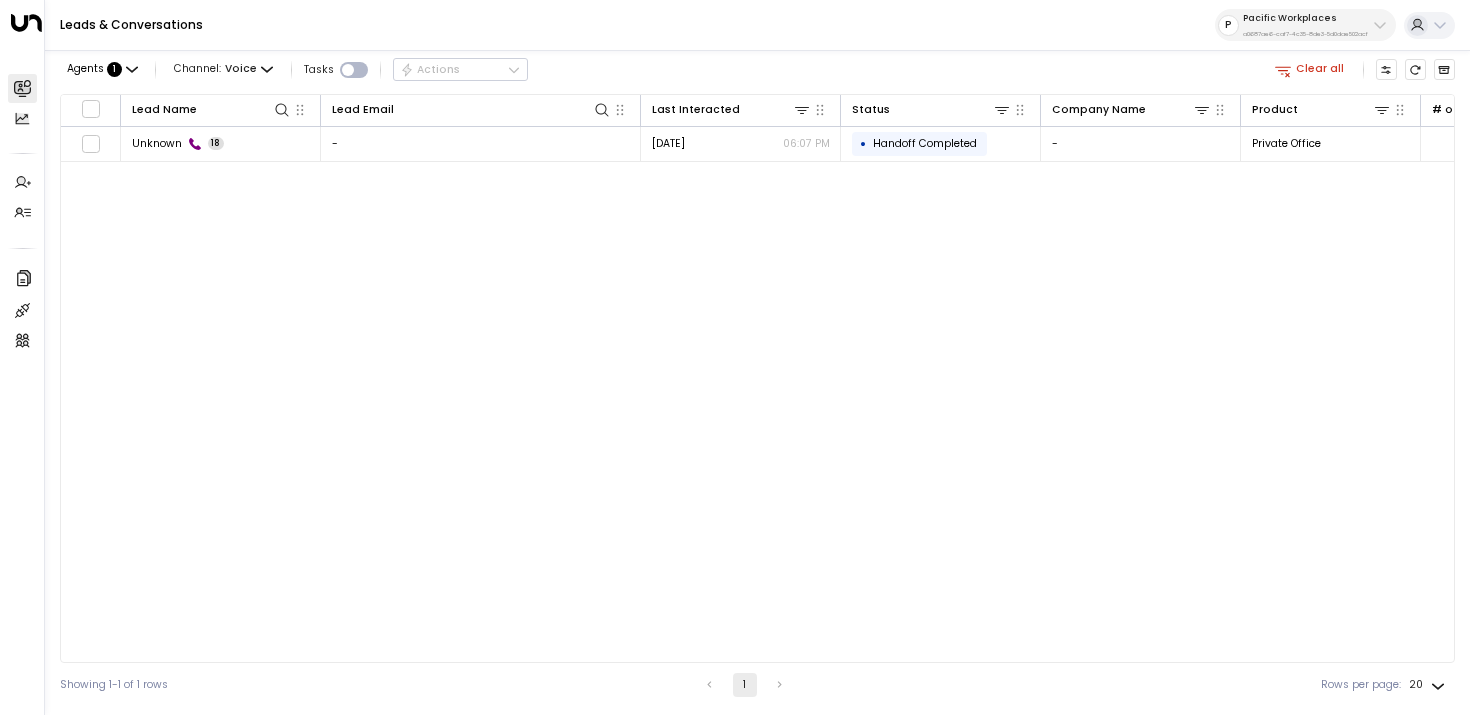 click on "Lead Name Lead Email Last Interacted Status Company Name Product # of people AI mode Trigger Phone Location Inquired At Unknown 18 - [DATE] 06:07 PM • Handoff Completed - Private Office 2-3 [PHONE_NUMBER] [PHONE_NUMBER] Cupertino [DATE] 06:07 PM" at bounding box center (757, 378) 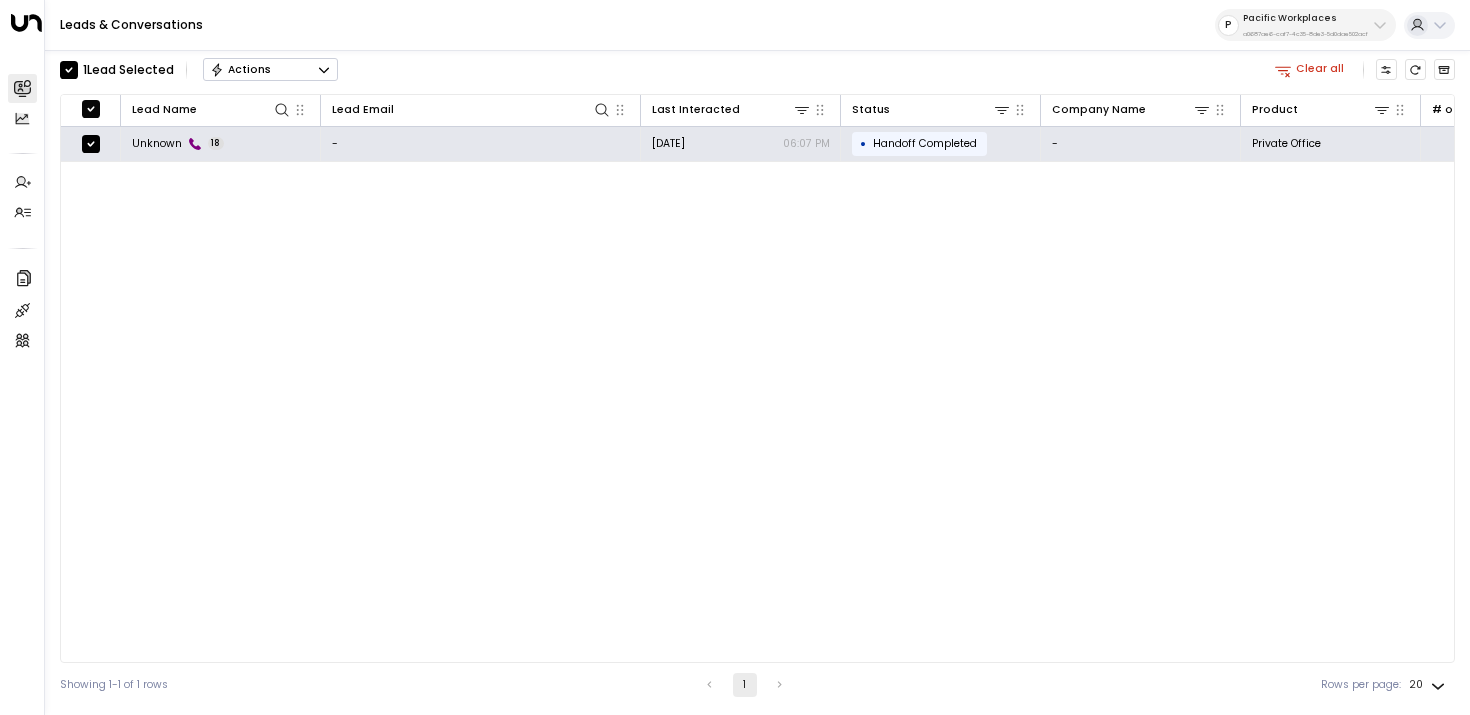 click on "Actions" at bounding box center [270, 70] 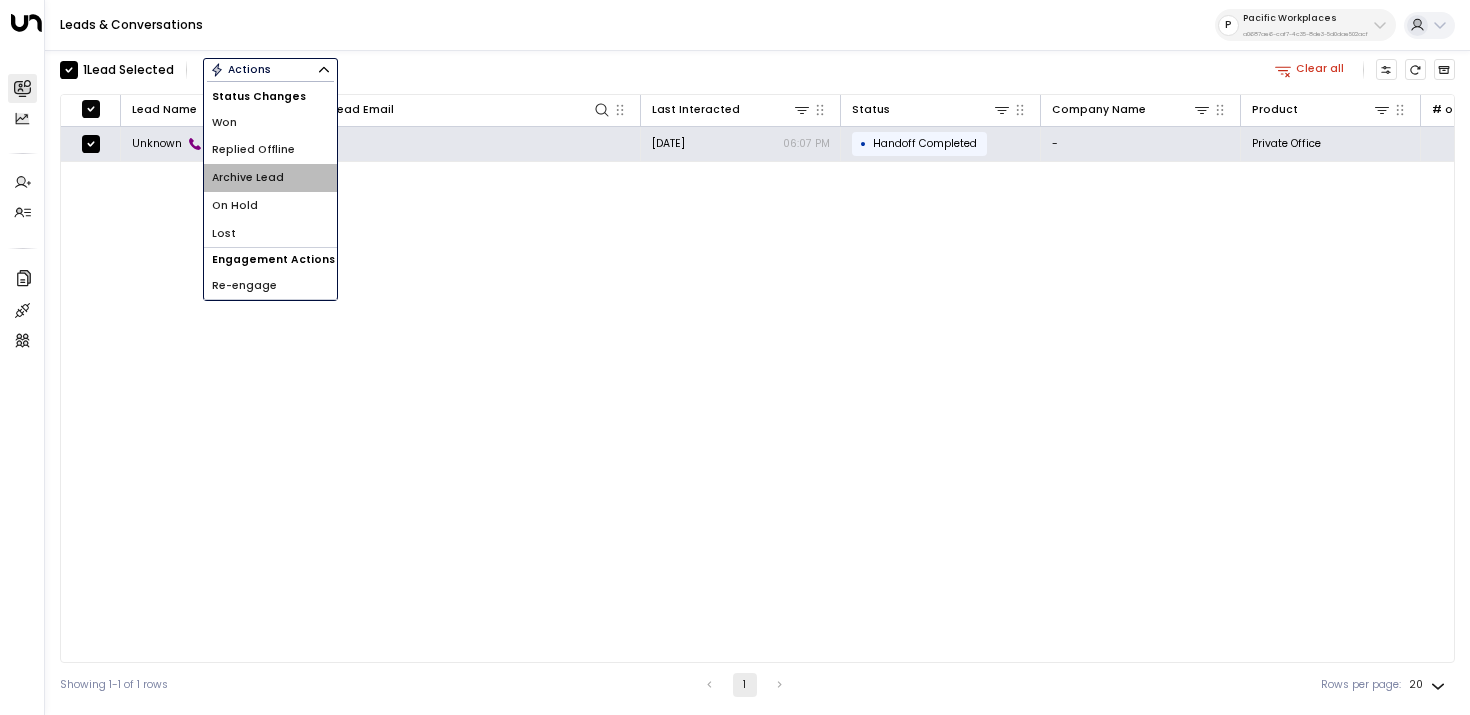 click on "Archive Lead" at bounding box center [270, 178] 